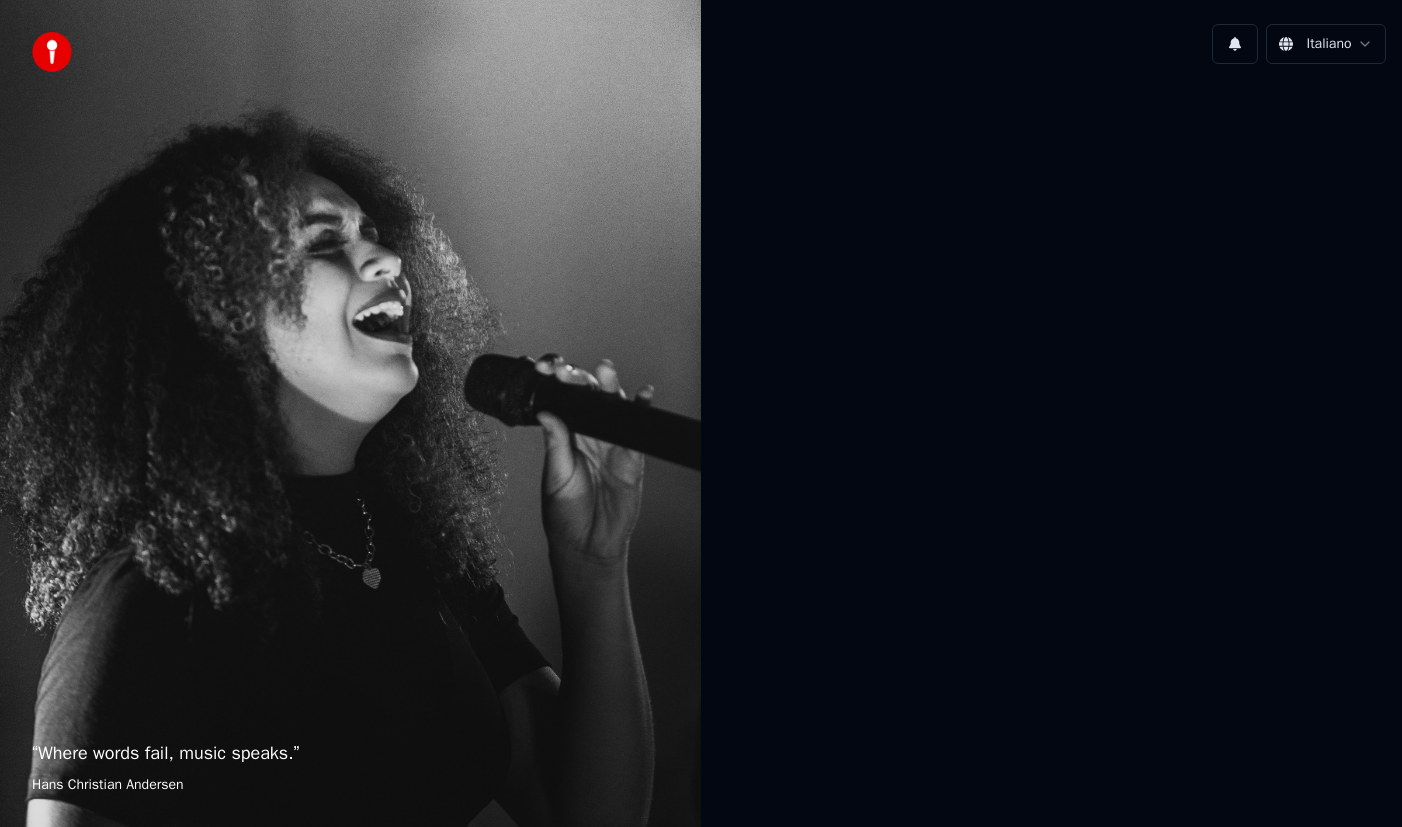 scroll, scrollTop: 0, scrollLeft: 0, axis: both 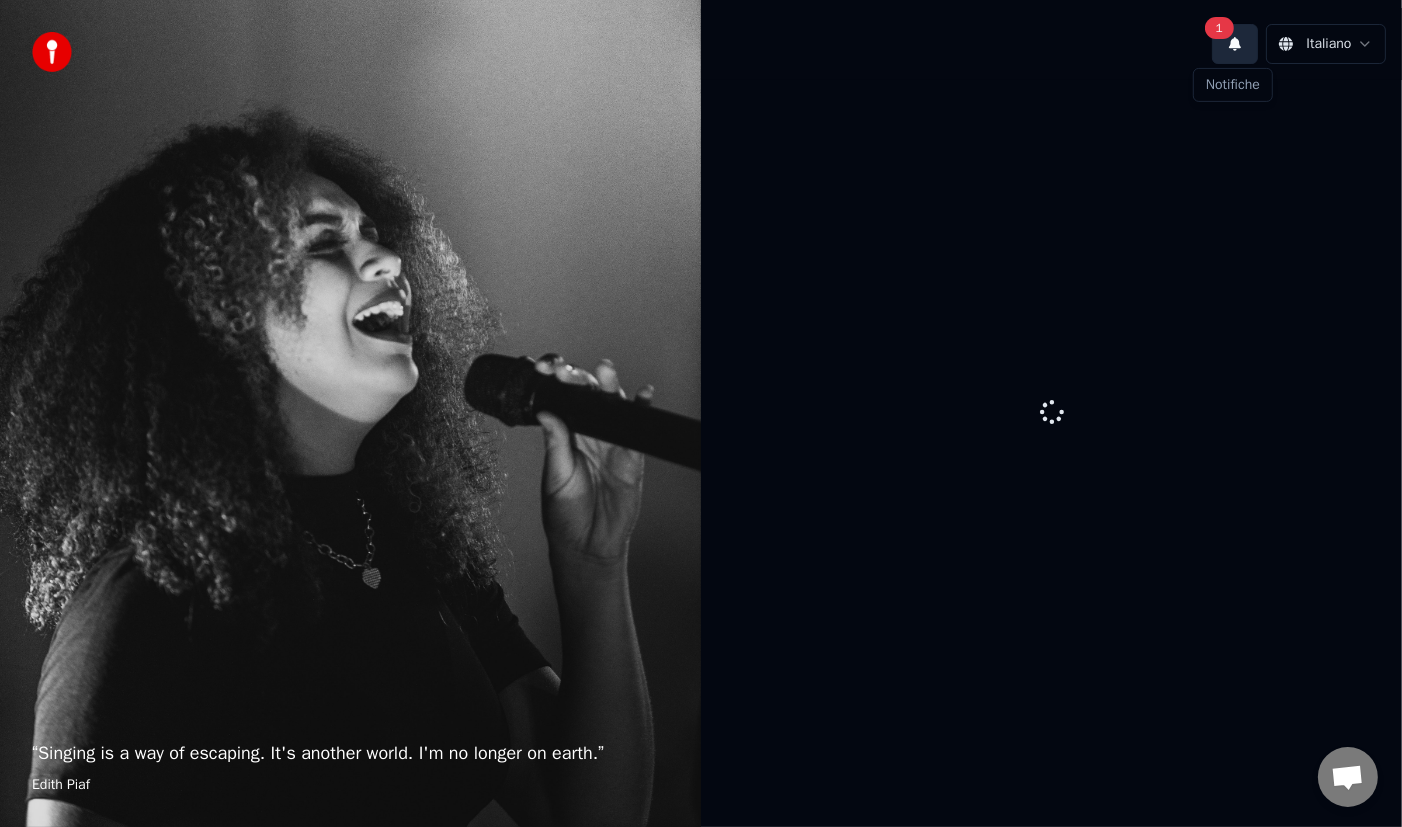 click on "1" at bounding box center (1219, 28) 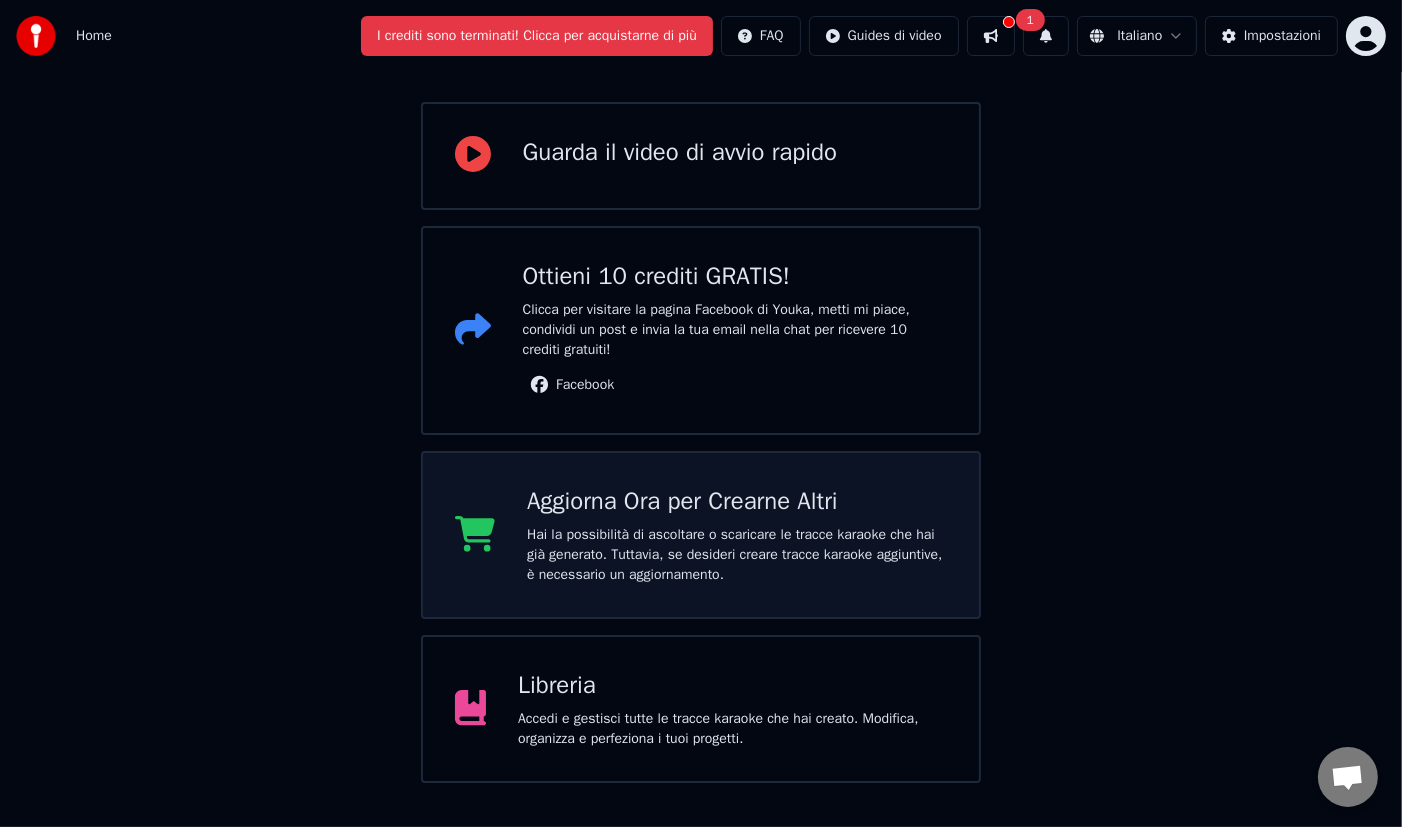 click on "Aggiorna Ora per Crearne Altri" at bounding box center (737, 501) 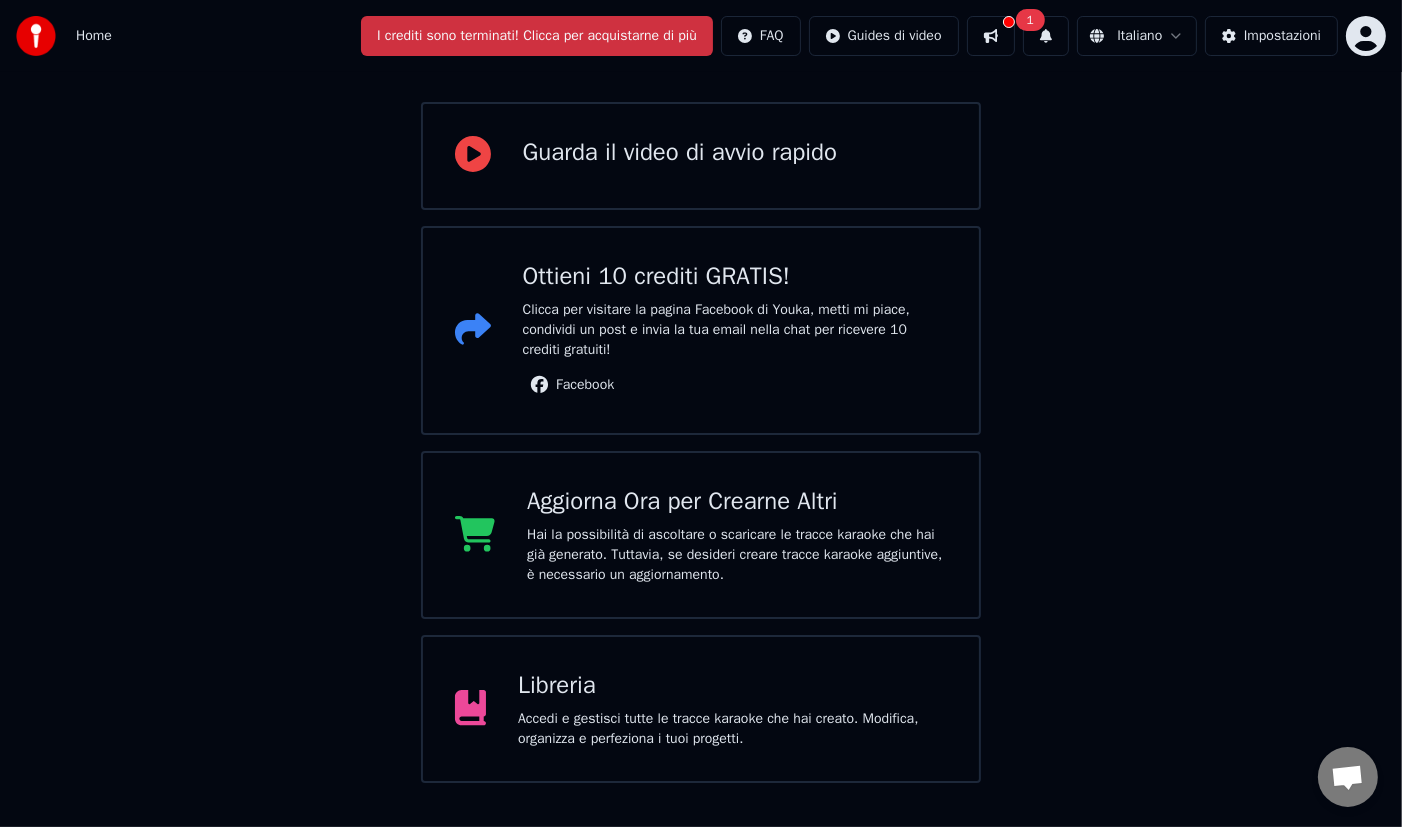 click on "I crediti sono terminati! Clicca per acquistarne di più" at bounding box center (537, 36) 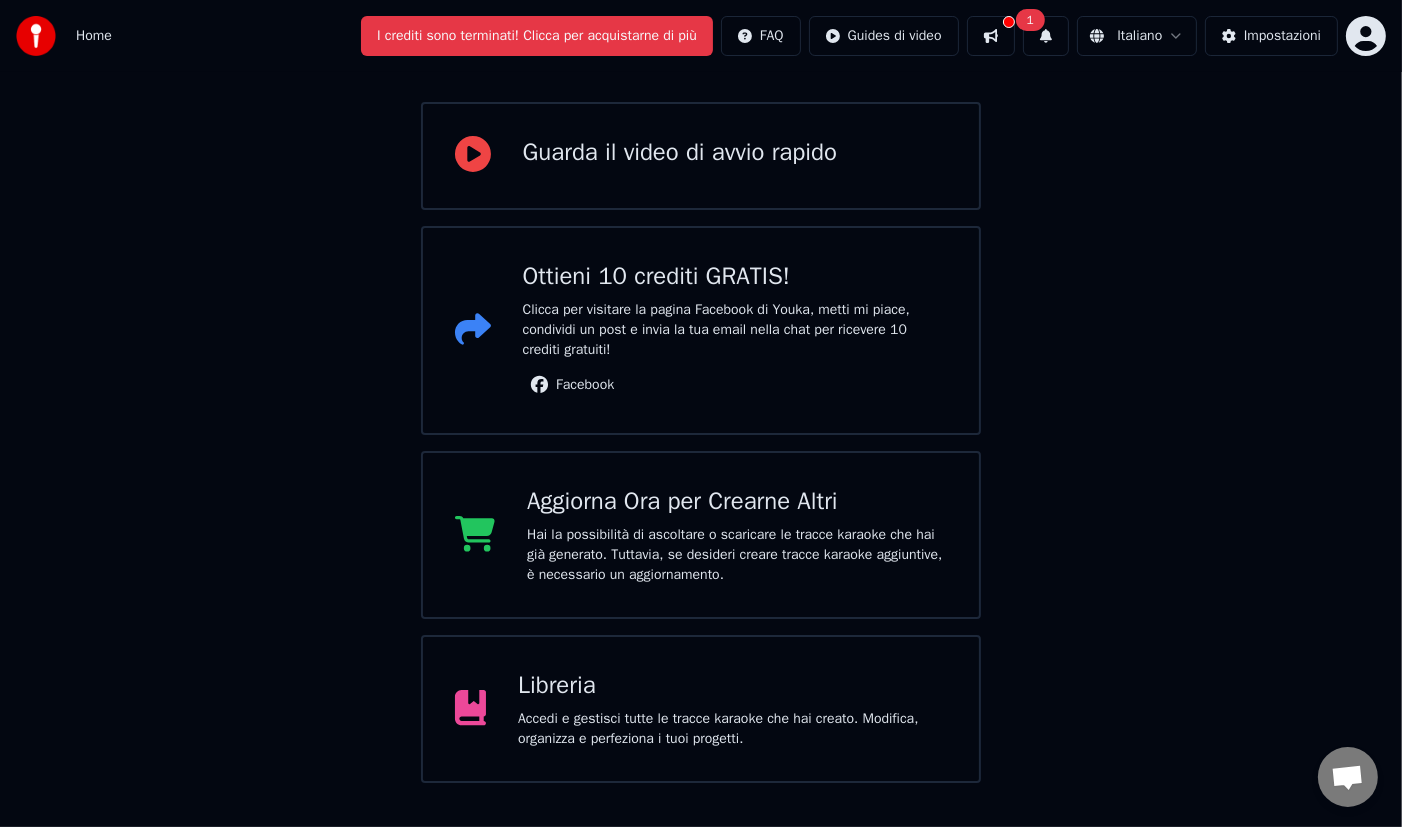 click at bounding box center (36, 36) 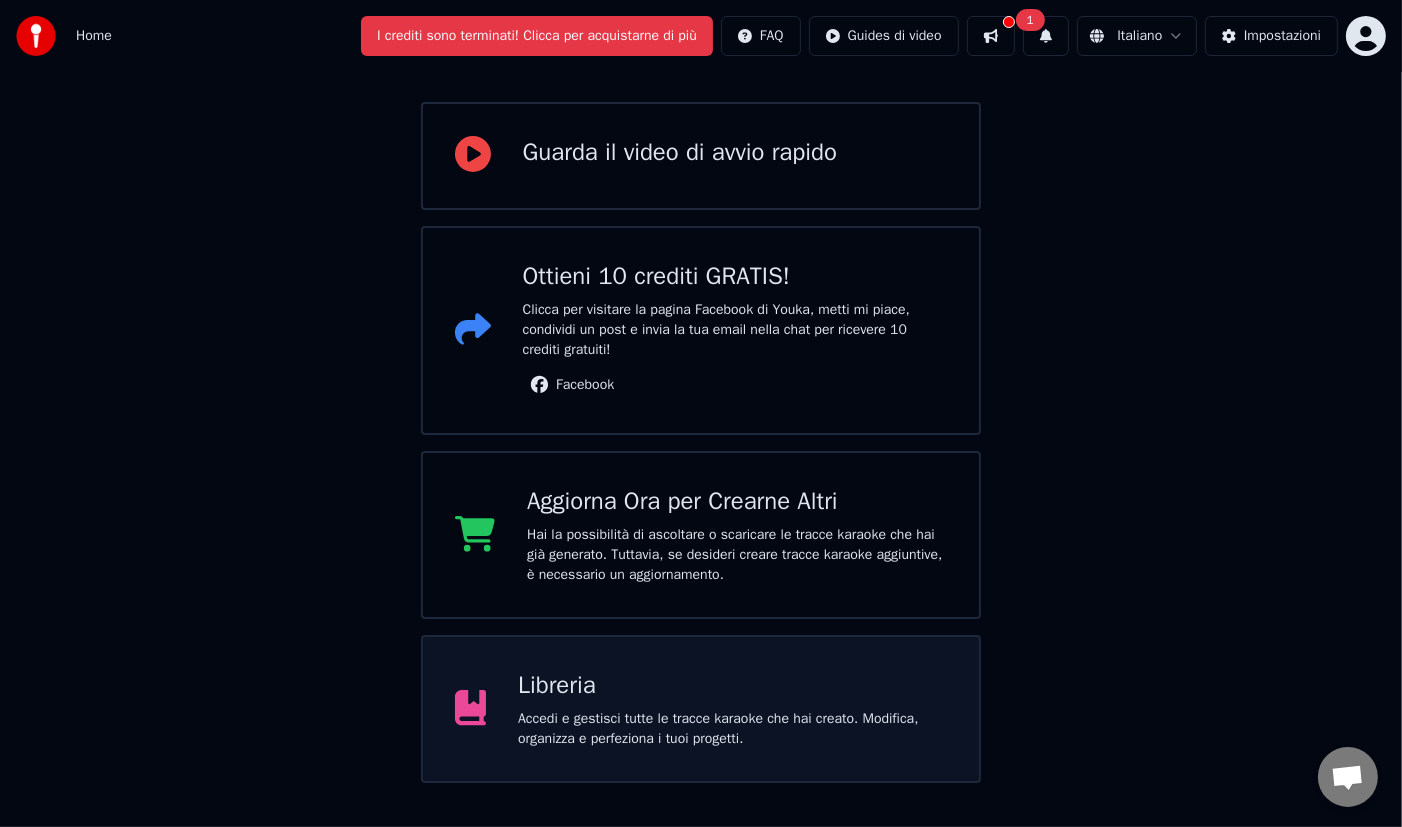 click on "Accedi e gestisci tutte le tracce karaoke che hai creato. Modifica, organizza e perfeziona i tuoi progetti." at bounding box center (732, 729) 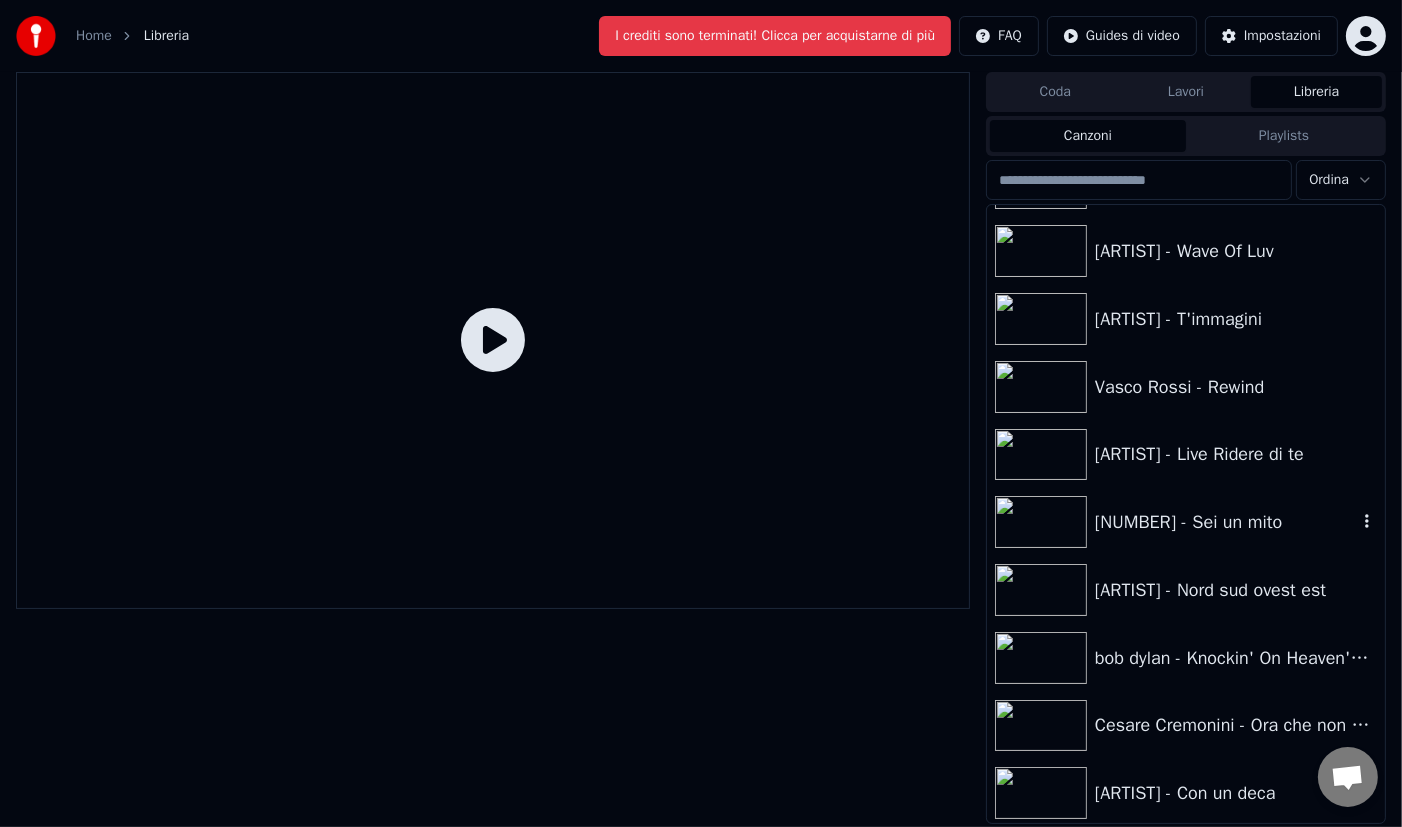 scroll, scrollTop: 1214, scrollLeft: 0, axis: vertical 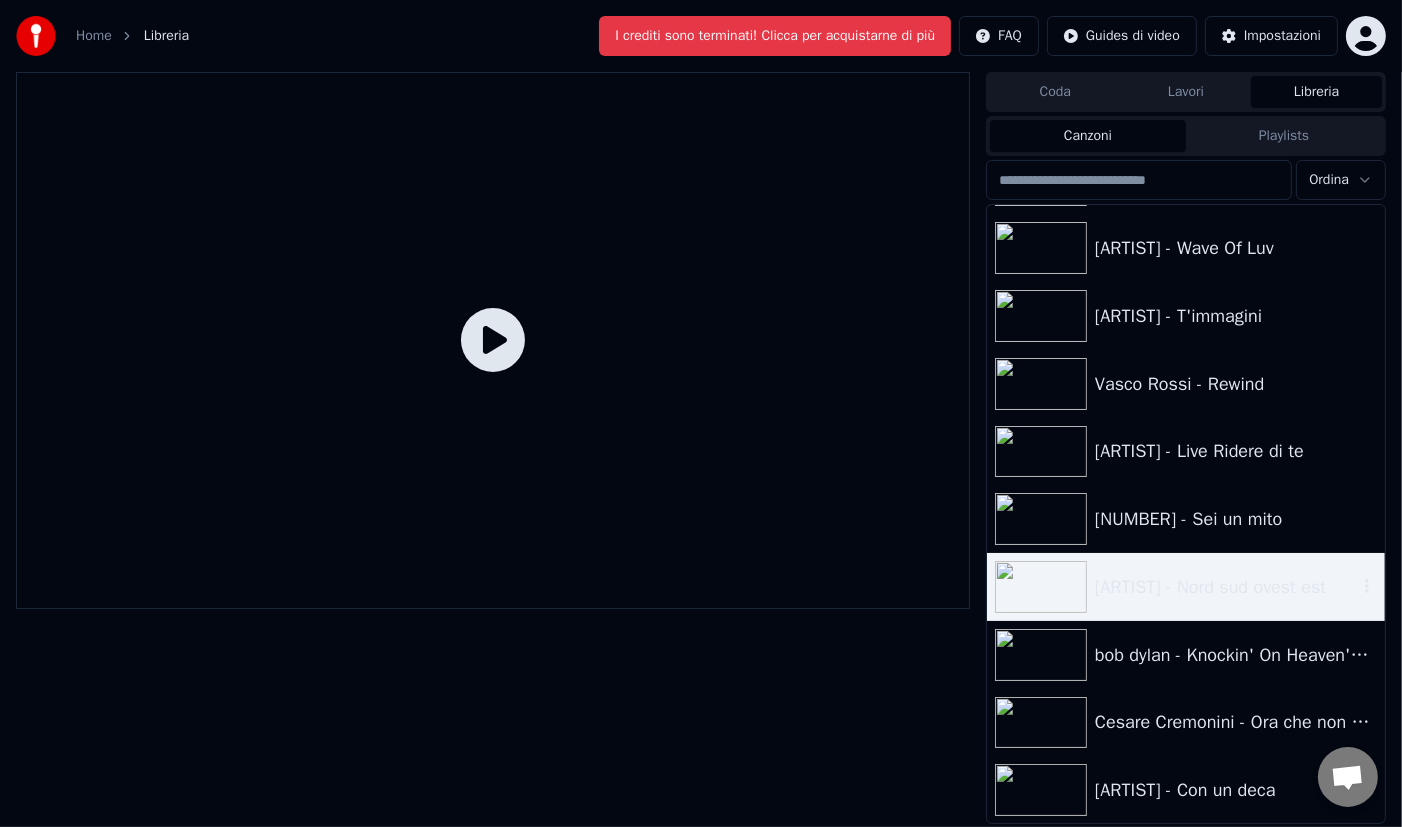 click on "[ARTIST] - Nord sud ovest est" at bounding box center [1226, 587] 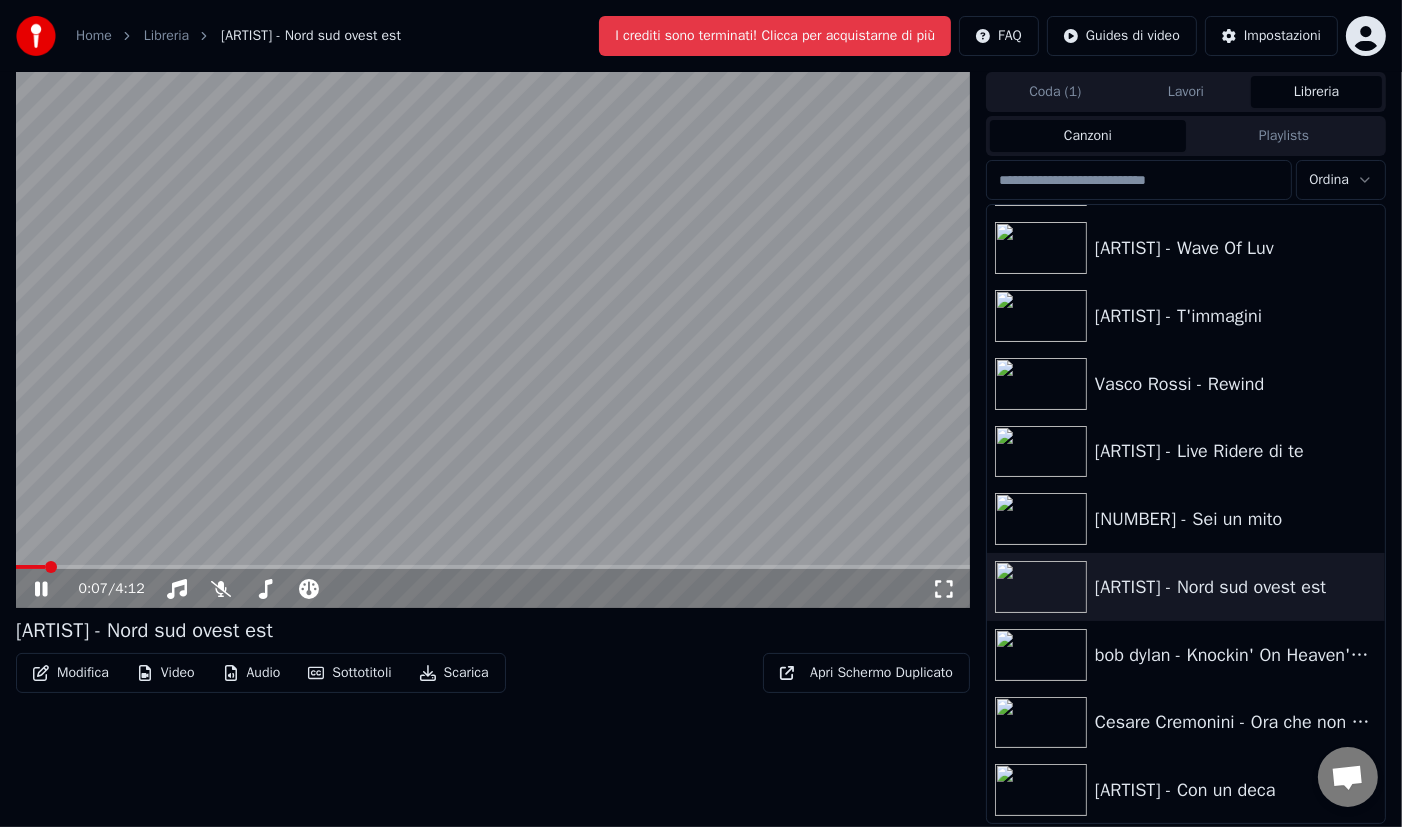 click on "Playlists" at bounding box center [1284, 136] 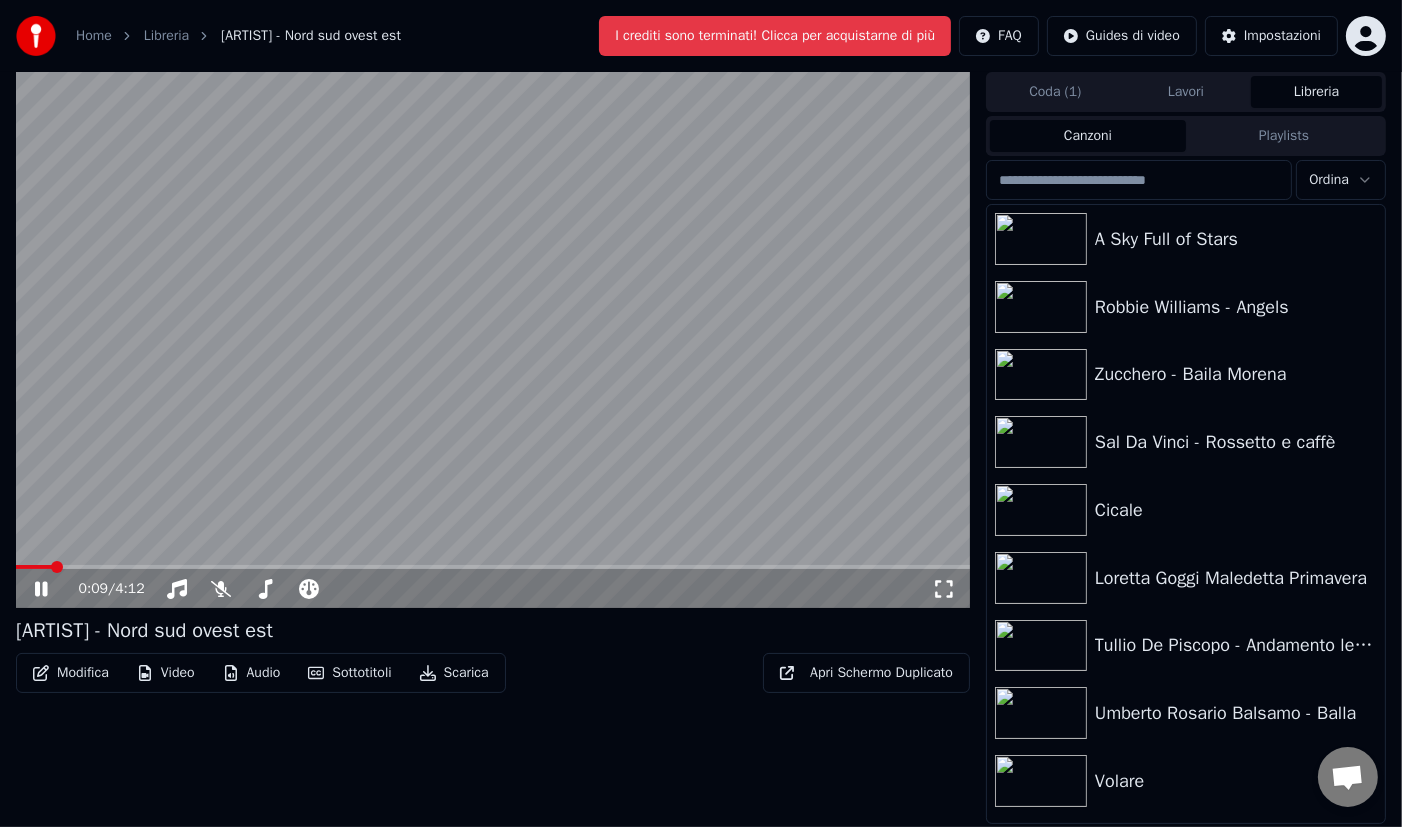 click on "Canzoni" at bounding box center (1088, 136) 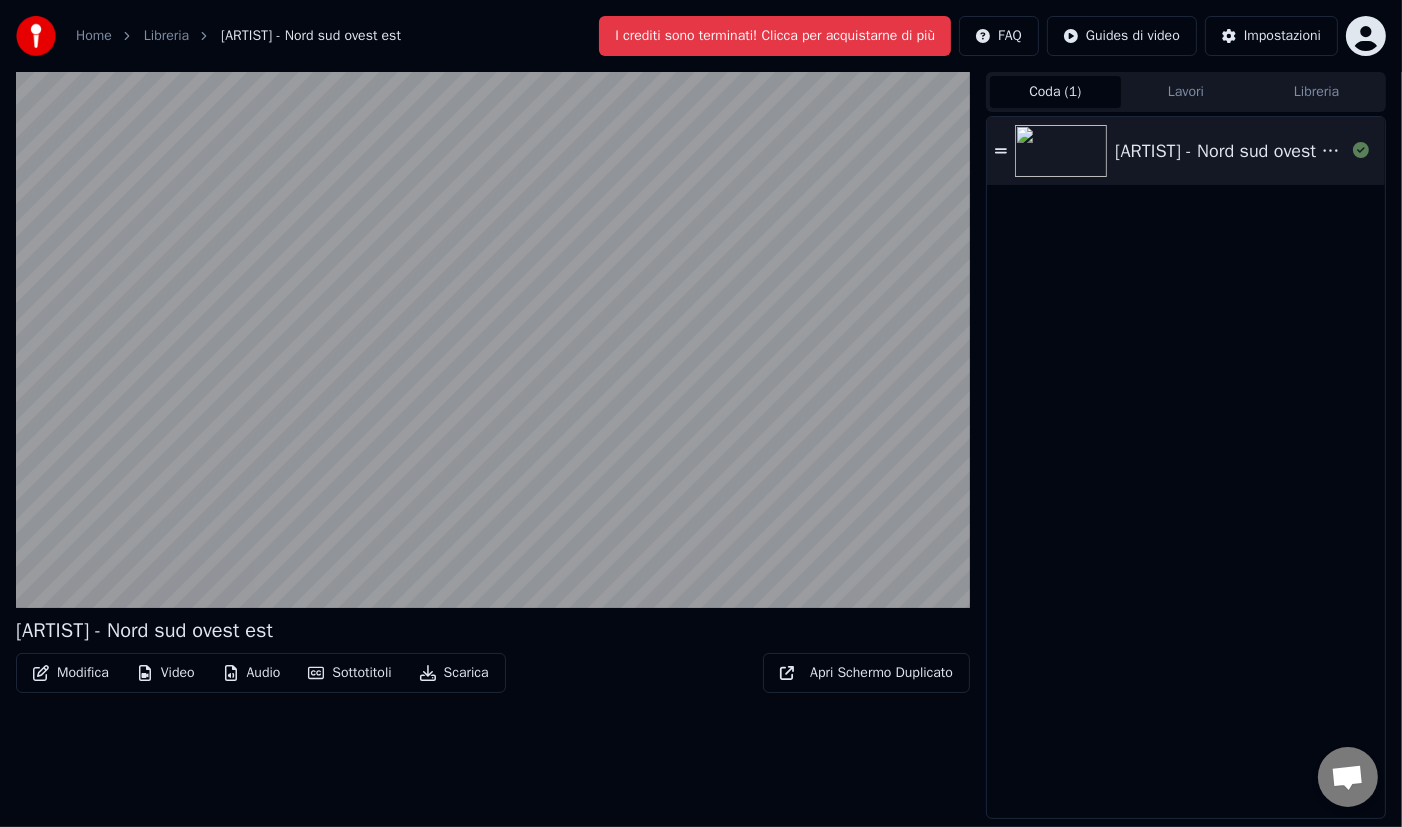 click on "Coda ( 1 )" at bounding box center (1055, 92) 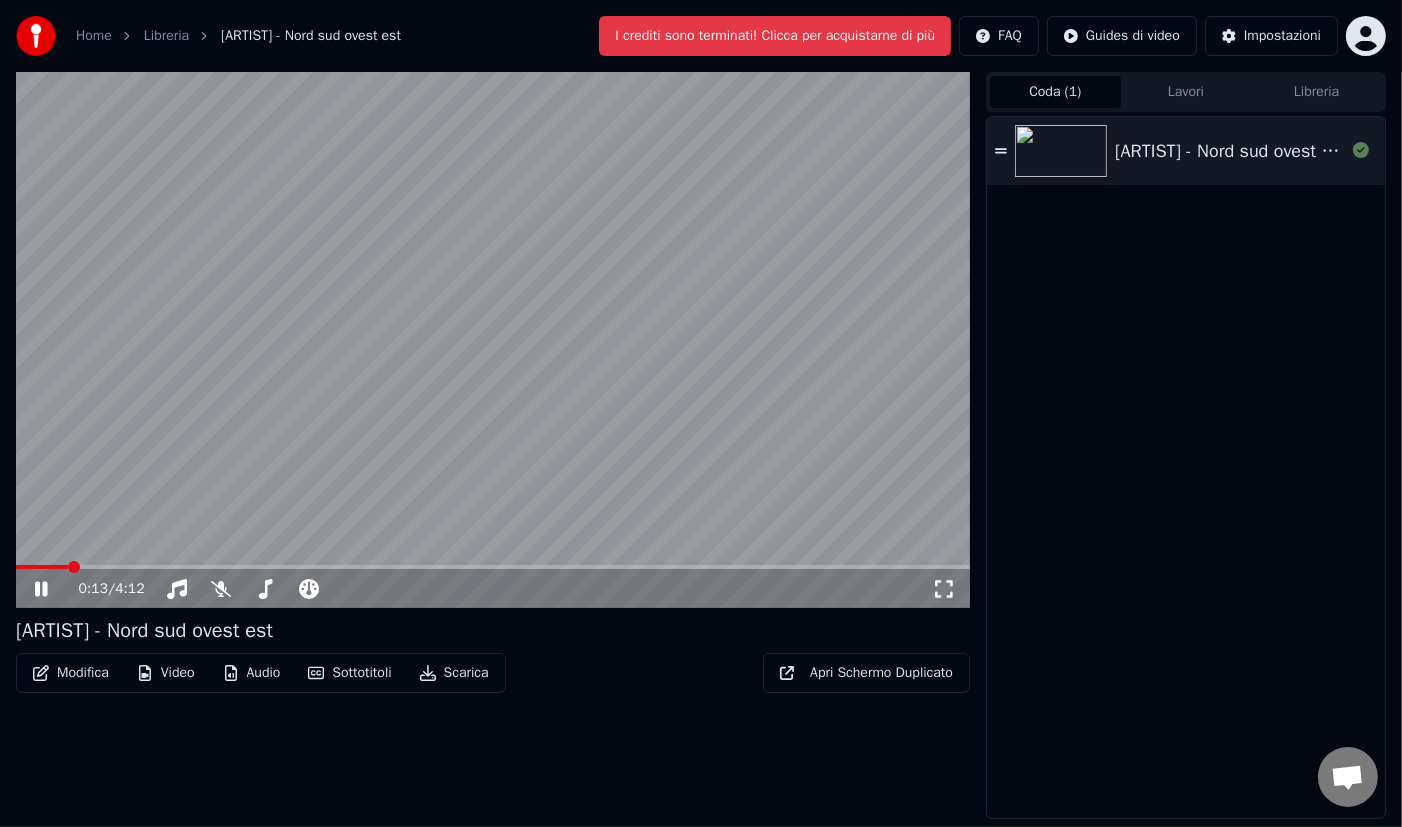 click on "Lavori" at bounding box center [1186, 92] 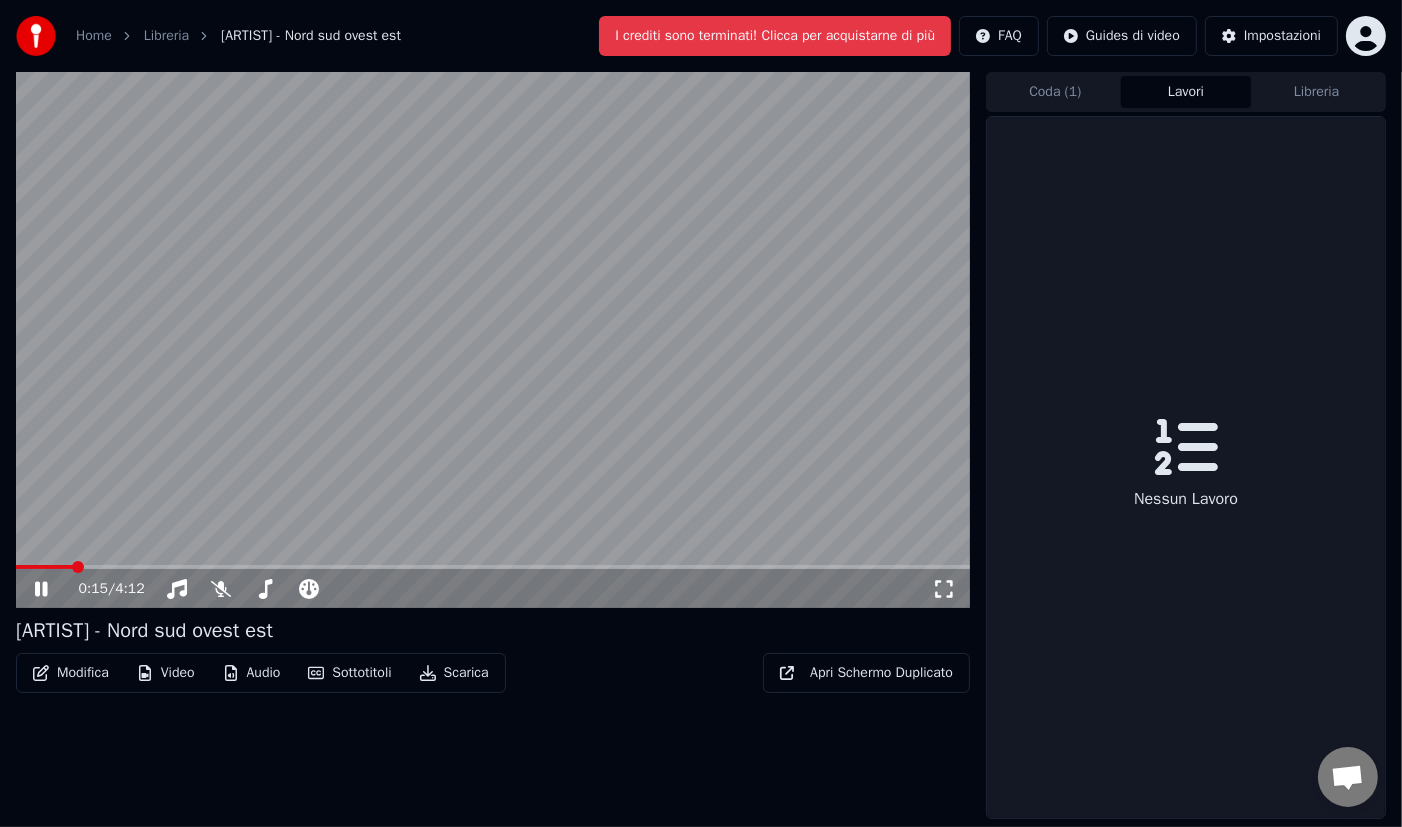 click on "Libreria" at bounding box center (1316, 92) 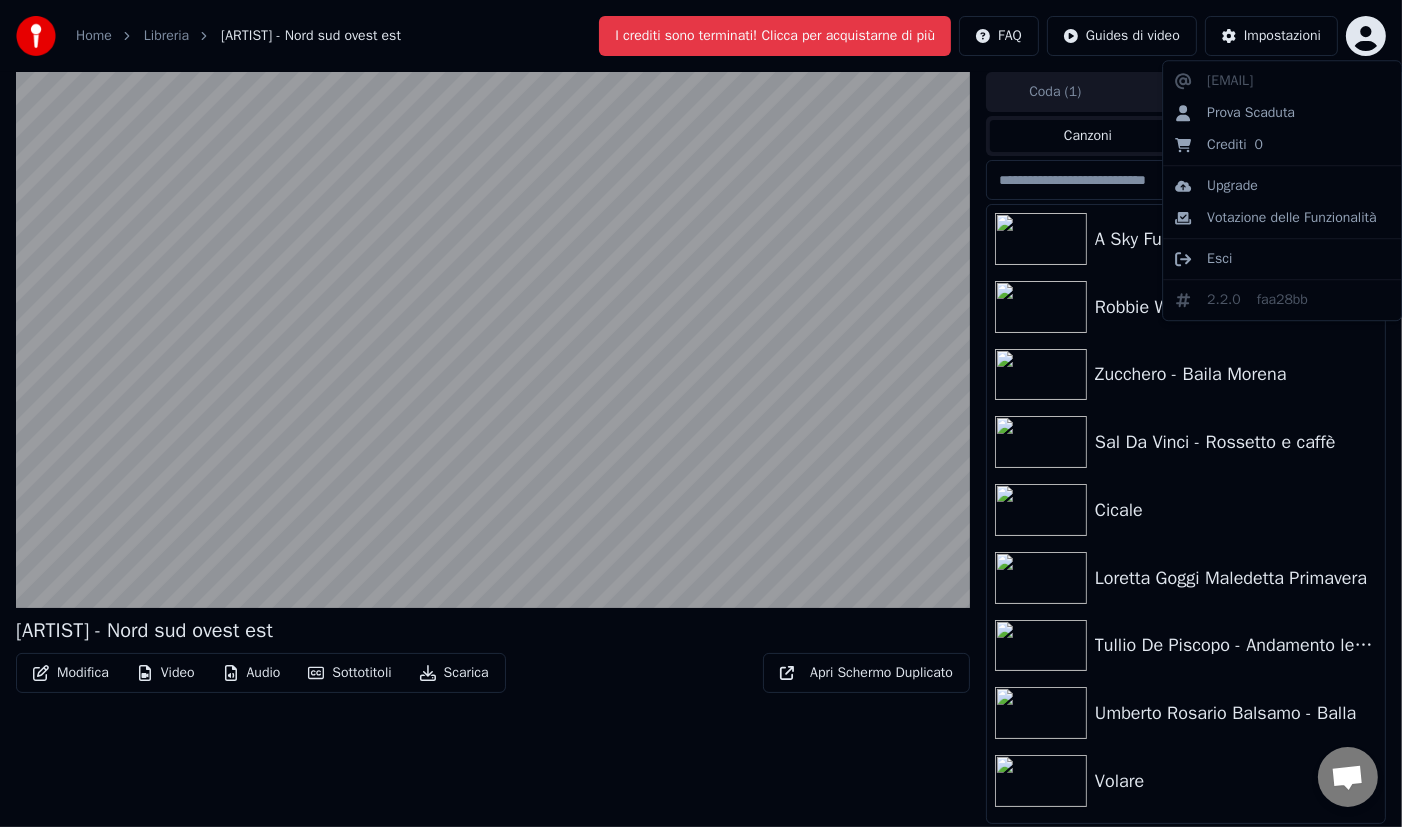 click on "Home Libreria [ARTIST] - Nord sud ovest est I crediti sono terminati! Clicca per acquistarne di più FAQ Guides di video Impostazioni [ARTIST] - Nord sud ovest est Modifica Video Audio Sottotitoli Scarica Apri Schermo Duplicato Coda ( 1 ) Lavori Libreria Canzoni Playlists Ordina A Sky Full of Stars [ARTIST] - Angels [ARTIST] - Baila Morena [ARTIST] - Rossetto e caffè Cicale [ARTIST] Maledetta Primavera [ARTIST] - Andamento lento [ARTIST] Rosario Balsamo - Balla Volare [ARTIST] e [ARTIST] Non succederà più Sanremo 30.01.1982 Non voglio mica la luna [ARTIST] - Sarà perché ti amo [ARTIST] - Urlando contro il cielo [EMAIL] Prova Scaduta Crediti 0 Upgrade Votazione delle Funzionalità Esci 2.2.0 faa28bb" at bounding box center [701, 413] 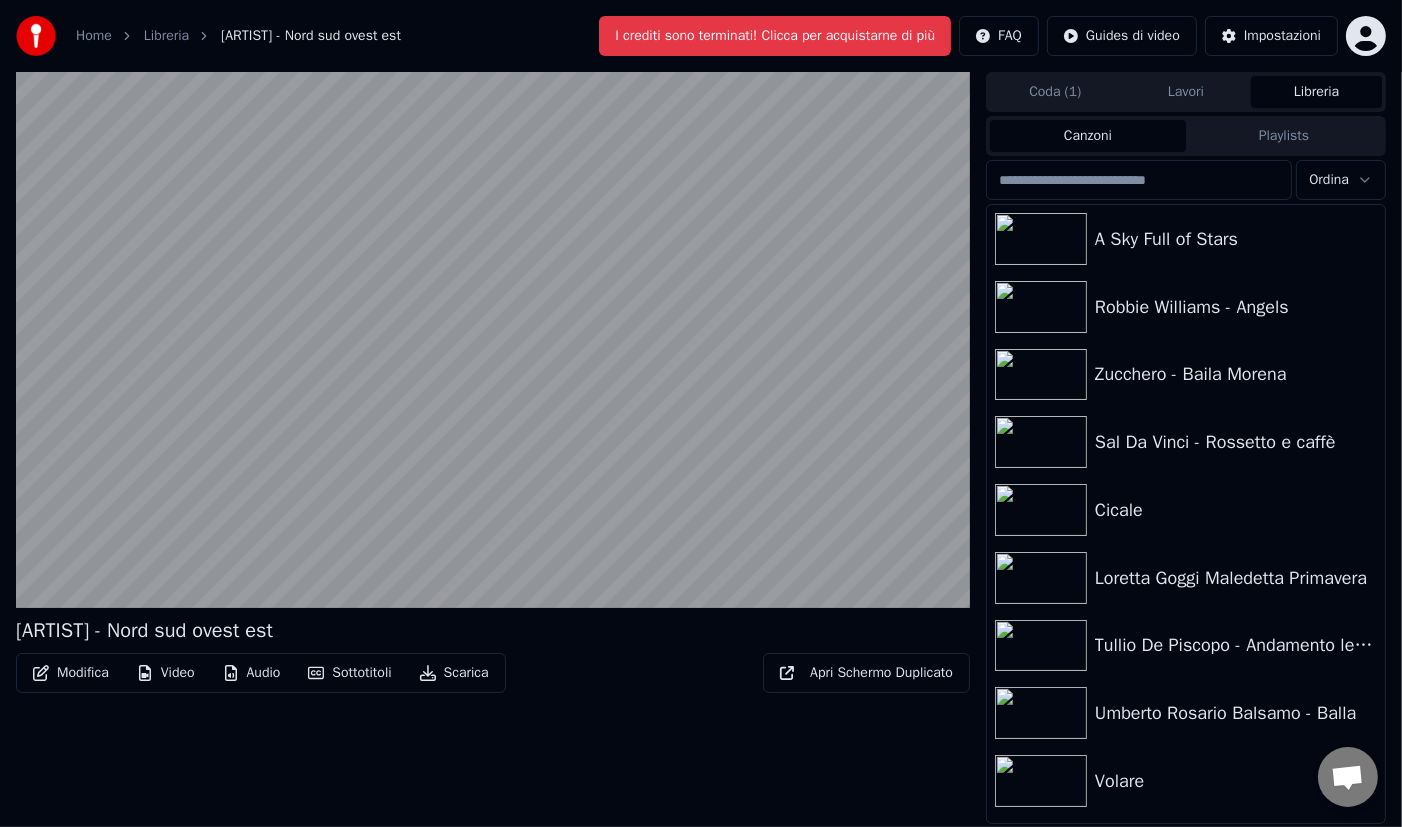 click on "Home" at bounding box center (94, 36) 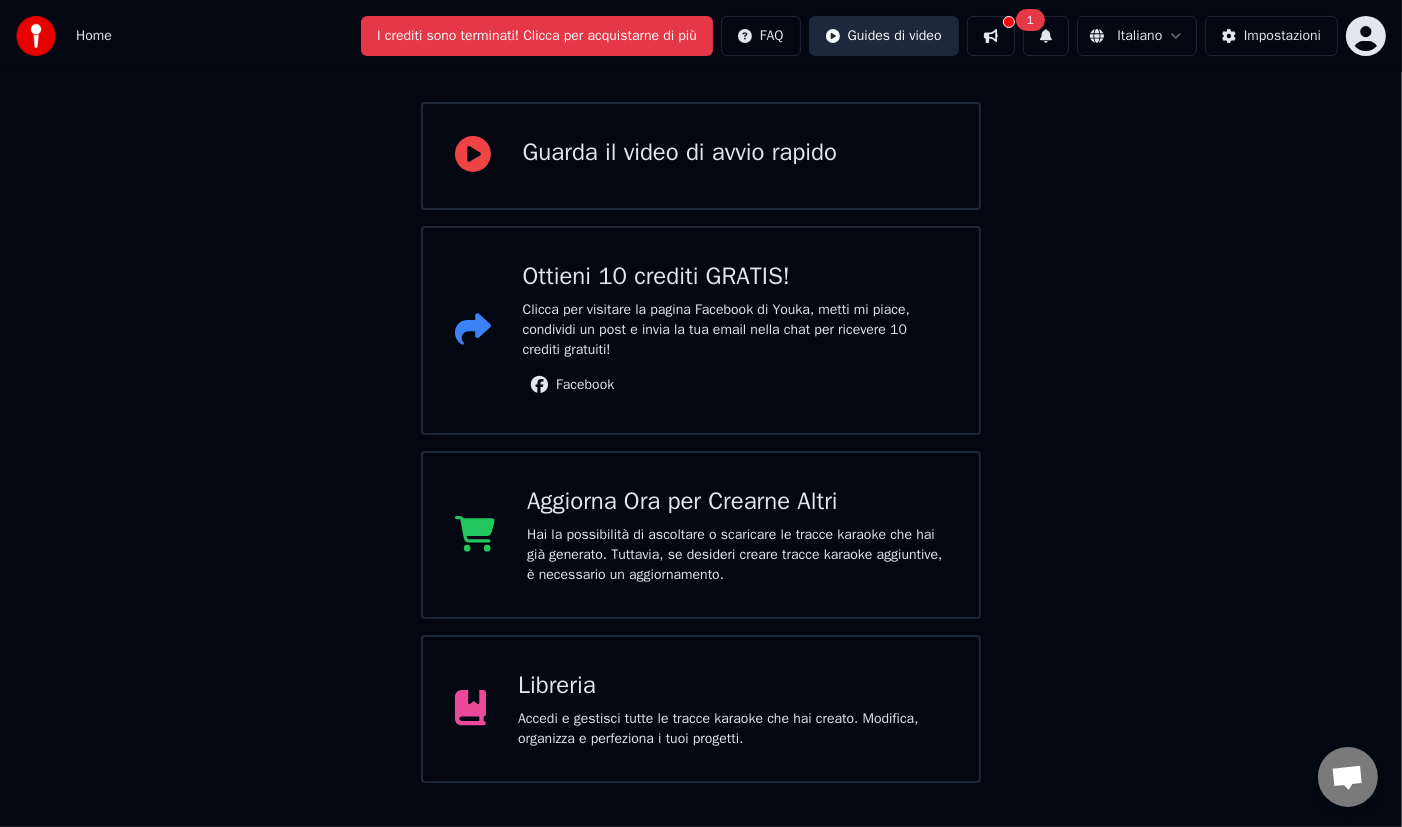 click on "Home I crediti sono terminati! Clicca per acquistarne di più FAQ Guides di video 1 Italiano Impostazioni Benvenuto in Youka Guarda il video di avvio rapido Ottieni 10 crediti GRATIS! Clicca per visitare la pagina Facebook di Youka, metti mi piace, condividi un post e invia la tua email nella chat per ricevere 10 crediti gratuiti! Facebook Aggiorna Ora per Crearne Altri Hai la possibilità di ascoltare o scaricare le tracce karaoke che hai già generato. Tuttavia, se desideri creare tracce karaoke aggiuntive, è necessario un aggiornamento. Libreria Accedi e gestisci tutte le tracce karaoke che hai creato. Modifica, organizza e perfeziona i tuoi progetti." at bounding box center (701, 374) 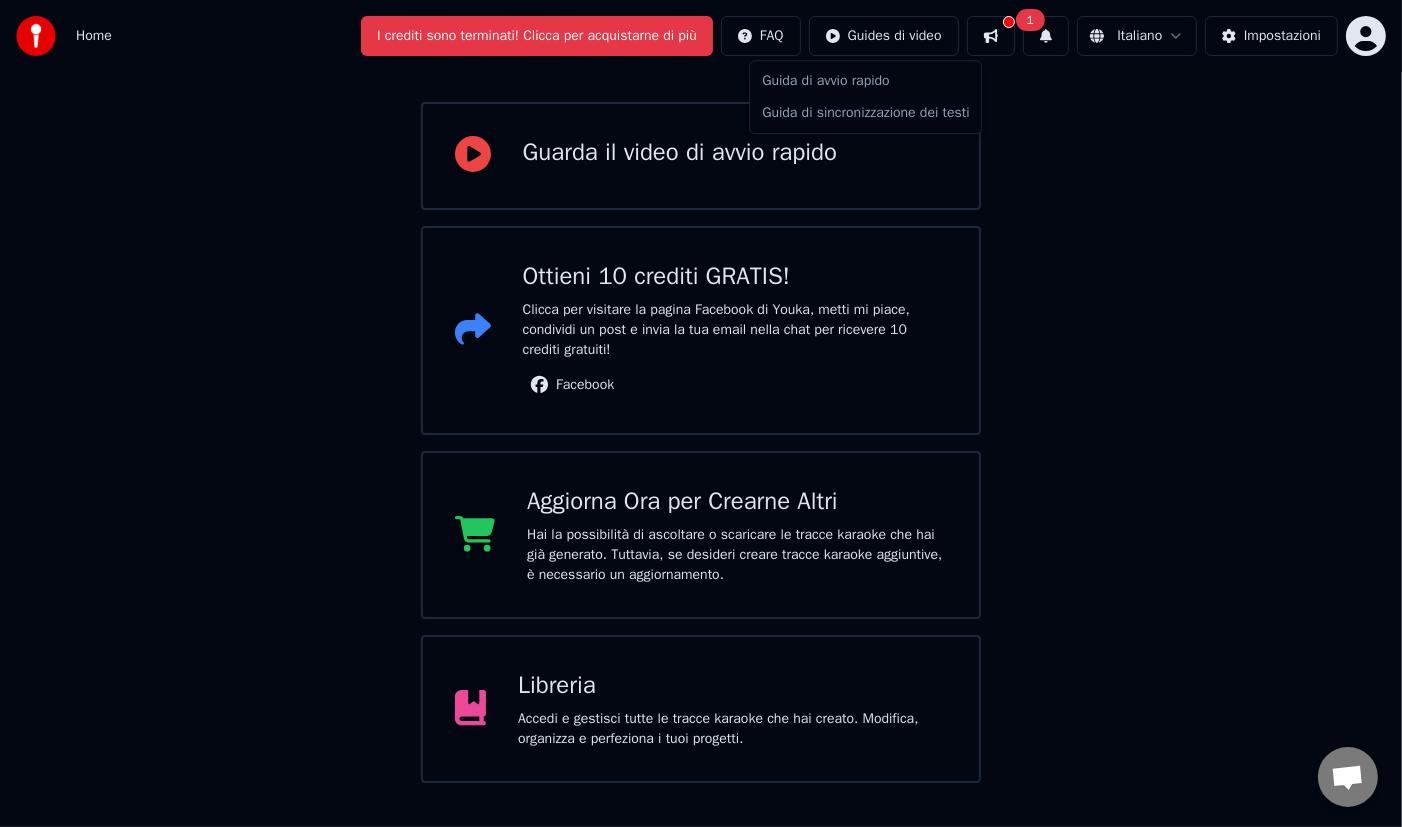 click on "Home I crediti sono terminati! Clicca per acquistarne di più FAQ Guides di video 1 Italiano Impostazioni Benvenuto in Youka Guarda il video di avvio rapido Ottieni 10 crediti GRATIS! Clicca per visitare la pagina Facebook di Youka, metti mi piace, condividi un post e invia la tua email nella chat per ricevere 10 crediti gratuiti! Facebook Aggiorna Ora per Crearne Altri Hai la possibilità di ascoltare o scaricare le tracce karaoke che hai già generato. Tuttavia, se desideri creare tracce karaoke aggiuntive, è necessario un aggiornamento. Libreria Accedi e gestisci tutte le tracce karaoke che hai creato. Modifica, organizza e perfeziona i tuoi progetti. Guida di avvio rapido Guida di sincronizzazione dei testi" at bounding box center (701, 374) 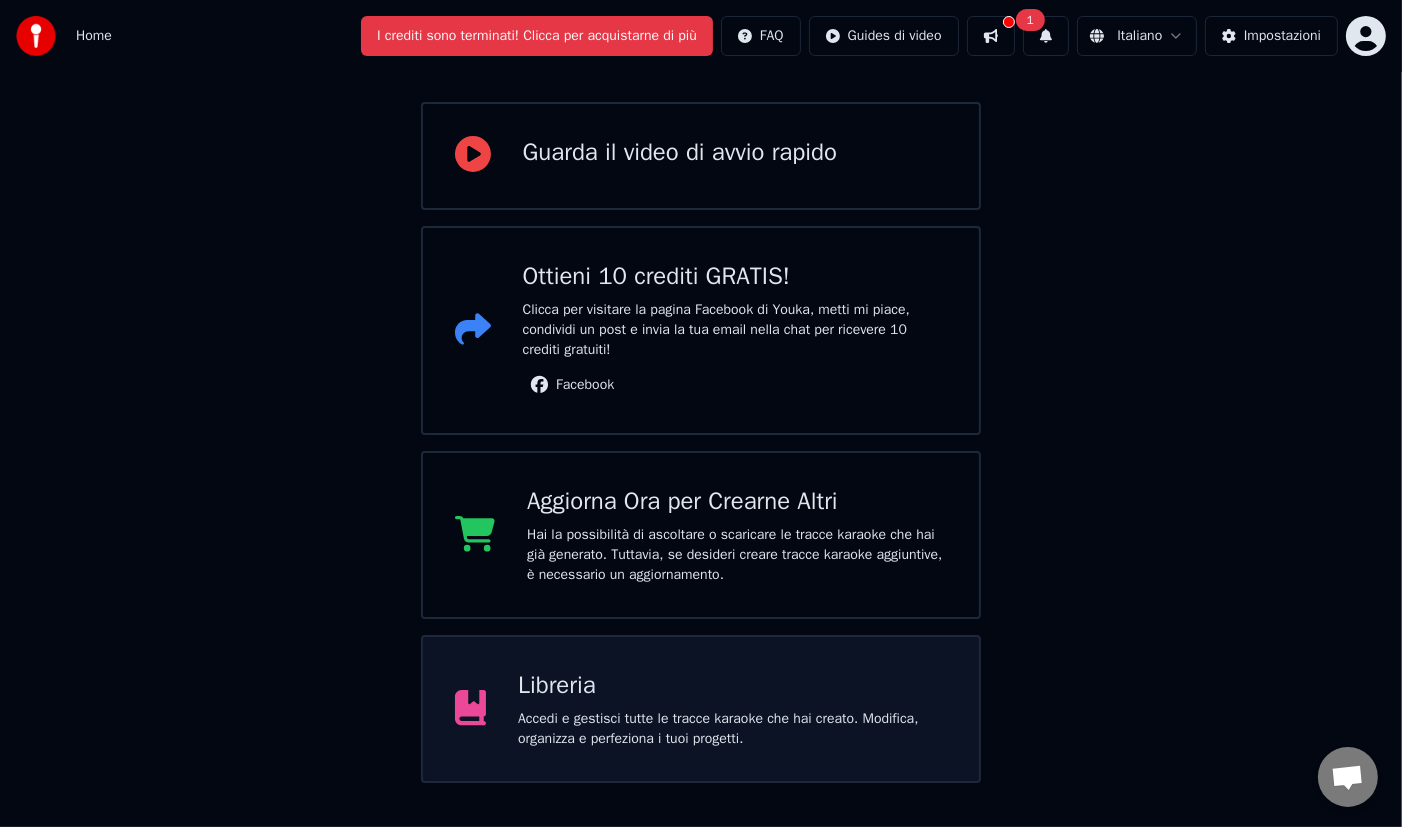 click on "Libreria Accedi e gestisci tutte le tracce karaoke che hai creato. Modifica, organizza e perfeziona i tuoi progetti." at bounding box center (701, 709) 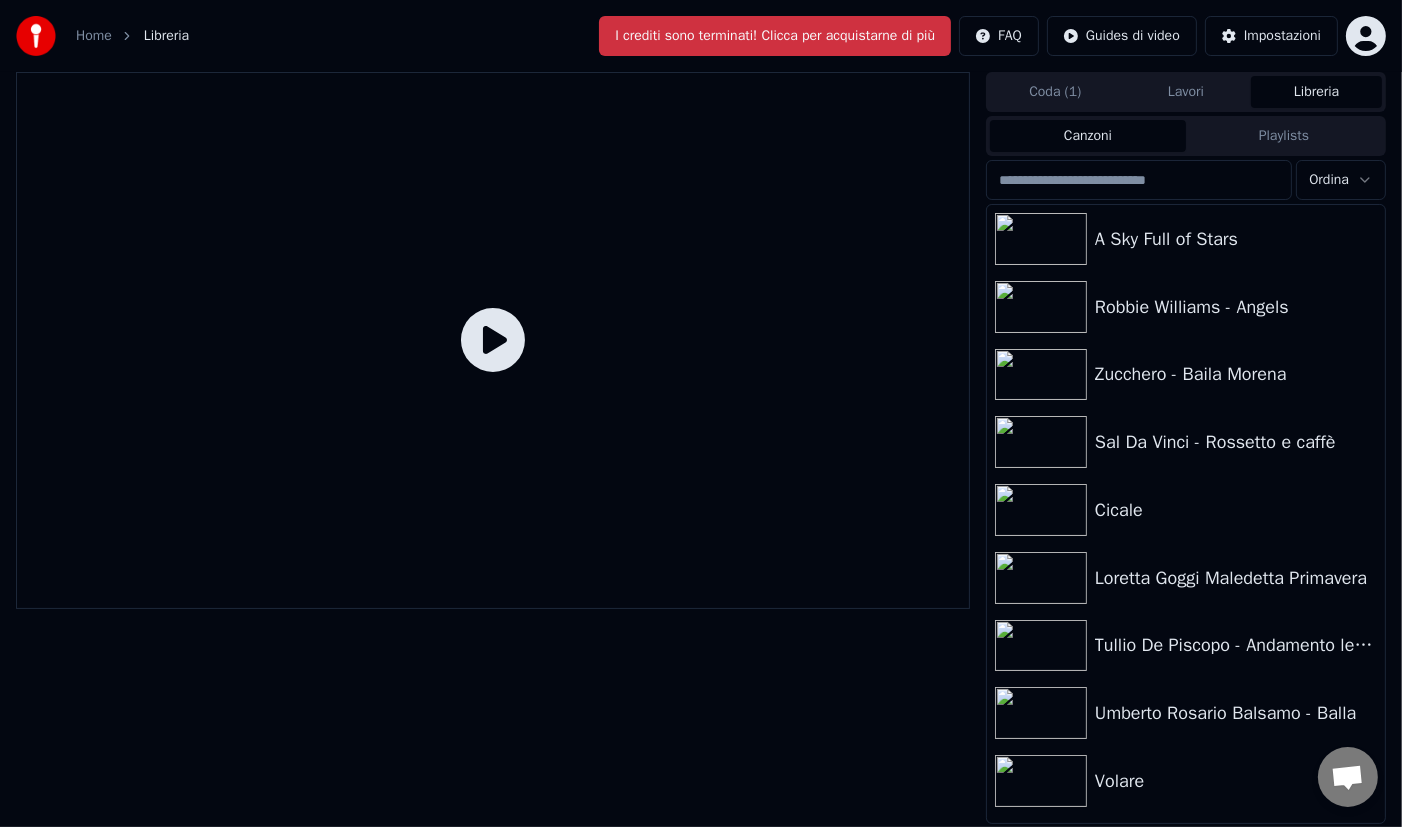 click on "I crediti sono terminati! Clicca per acquistarne di più" at bounding box center [775, 36] 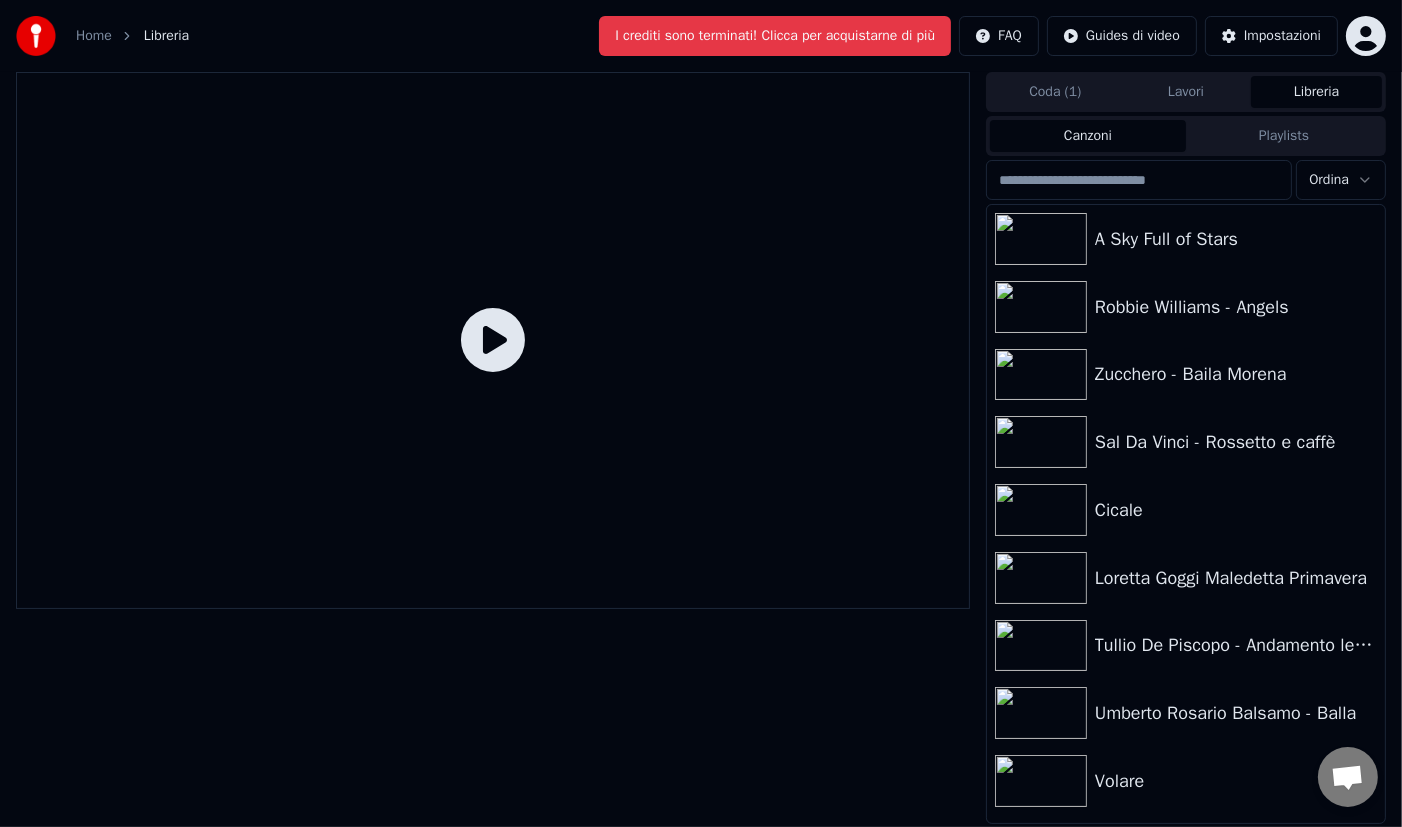 click on "Home Libreria I crediti sono terminati! Clicca per acquistarne di più FAQ Guides di video Impostazioni Coda ( 1 ) Lavori Libreria Canzoni Playlists Ordina A Sky Full of Stars [ARTIST] - Angels [ARTIST] - Baila Morena [ARTIST] - Rossetto e caffè Cicale [ARTIST] Maledetta Primavera [ARTIST] - Andamento lento [ARTIST] Rosario Balsamo - Balla Volare [ARTIST] e [ARTIST] Non succederà più Sanremo 30.01.1982 Non voglio mica la luna [ARTIST] - Sarà perché ti amo [ARTIST] - Urlando contro il cielo" at bounding box center (701, 413) 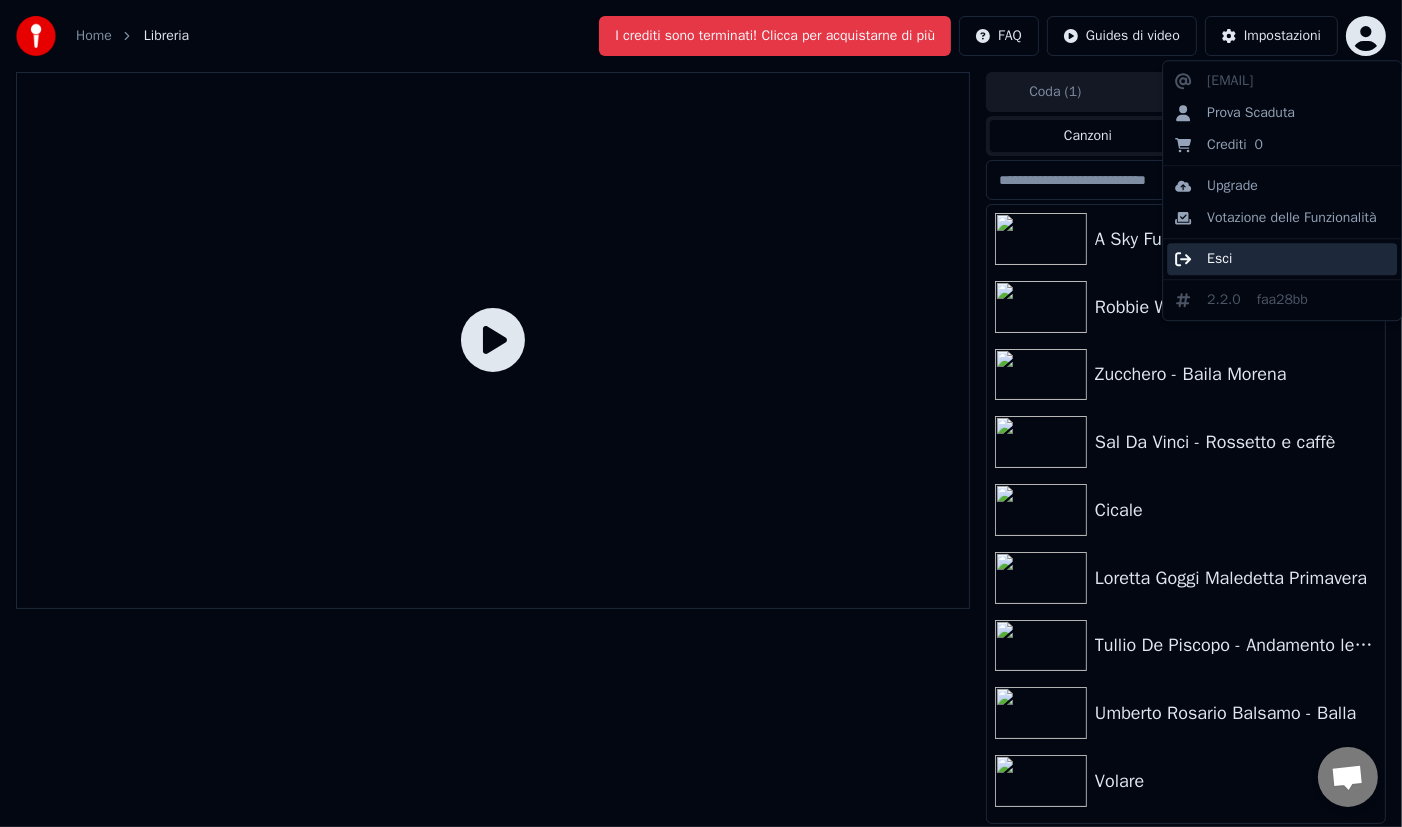 click on "Esci" at bounding box center (1282, 259) 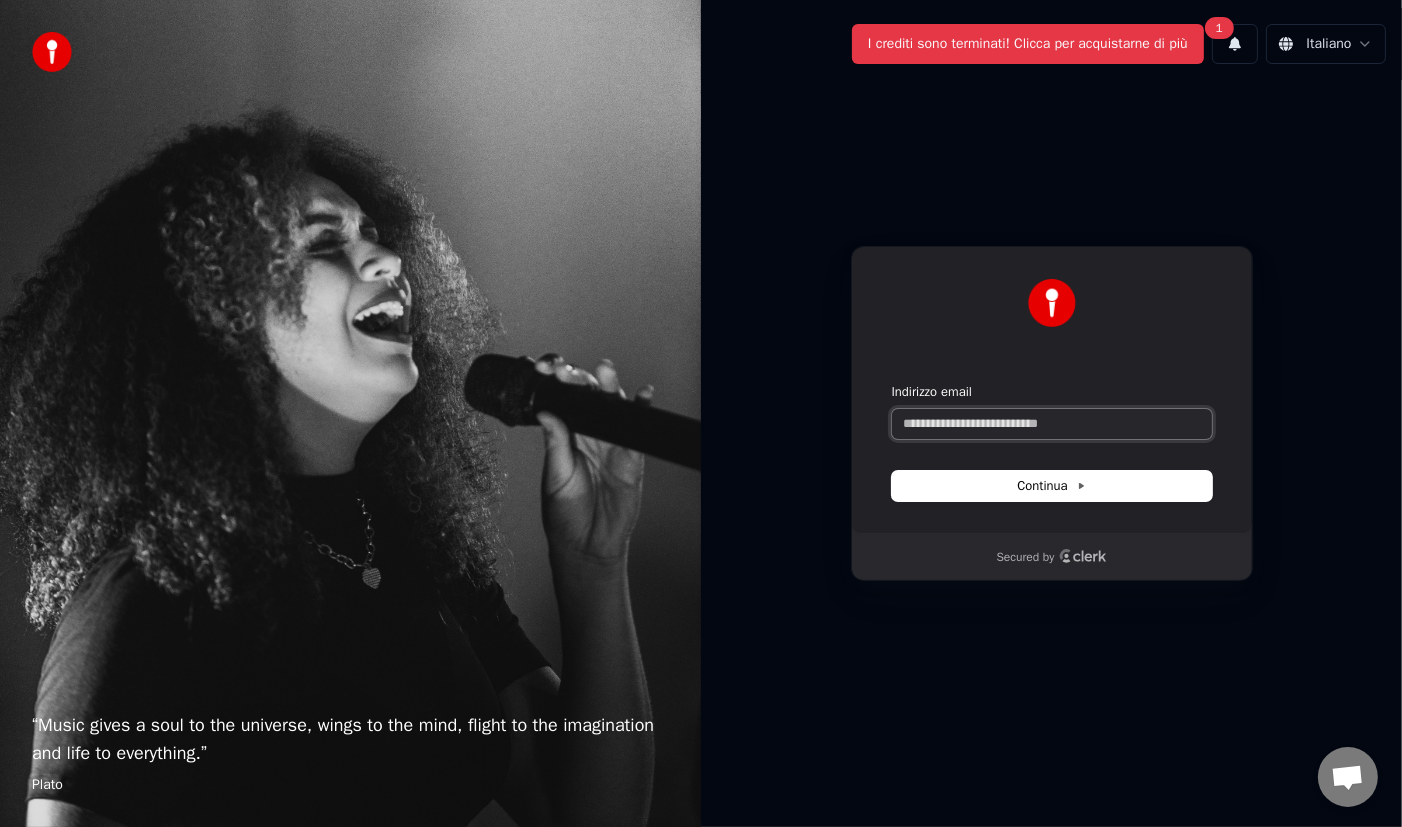 click on "Indirizzo email" at bounding box center (1052, 424) 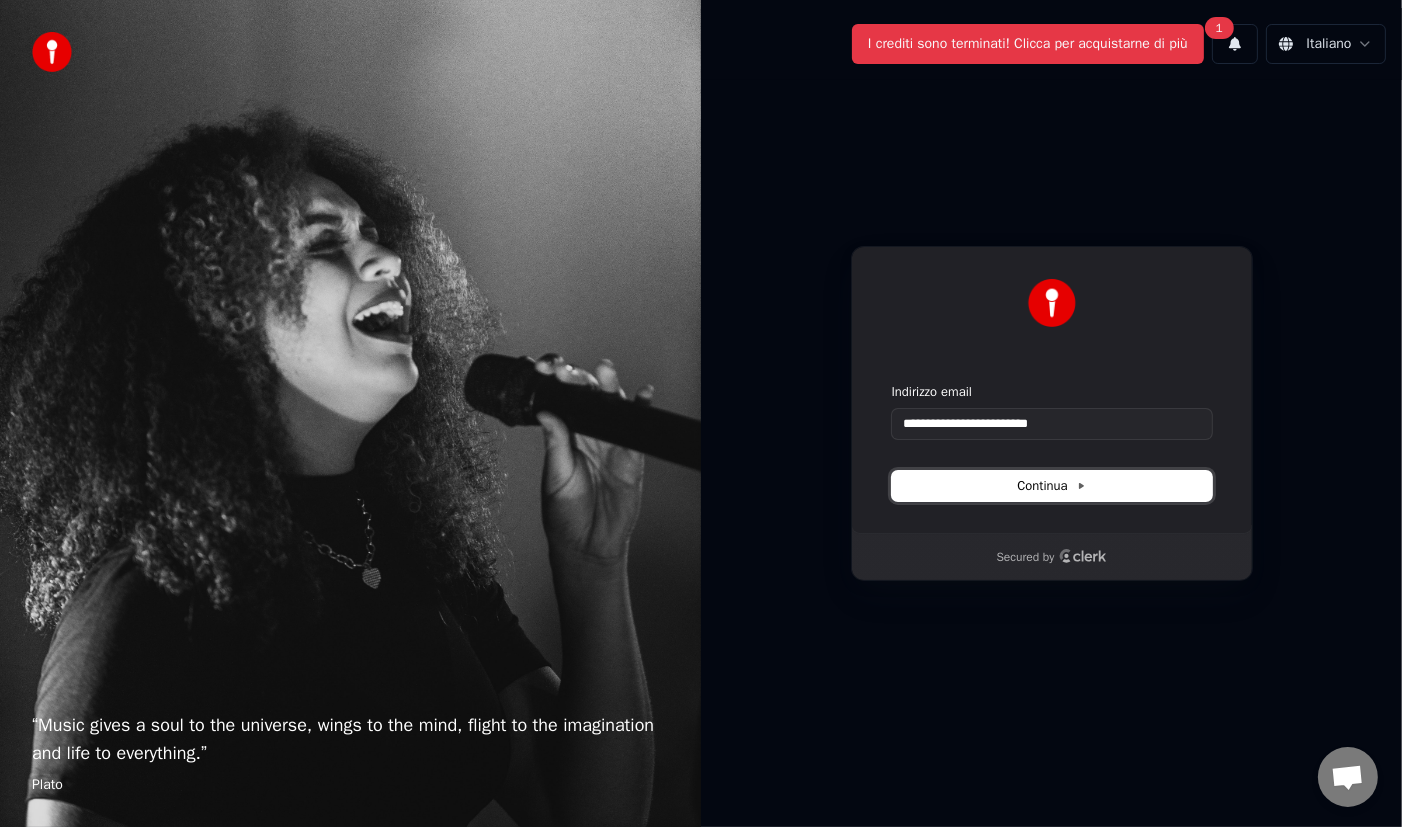click on "Continua" at bounding box center [1051, 486] 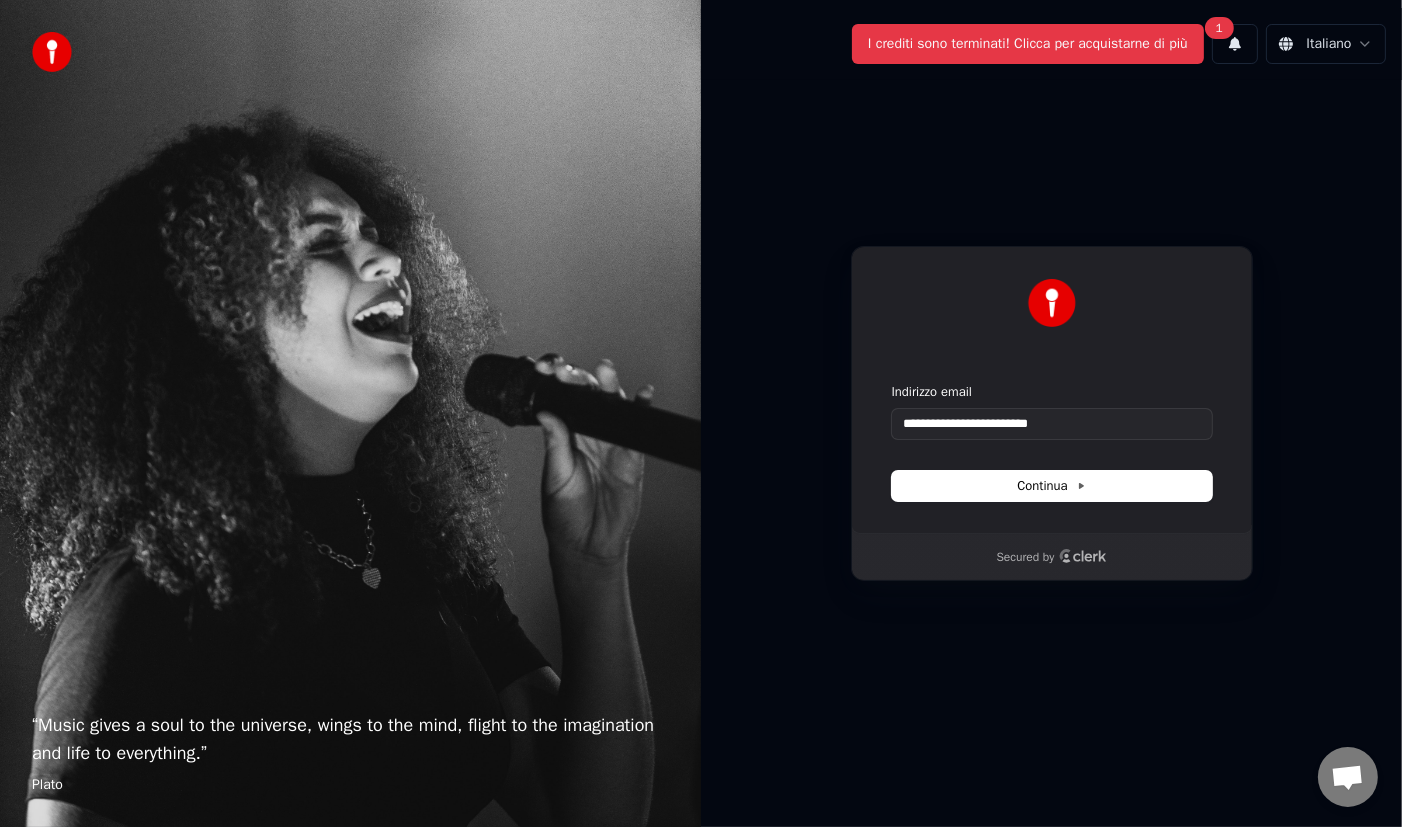 type on "**********" 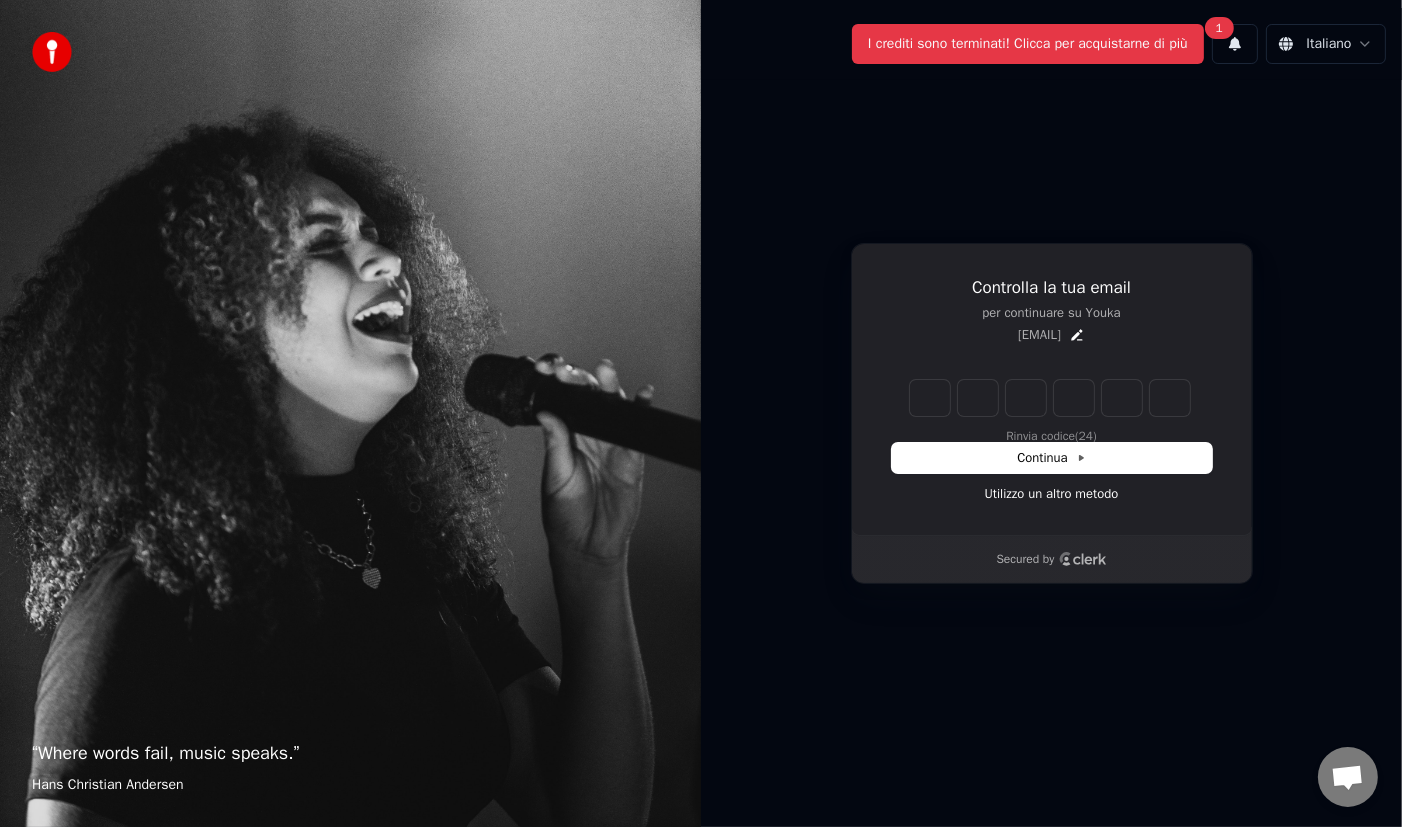 type on "*" 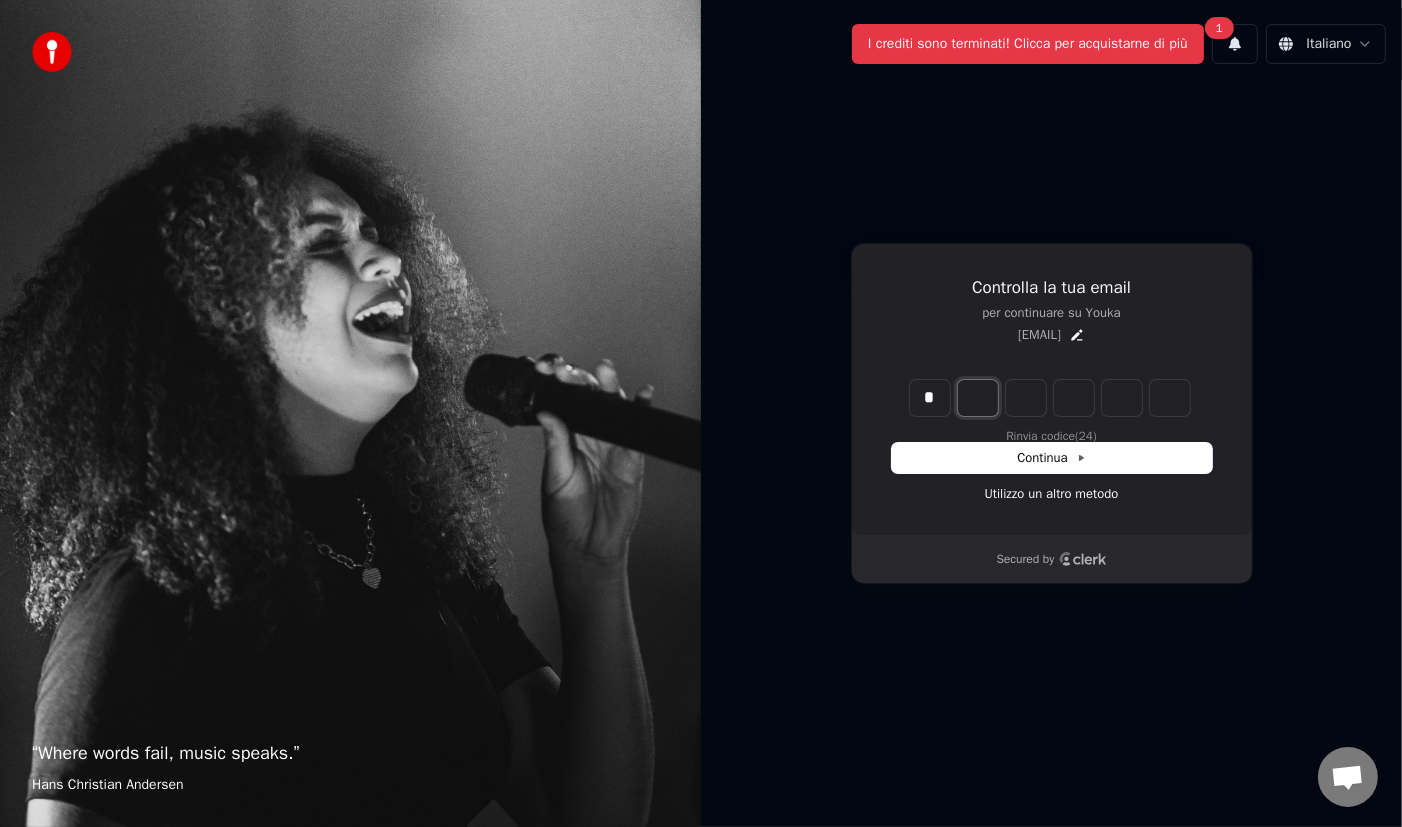 type on "*" 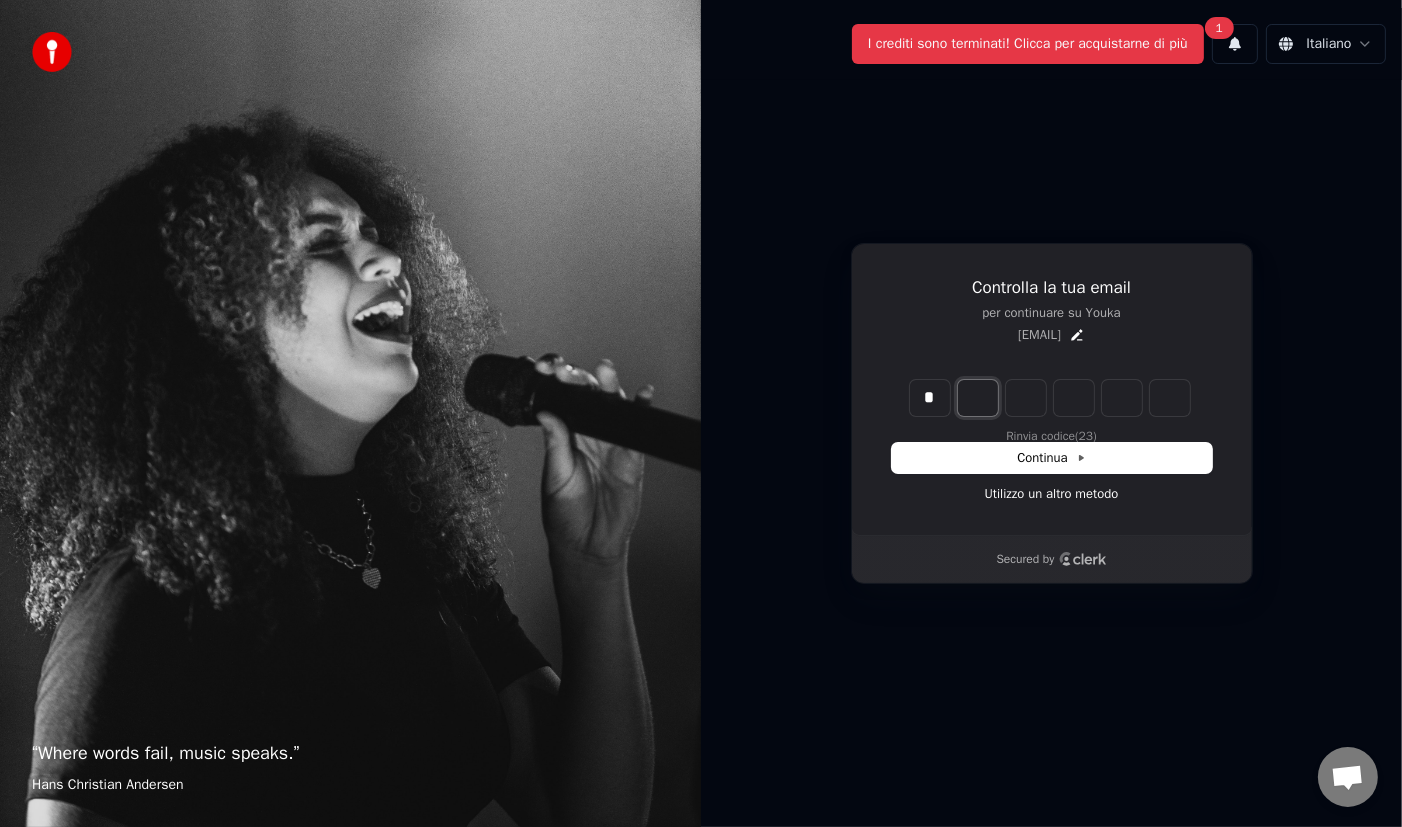type on "*" 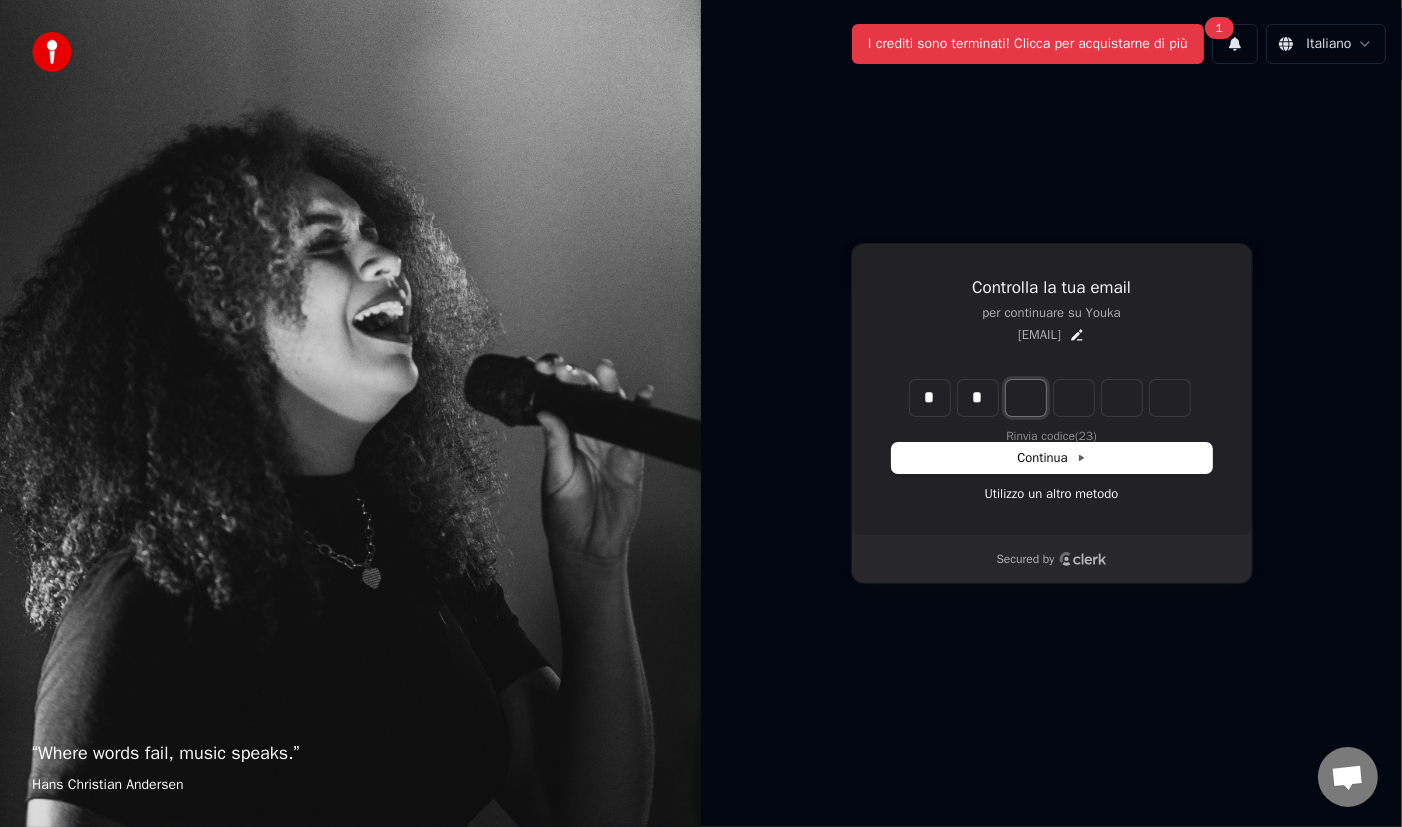 type on "**" 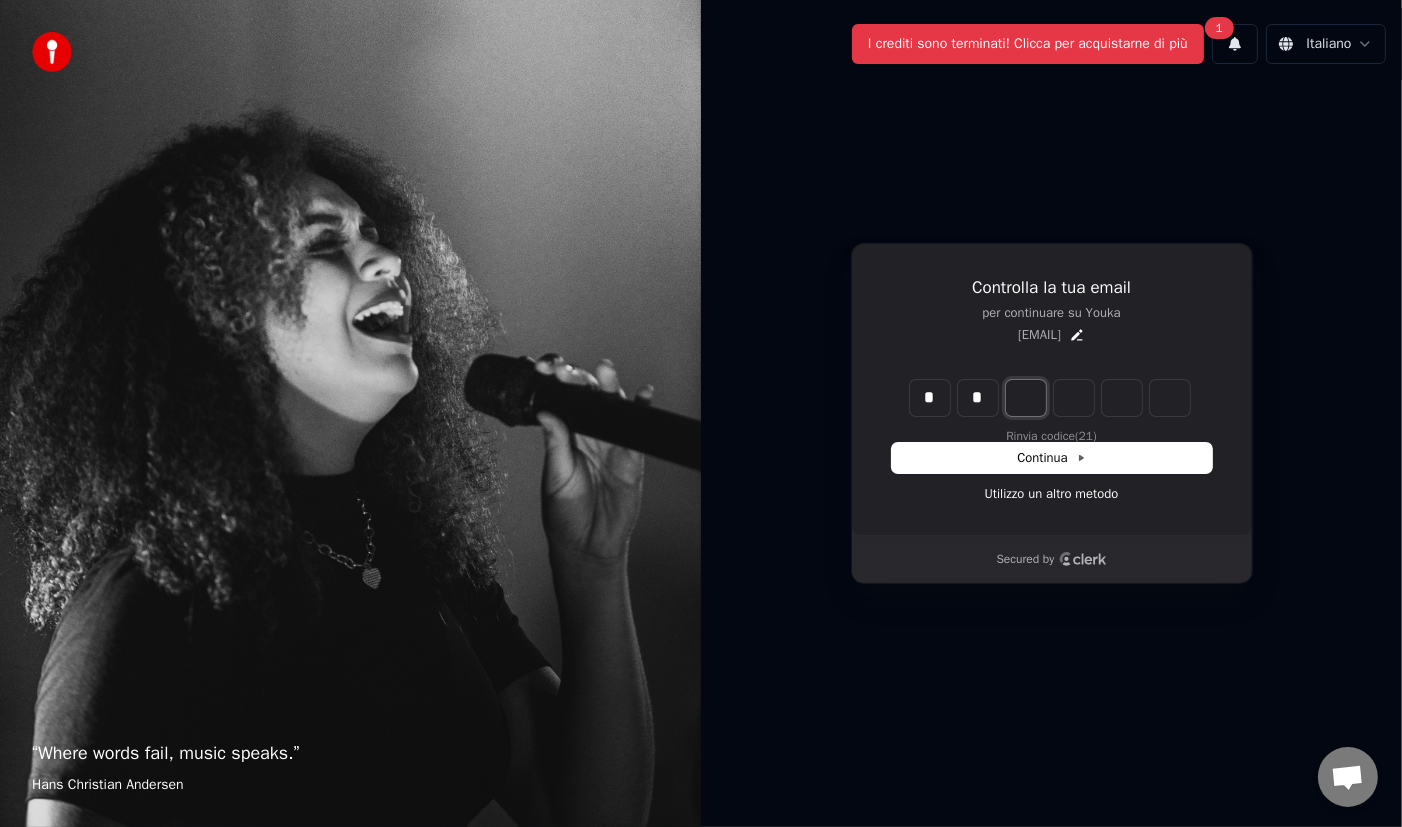 type on "*" 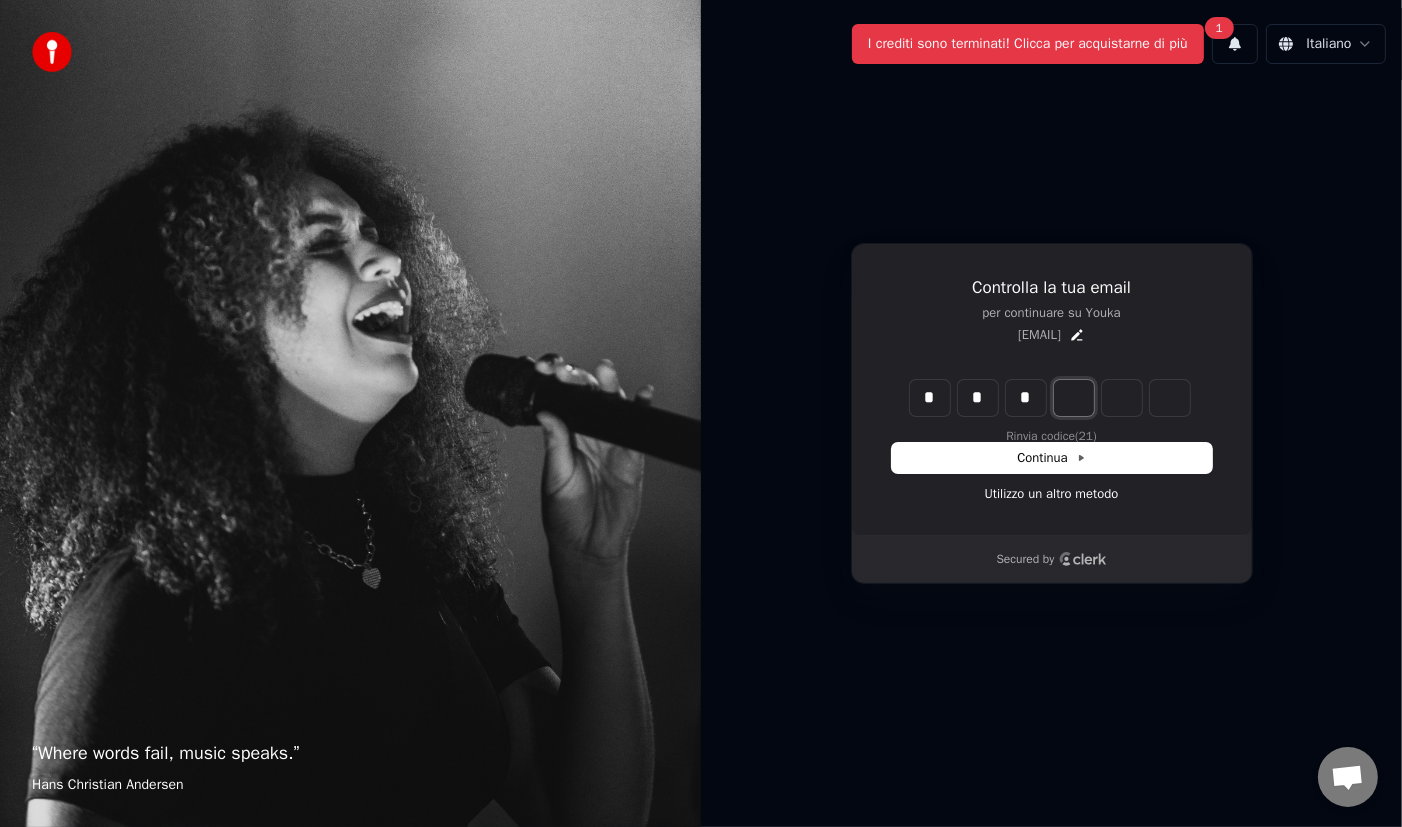 type on "***" 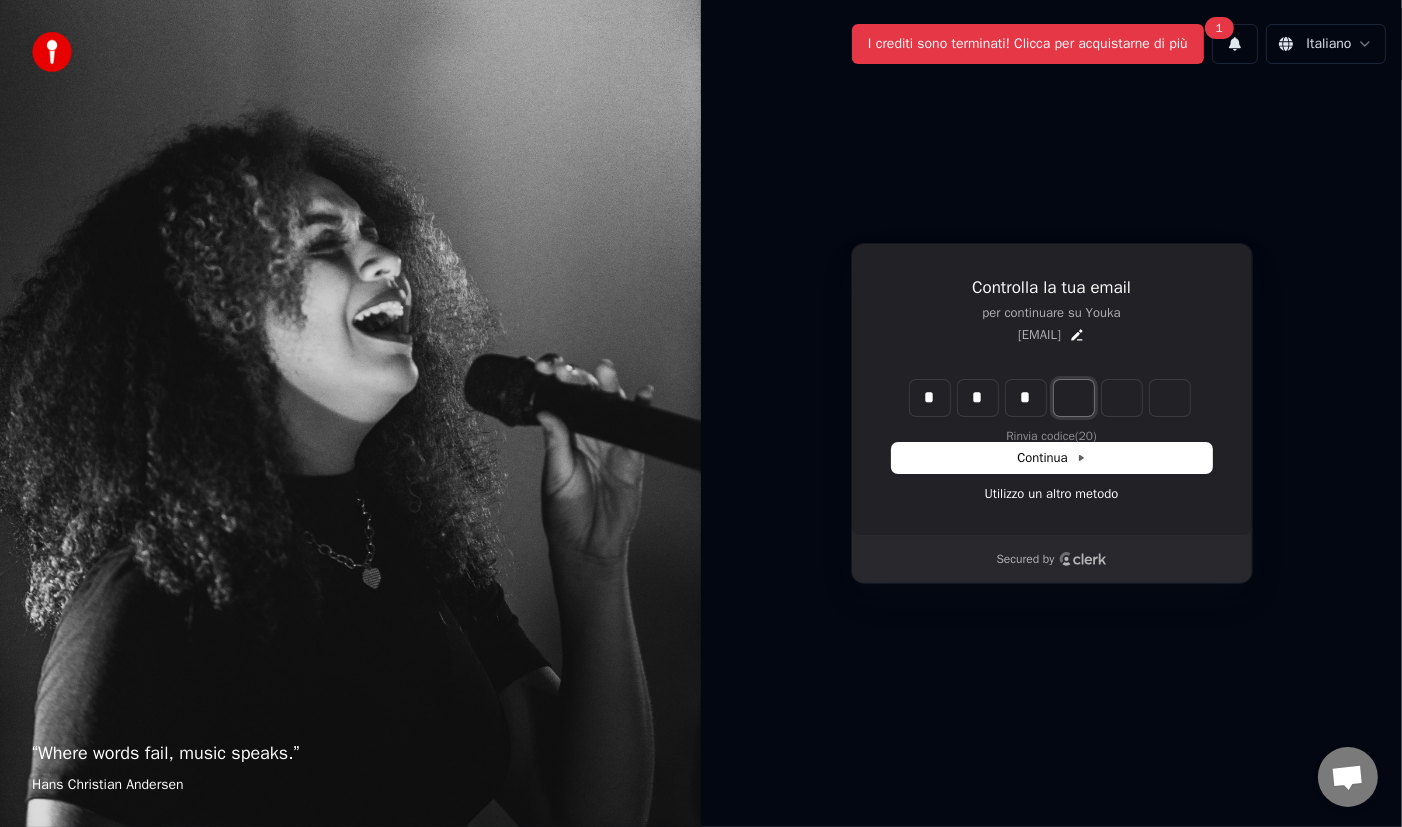 type on "*" 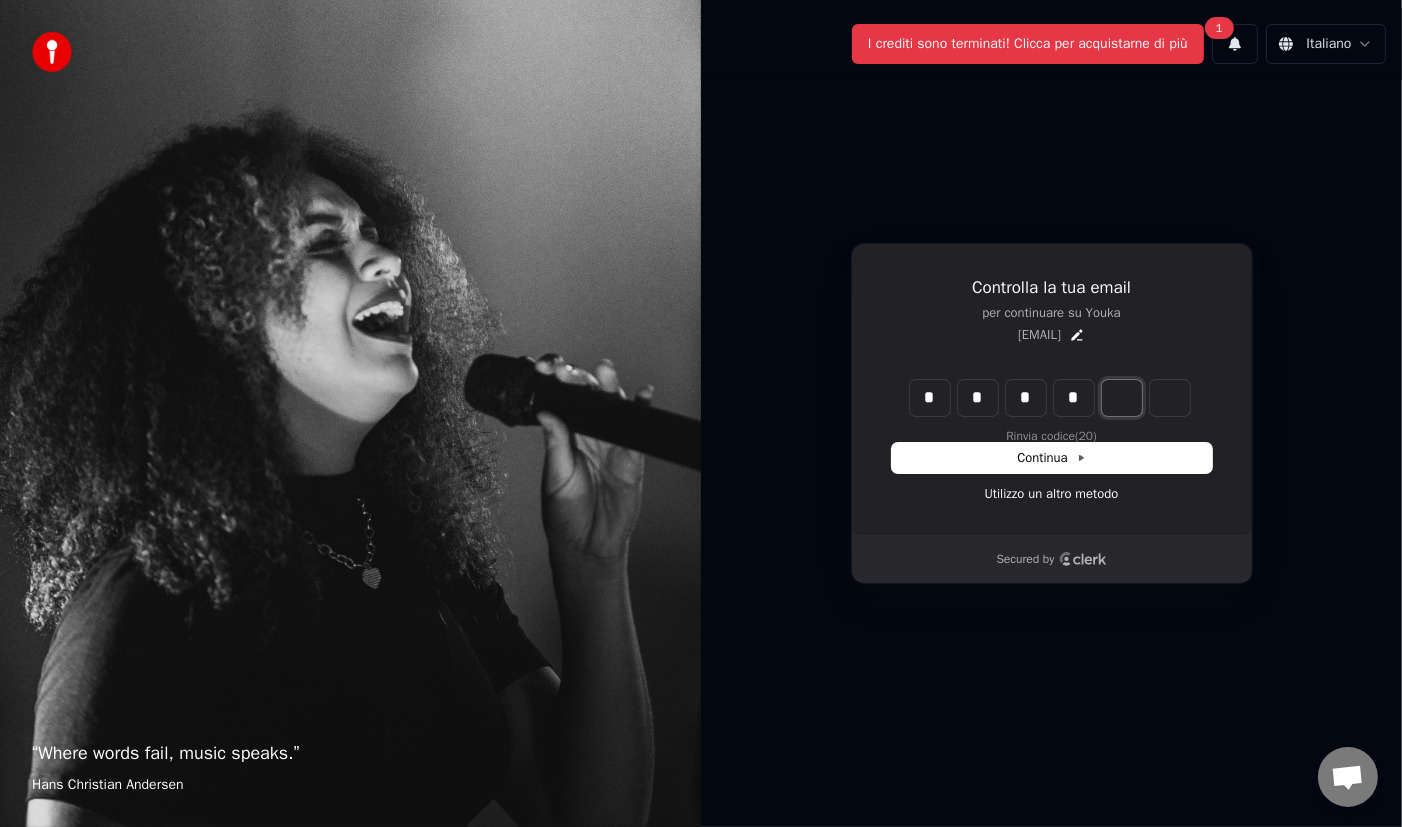 type on "****" 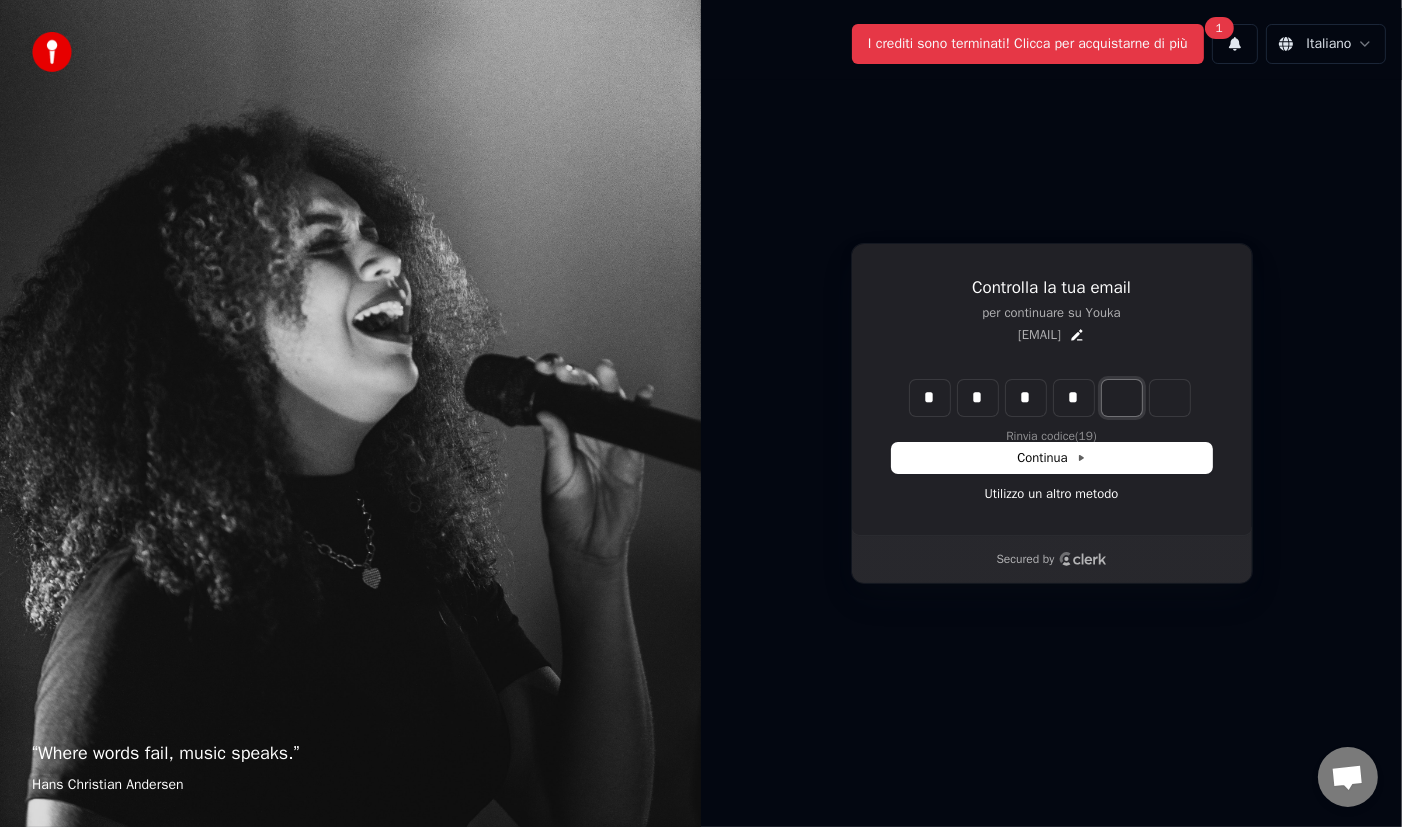 type on "*" 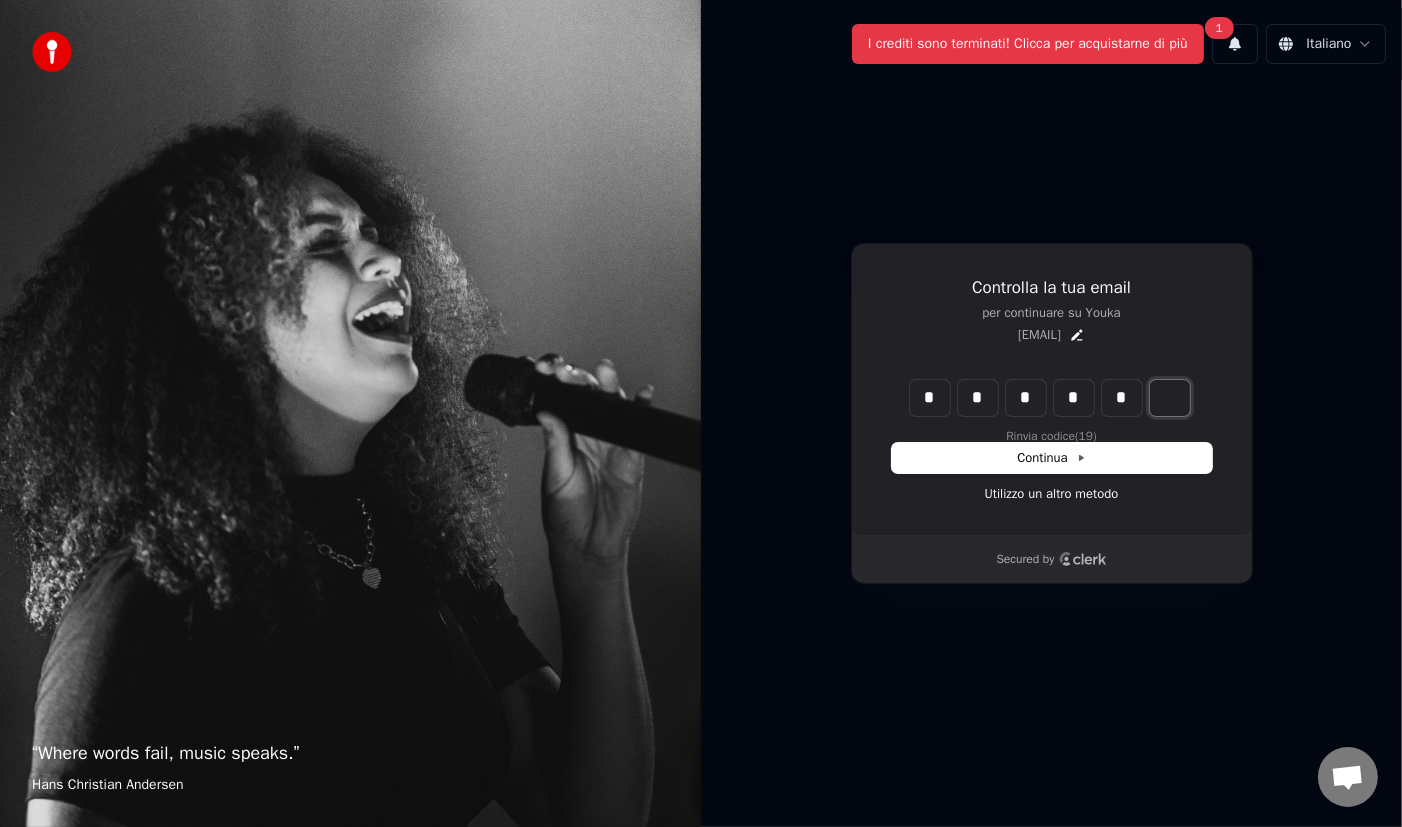 type on "******" 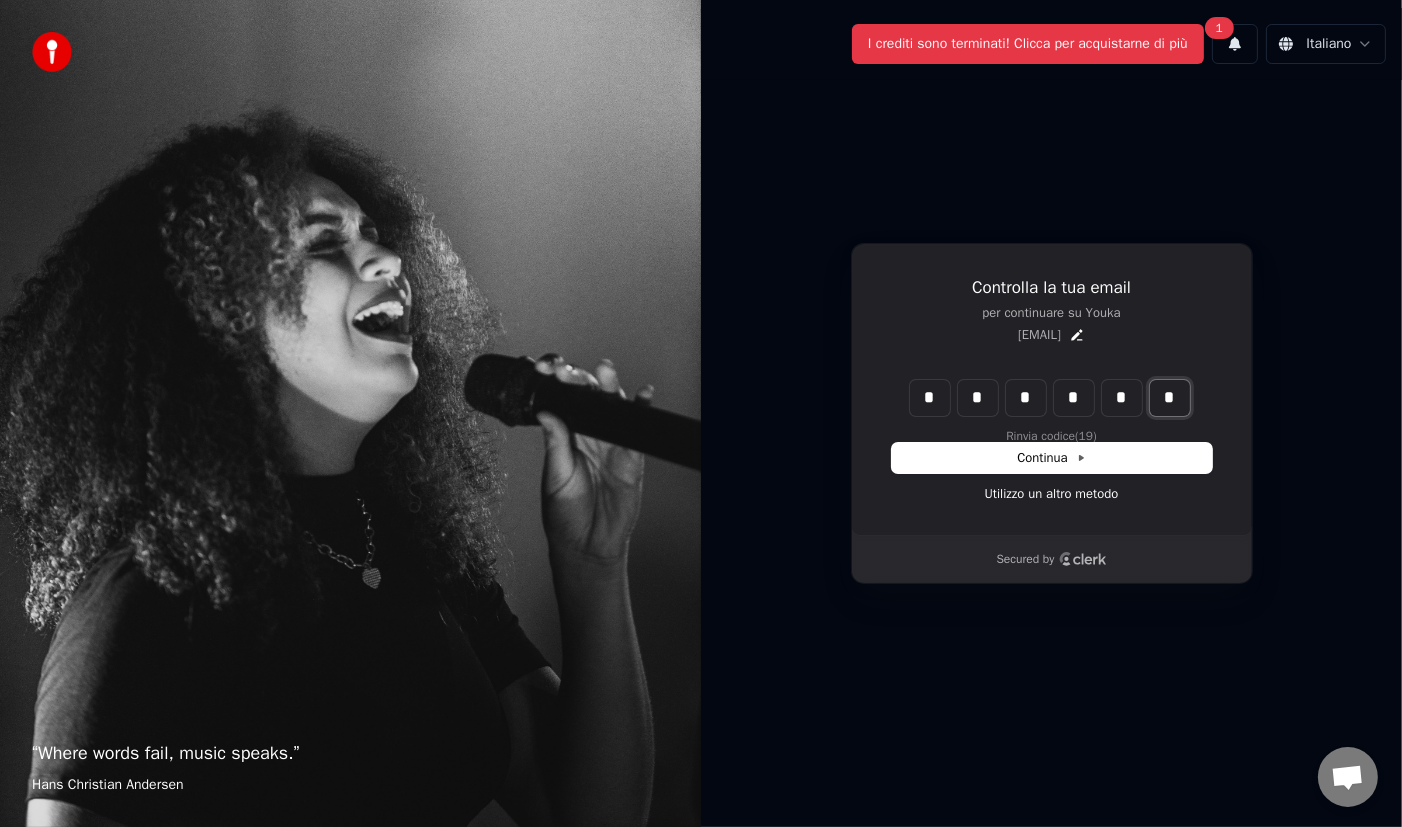 type on "*" 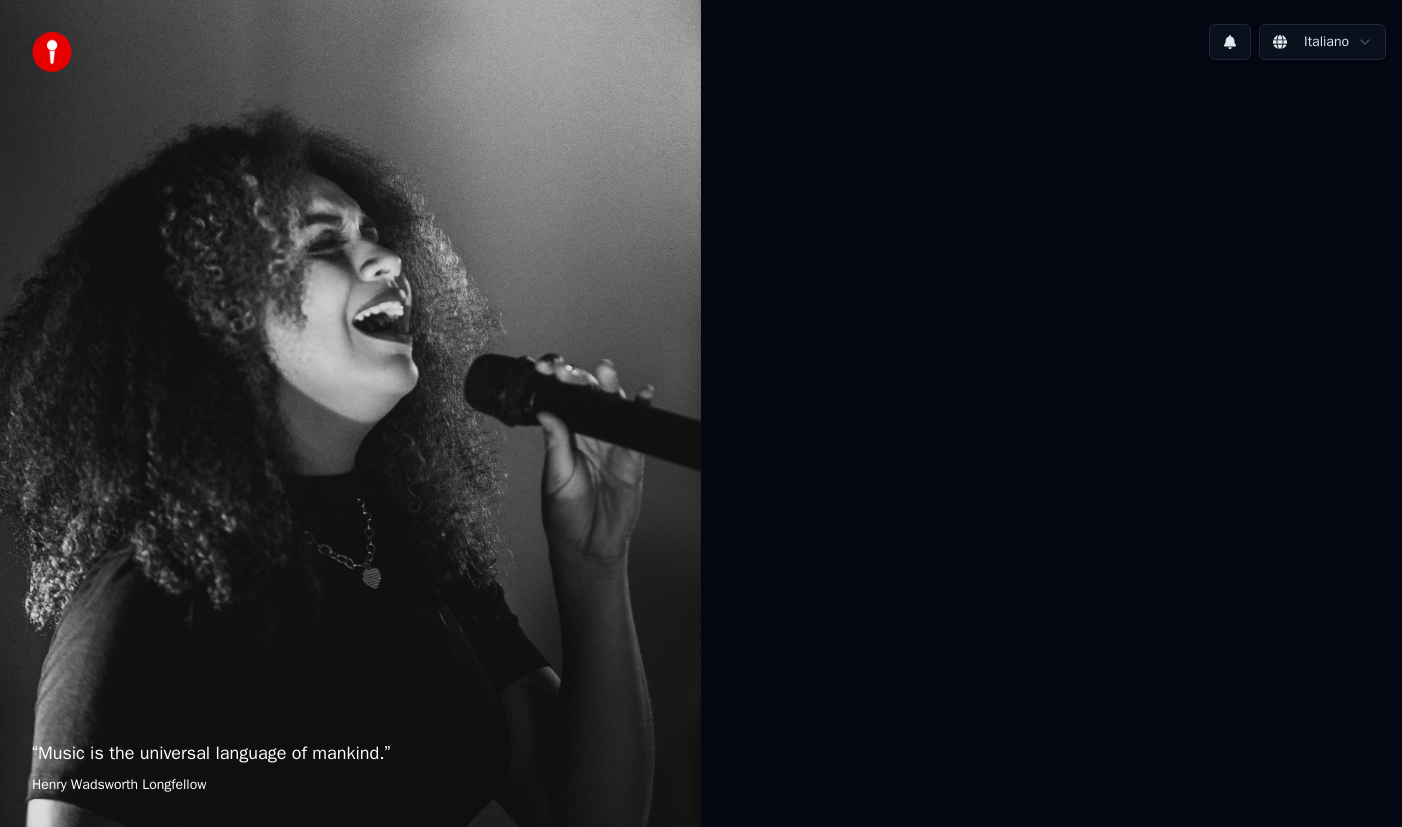 scroll, scrollTop: 0, scrollLeft: 0, axis: both 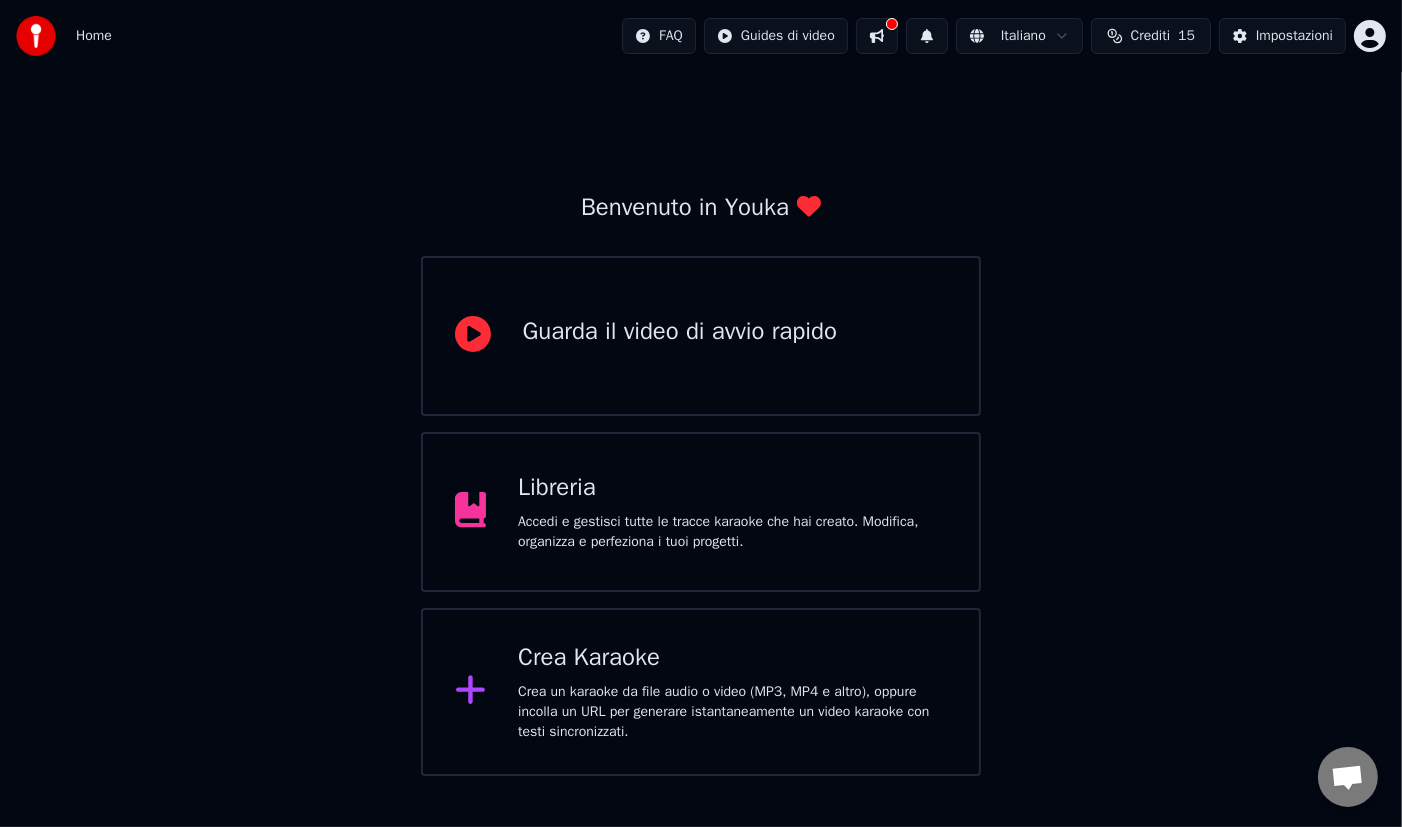 click on "Libreria Accedi e gestisci tutte le tracce karaoke che hai creato. Modifica, organizza e perfeziona i tuoi progetti." at bounding box center (701, 512) 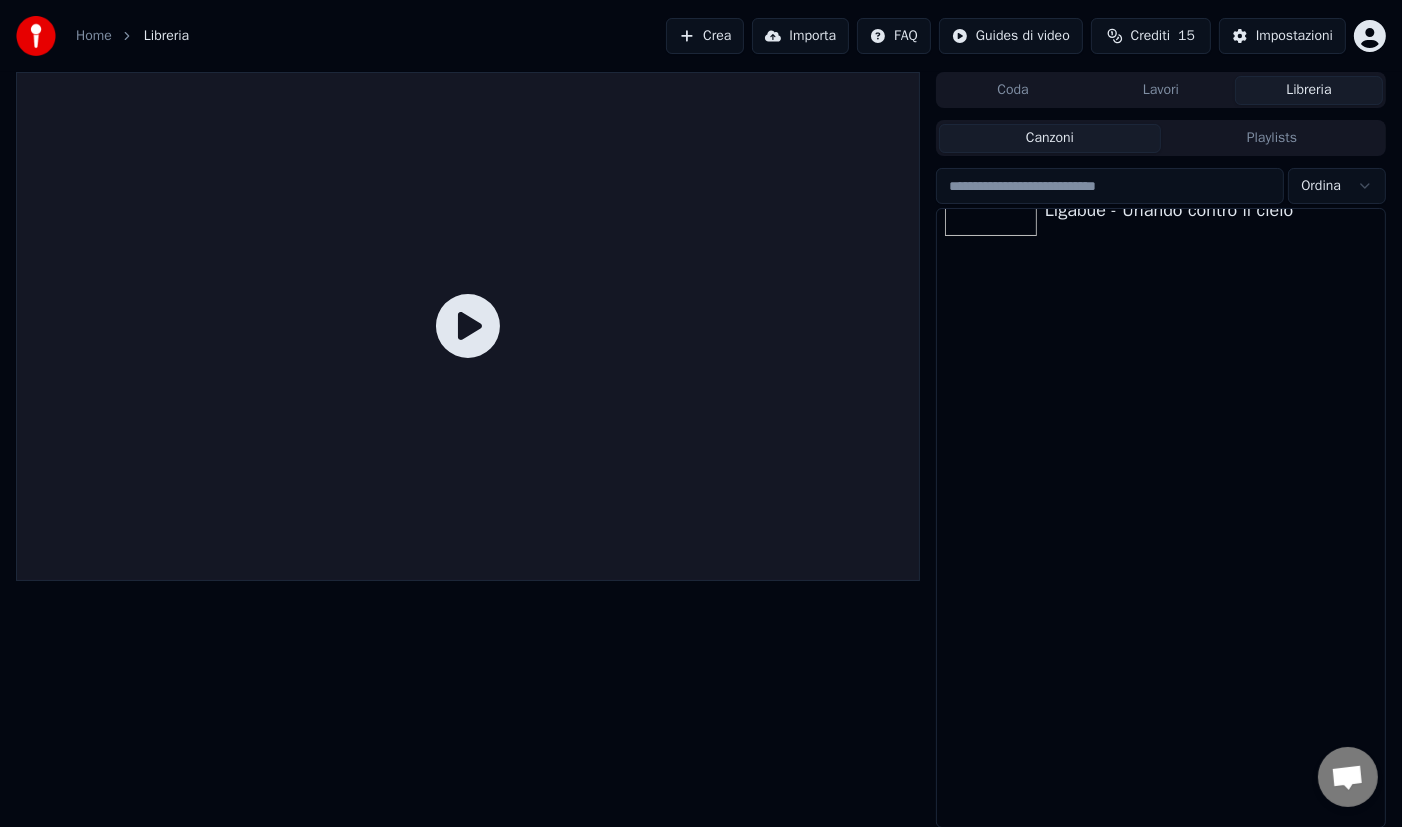 scroll, scrollTop: 0, scrollLeft: 0, axis: both 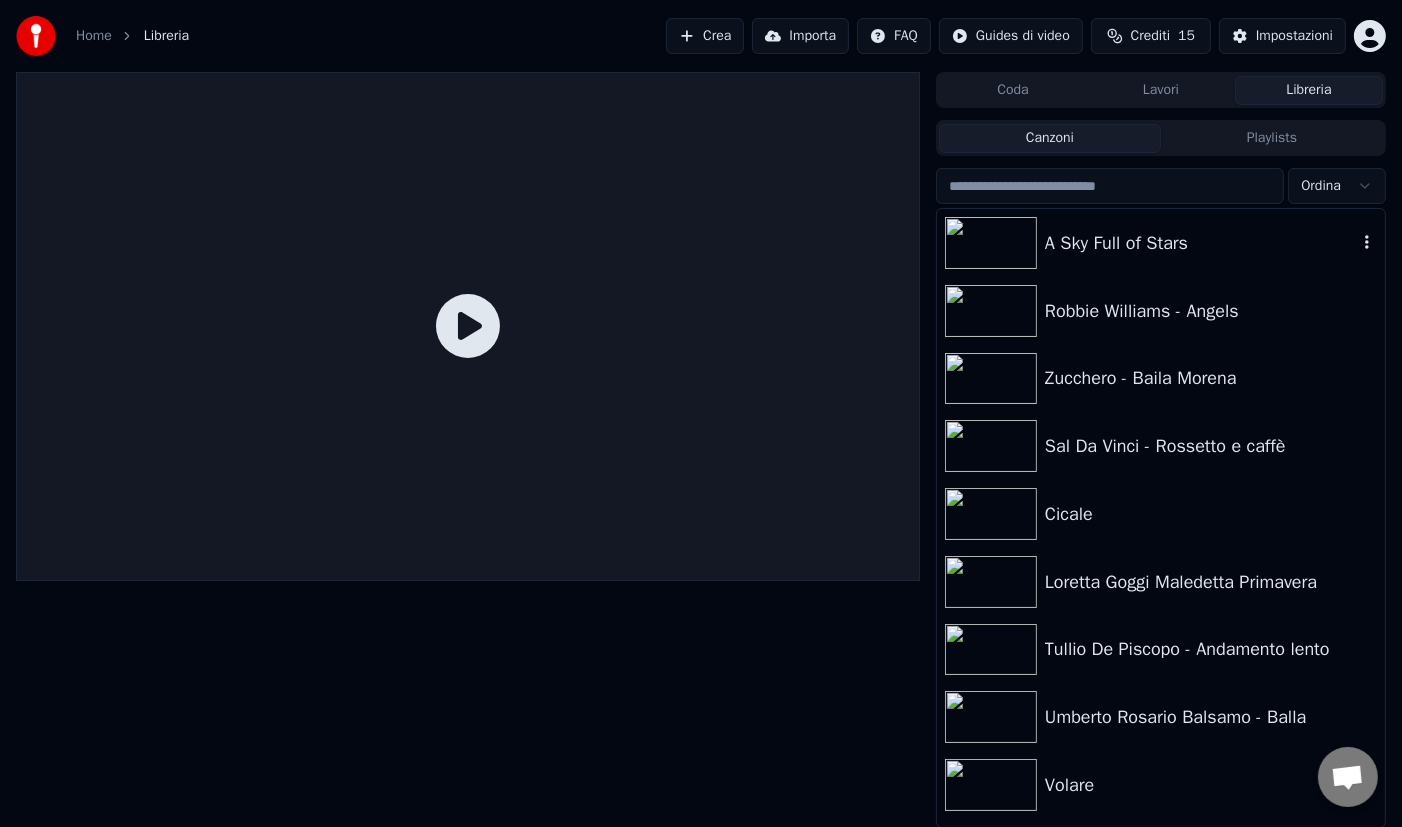 click on "A Sky Full of Stars" at bounding box center (1201, 243) 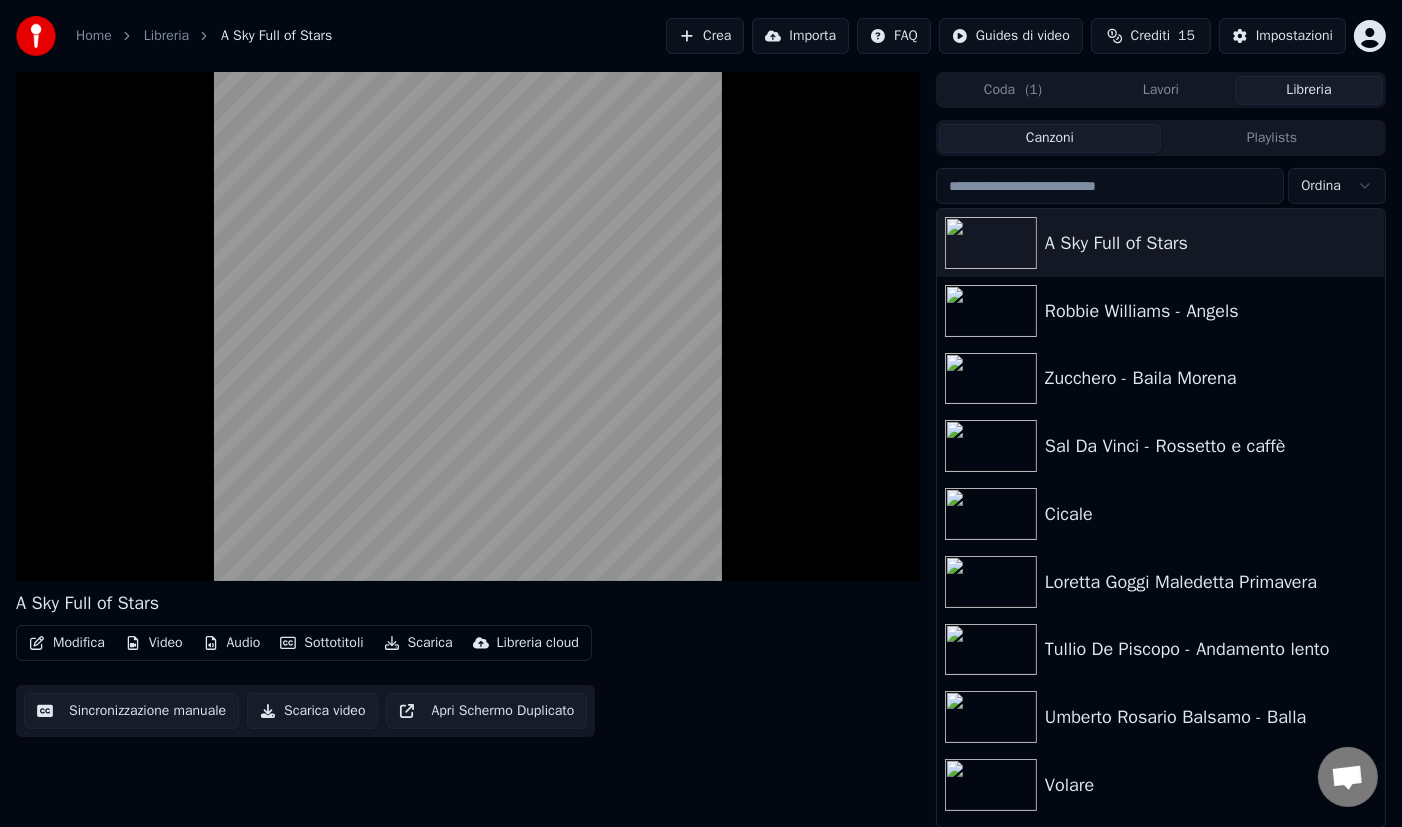 click on "Modifica" at bounding box center [67, 643] 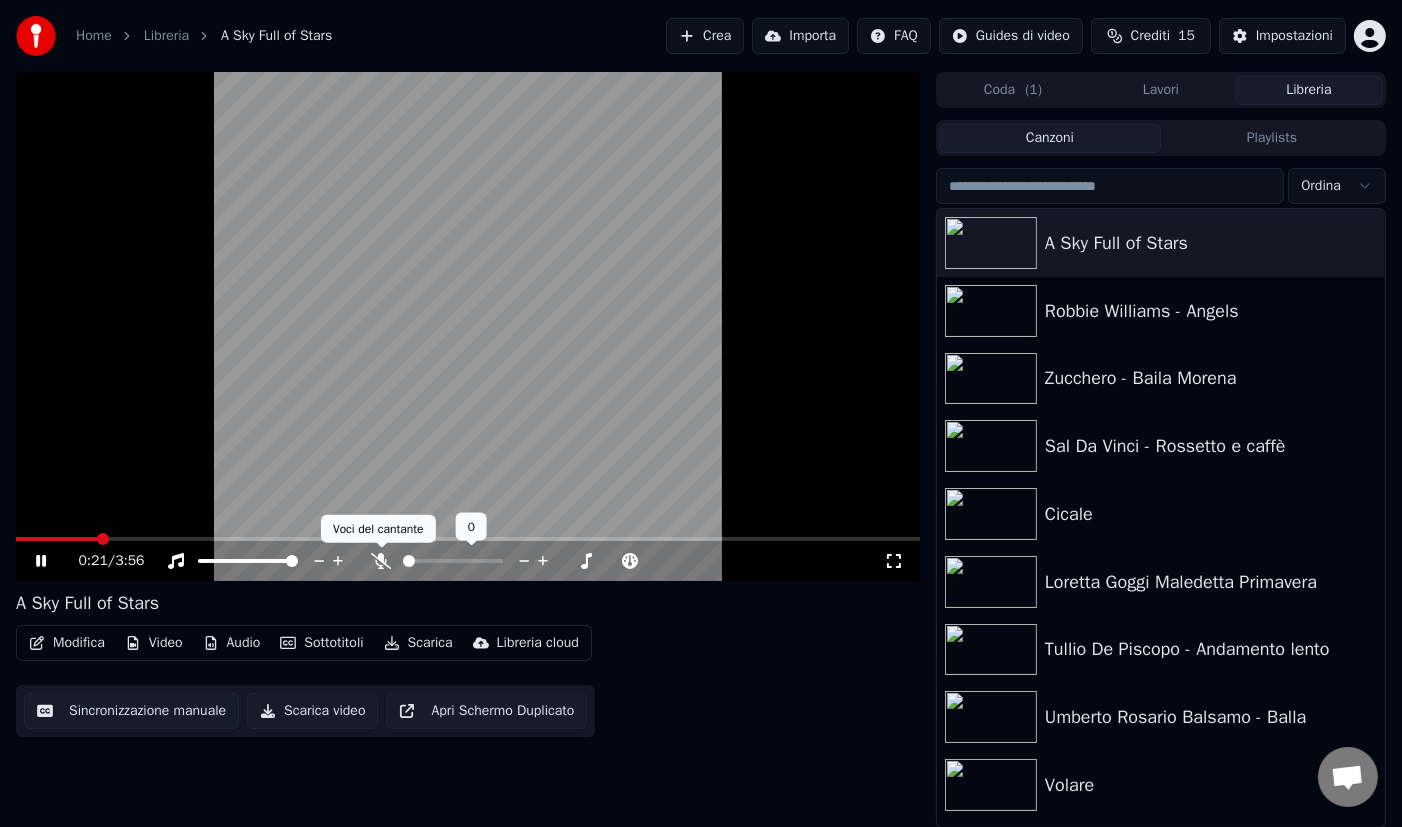 click 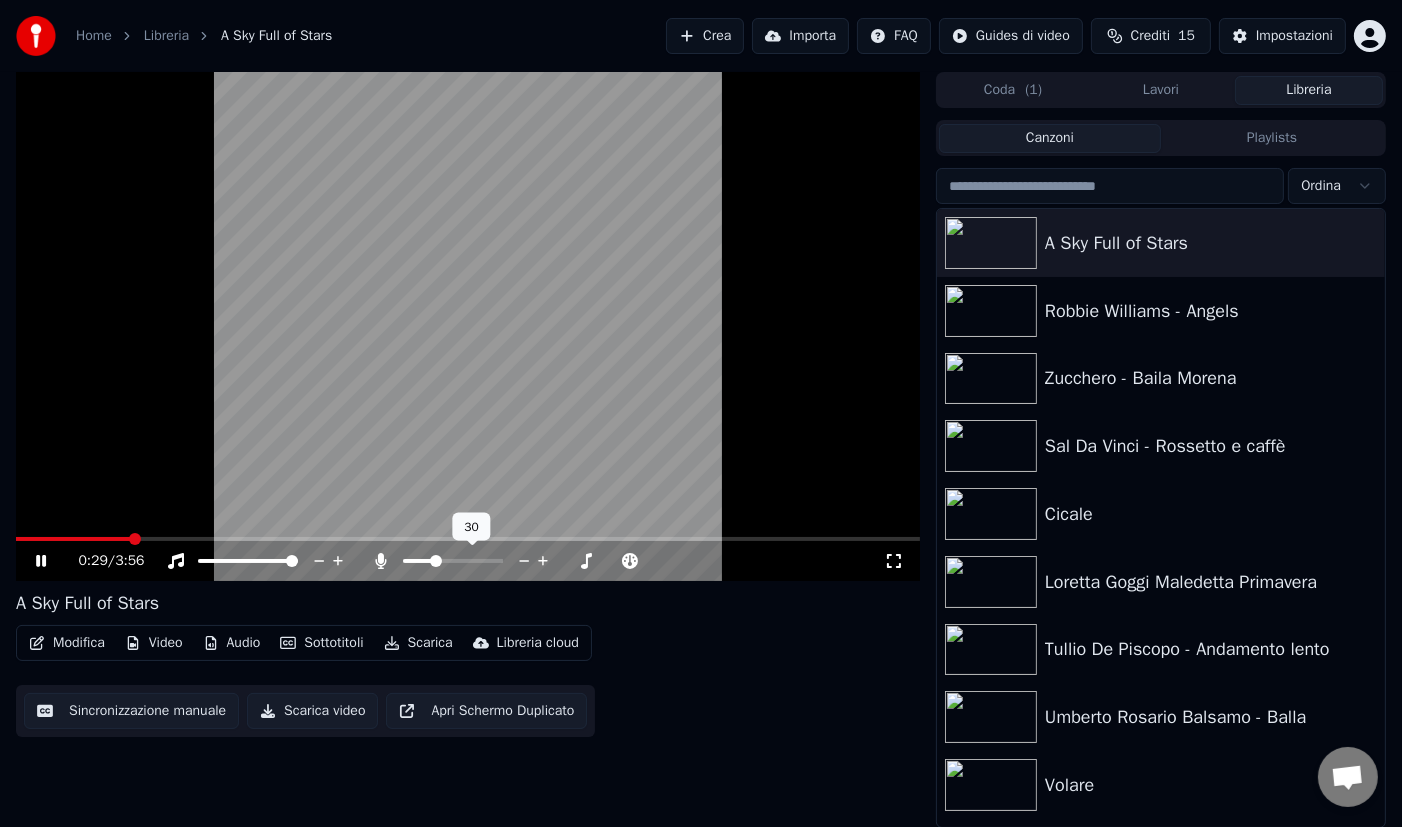 click at bounding box center [436, 561] 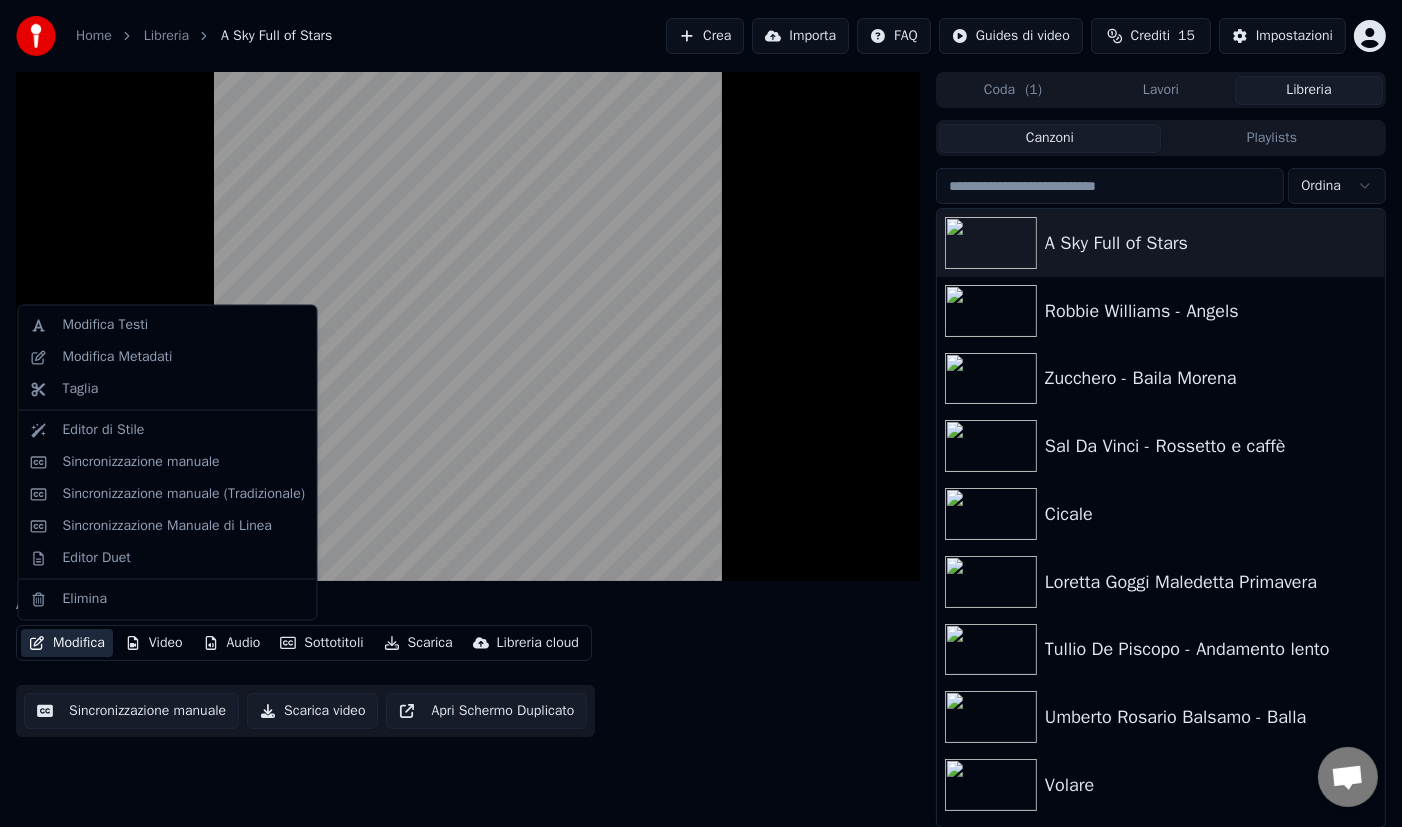 click on "Modifica" at bounding box center [67, 643] 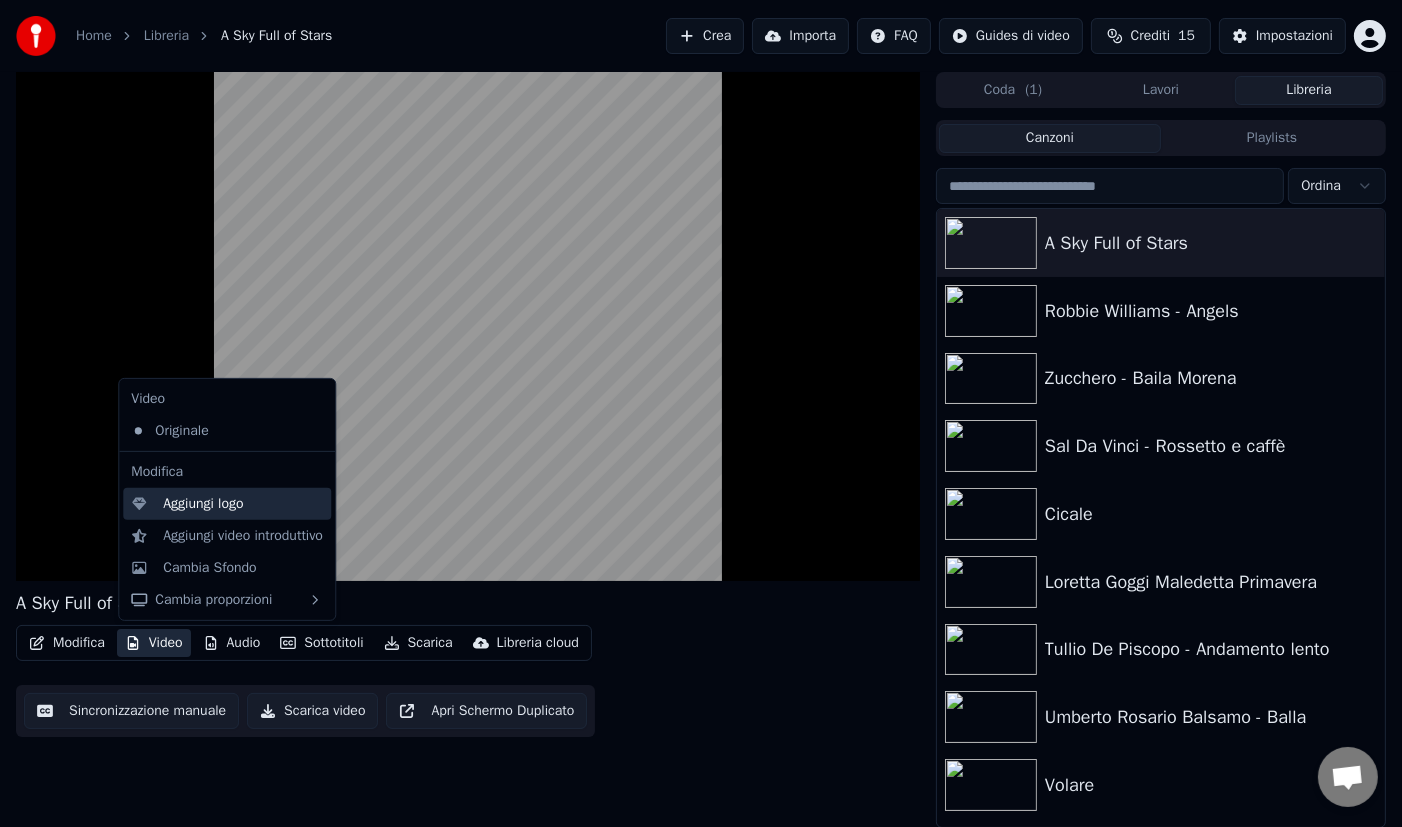 click on "Aggiungi logo" at bounding box center [203, 504] 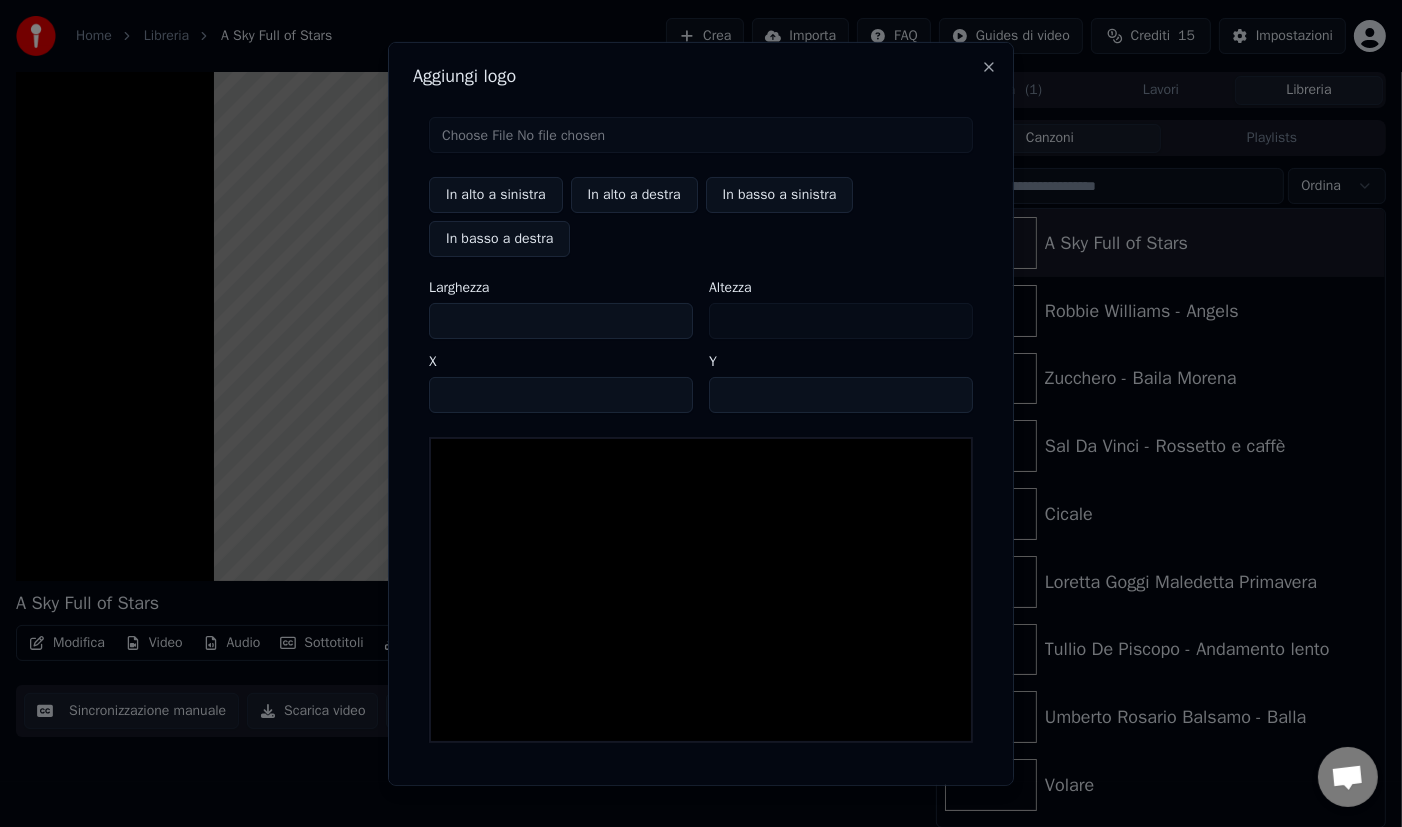 click at bounding box center [701, 134] 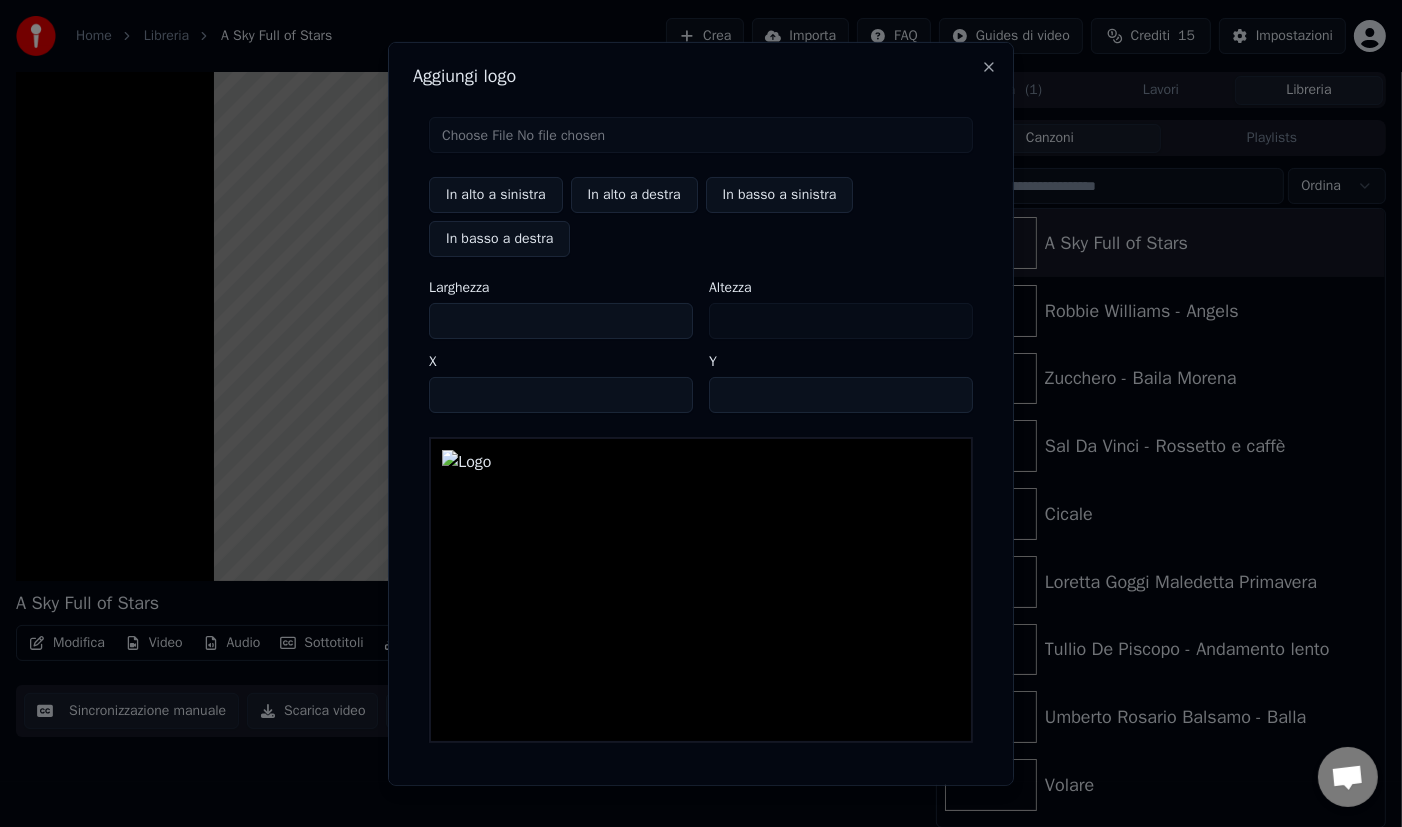 click on "In alto a sinistra" at bounding box center [496, 194] 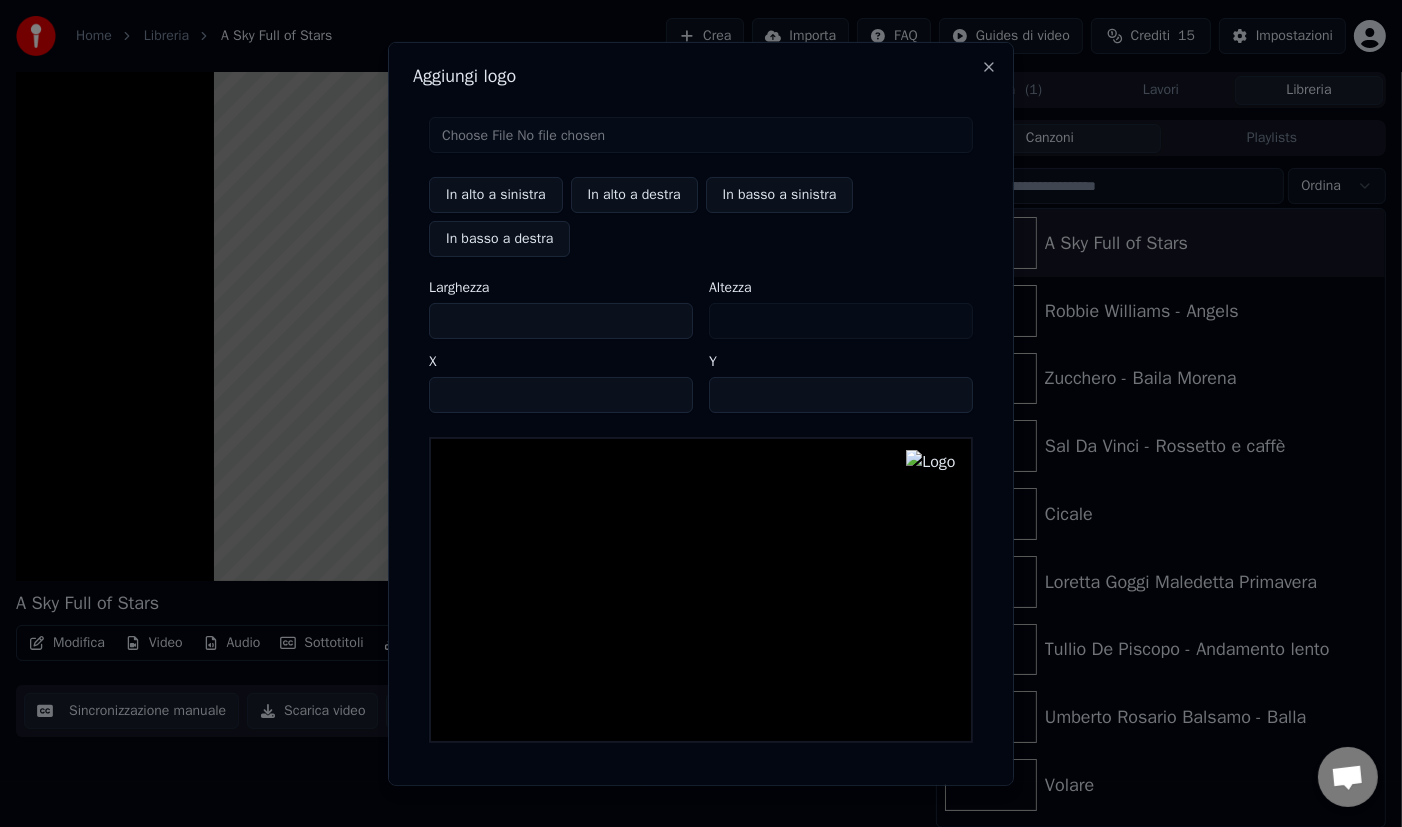 click on "In alto a sinistra" at bounding box center [496, 194] 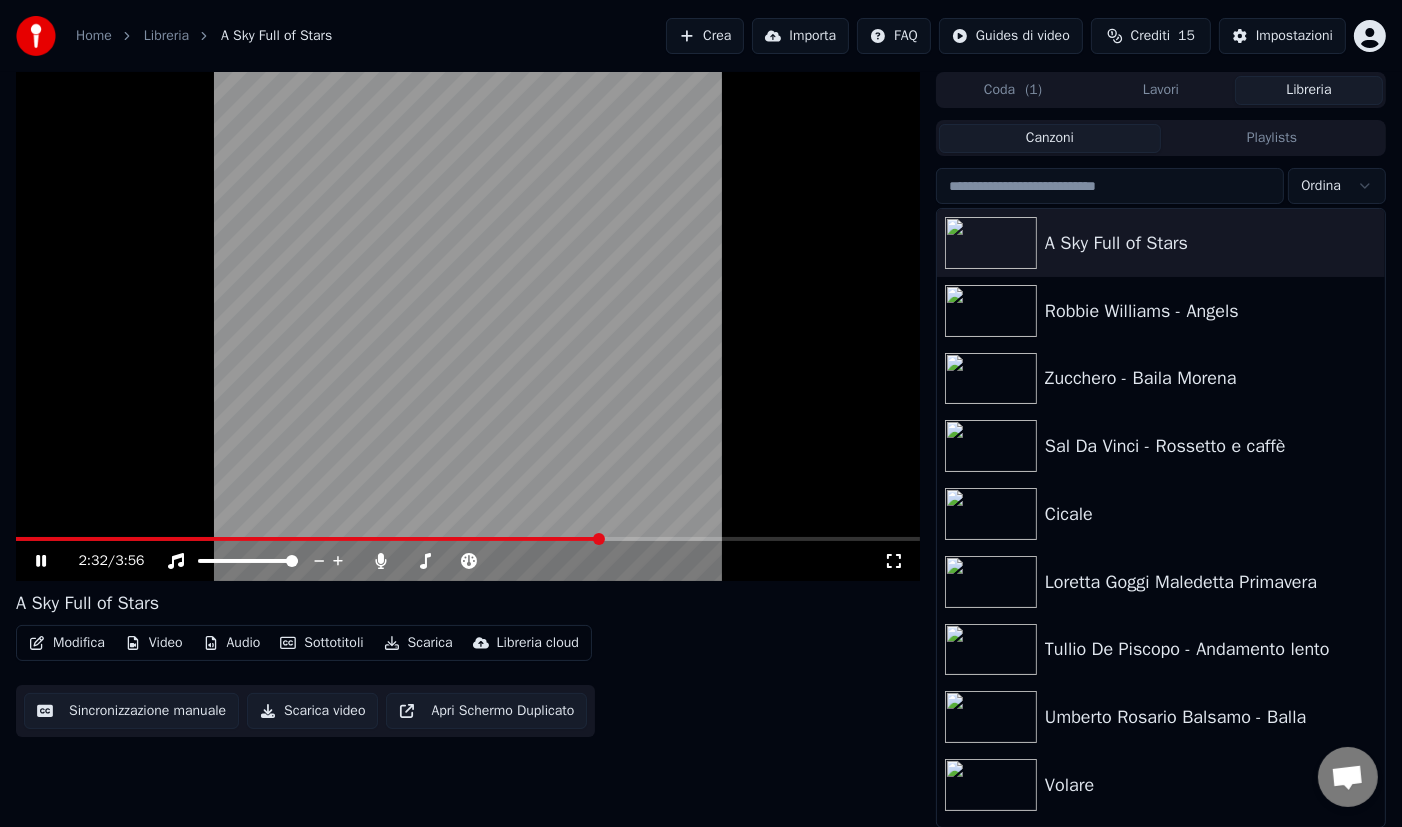 click 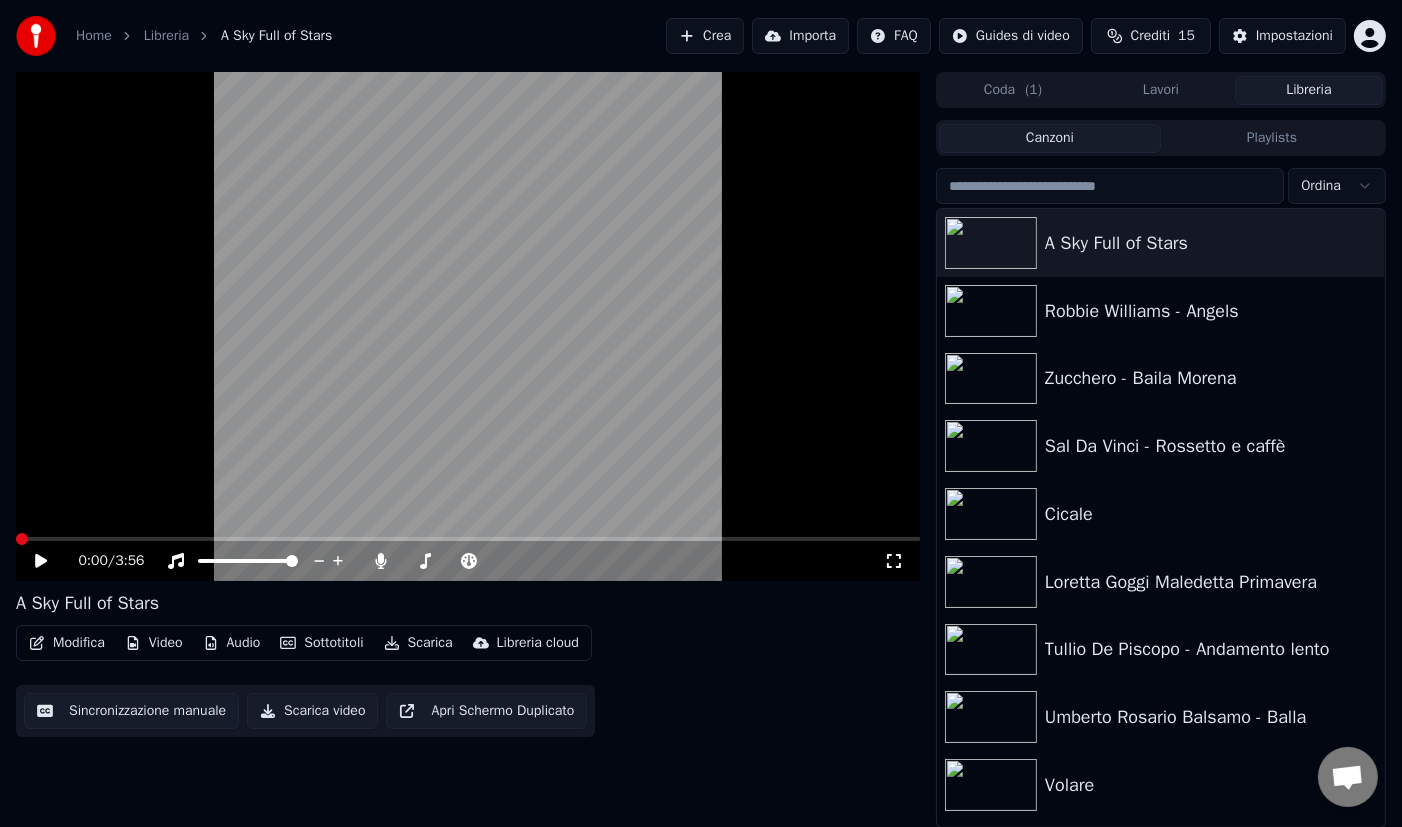 click at bounding box center [22, 539] 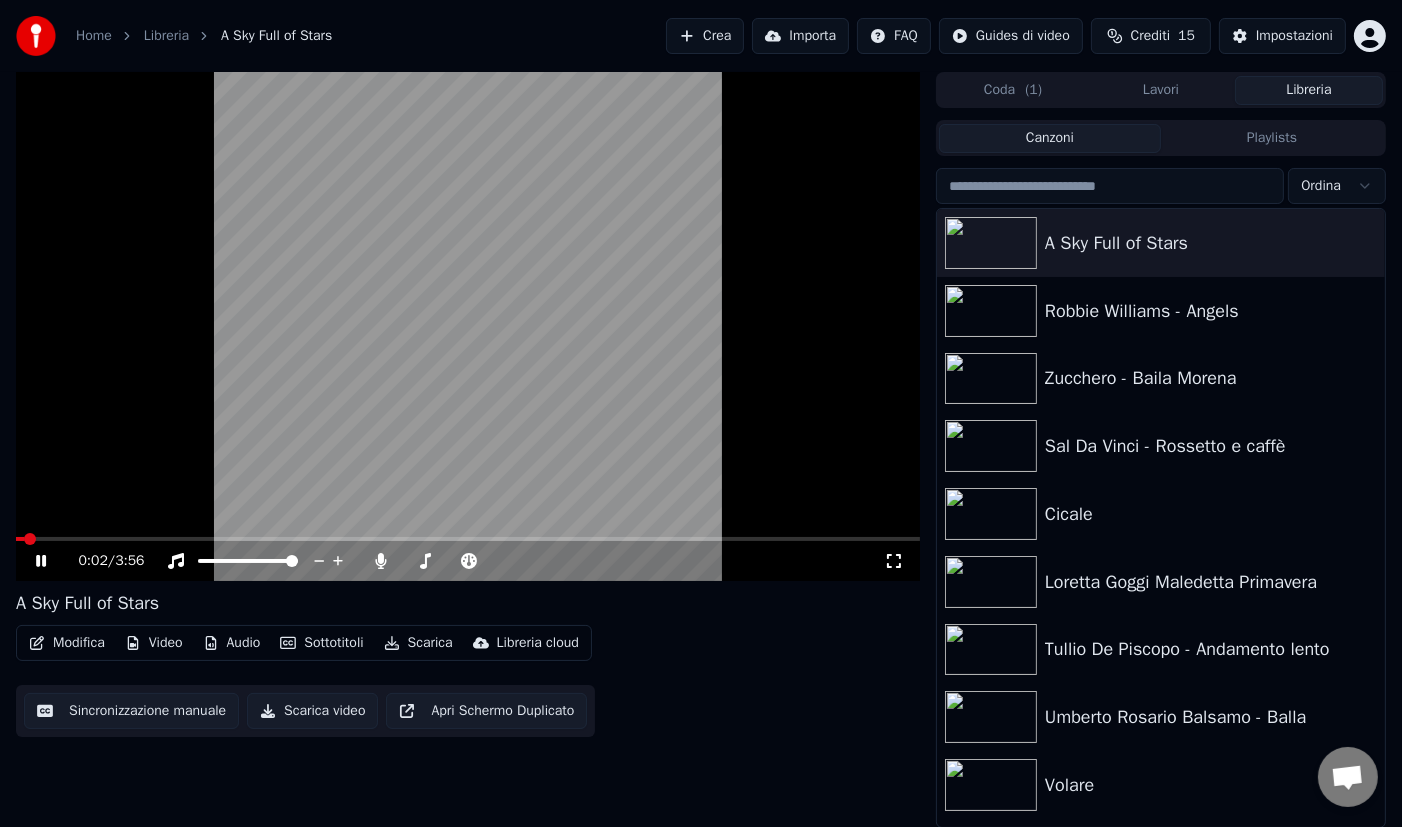 click 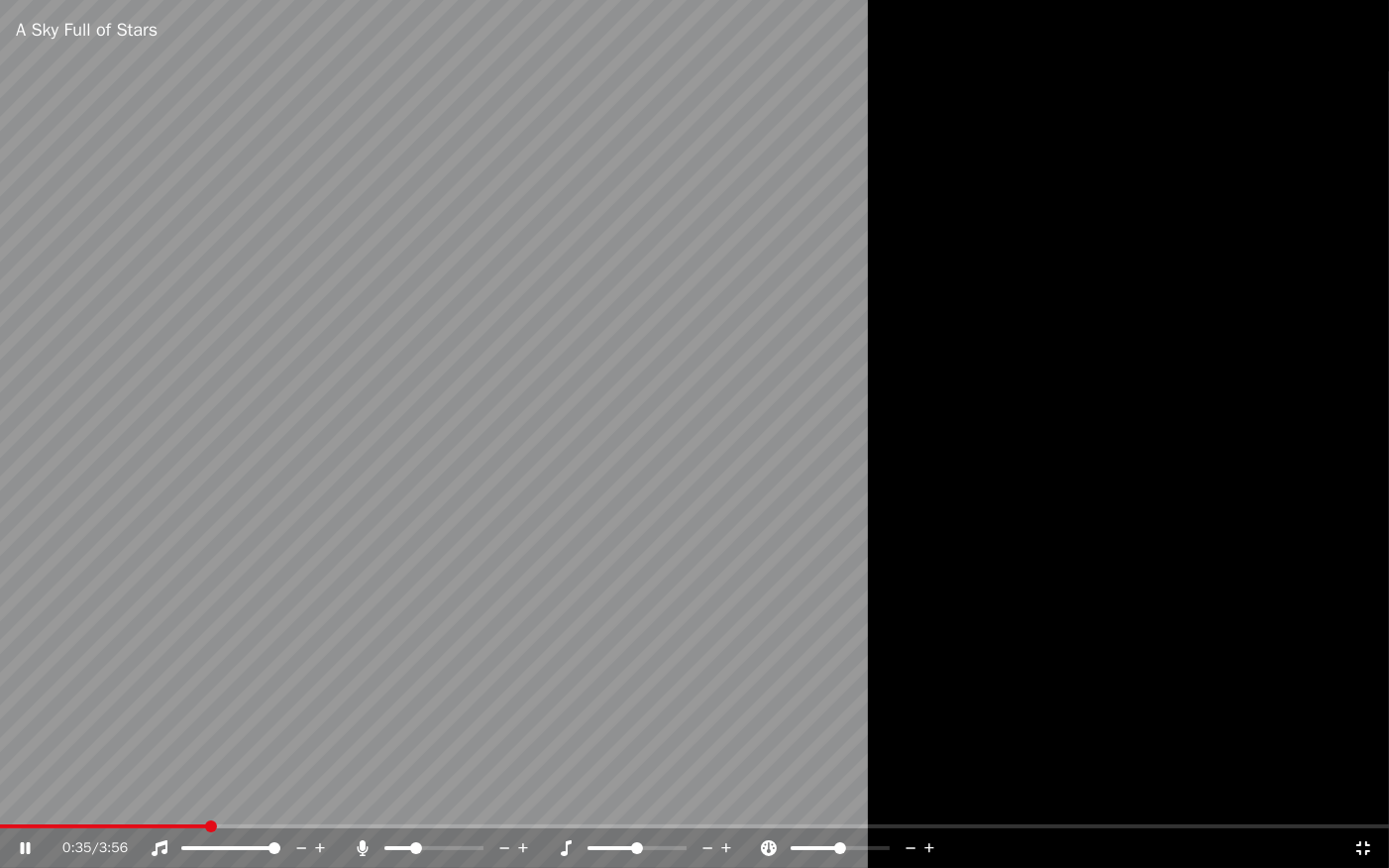 click 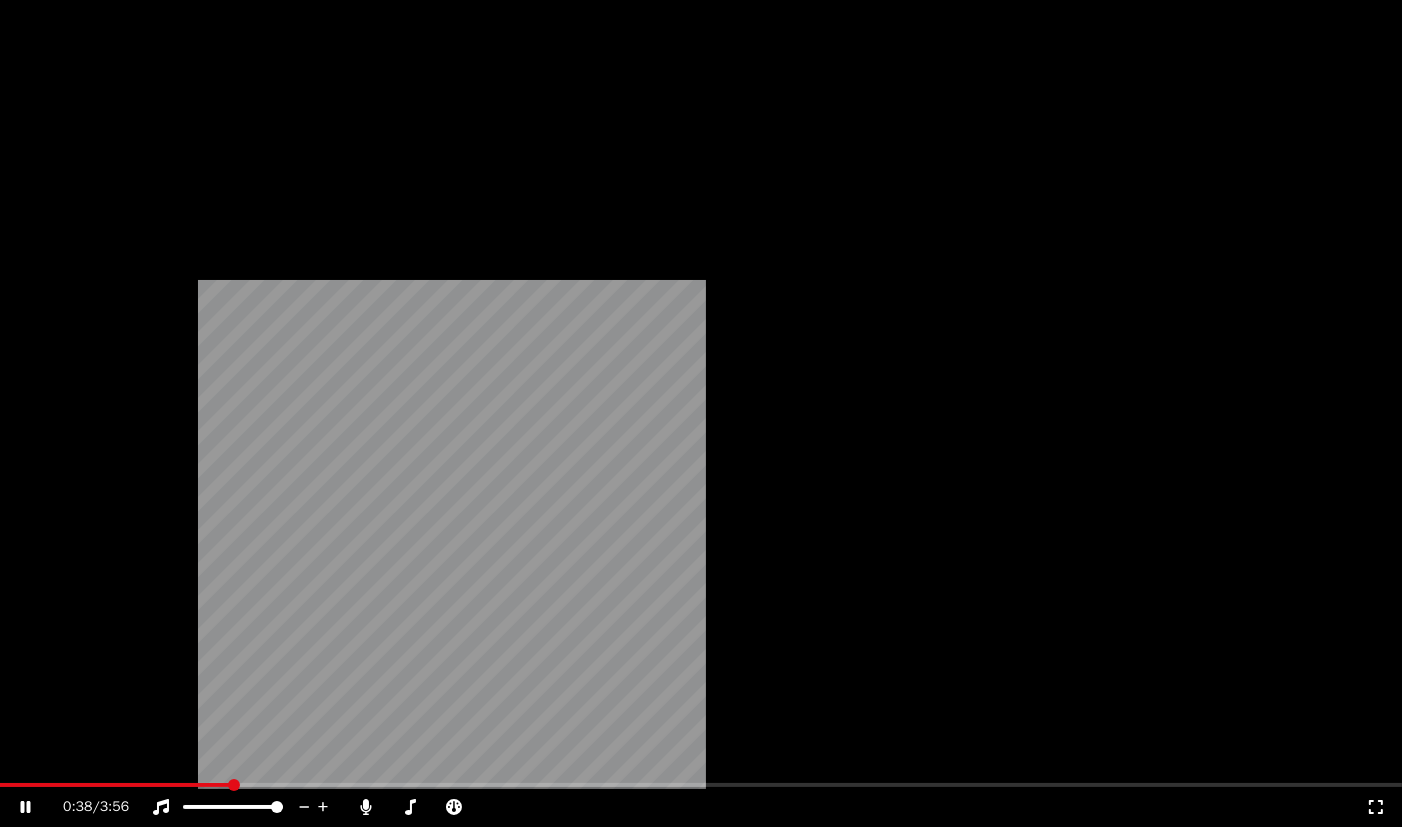 click on "Video" at bounding box center [154, 134] 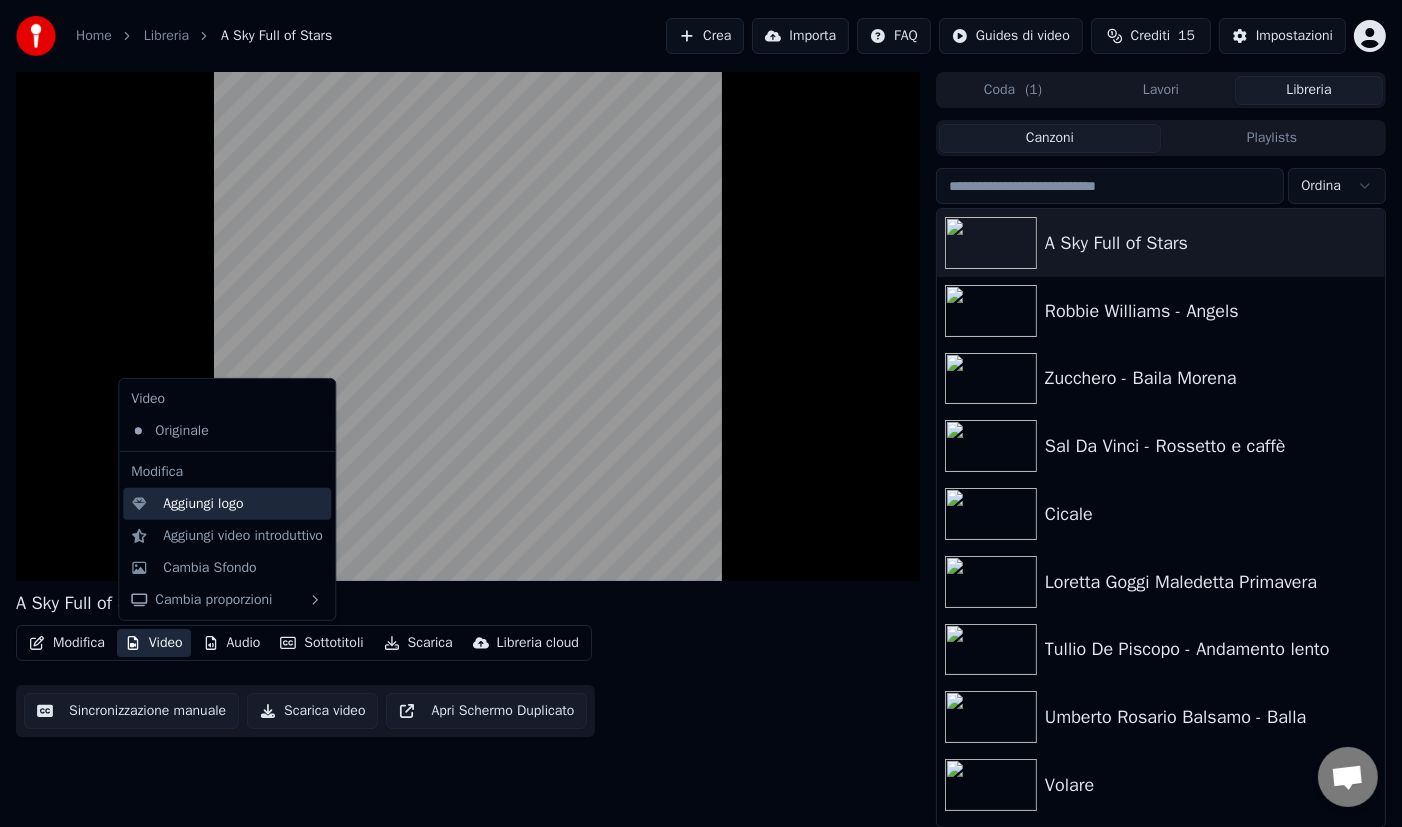 click on "Aggiungi logo" at bounding box center (203, 504) 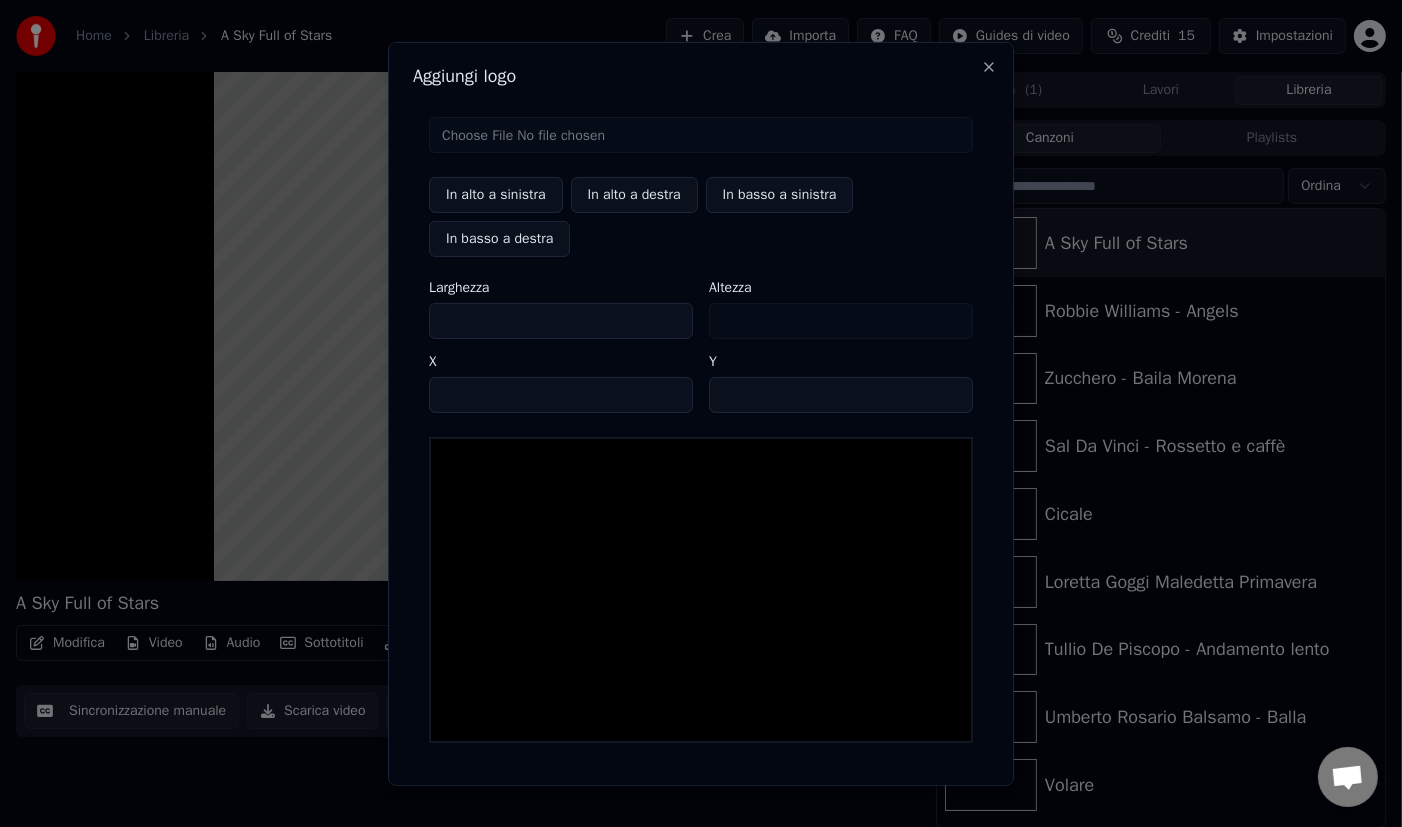 click at bounding box center (701, 134) 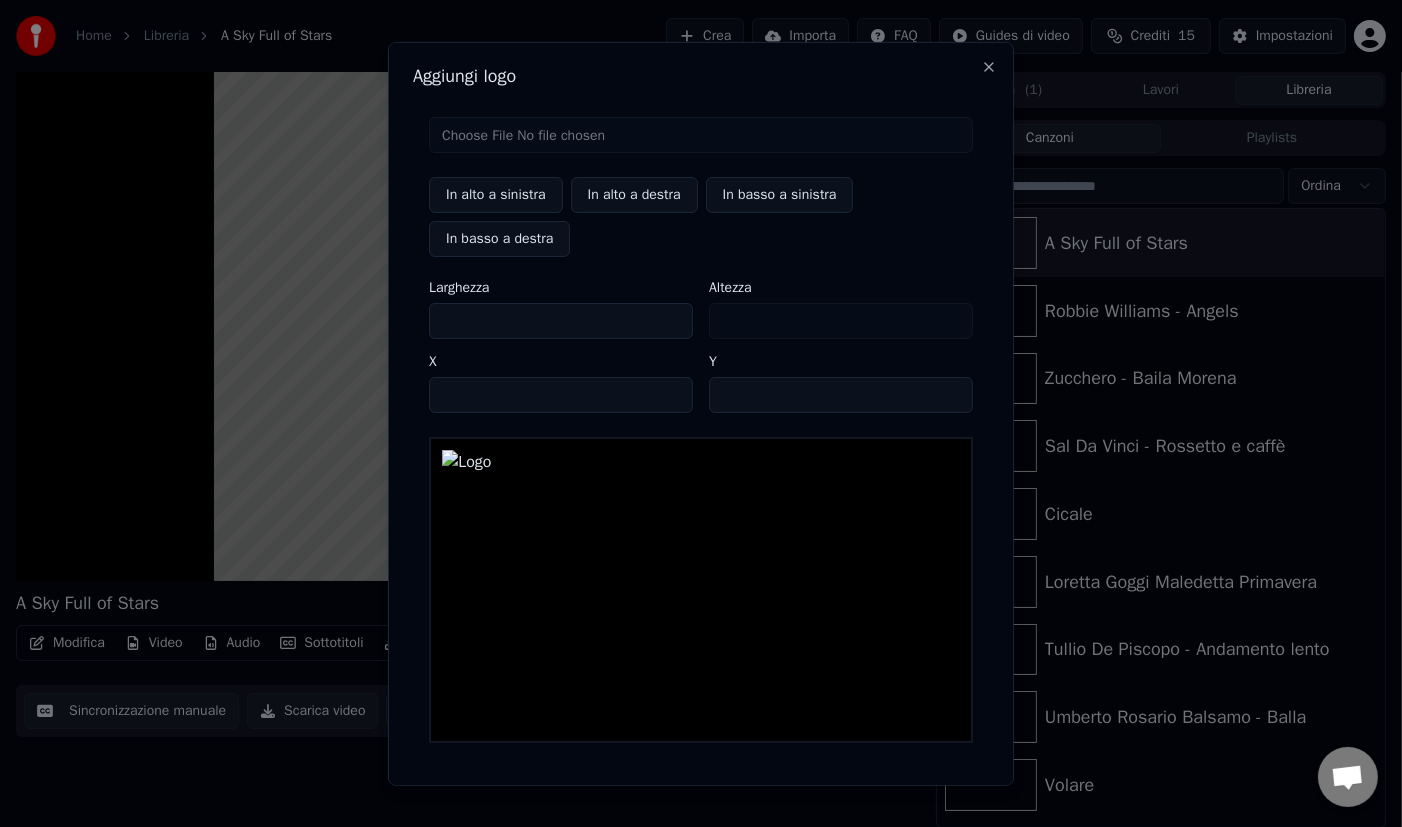 click at bounding box center (701, 589) 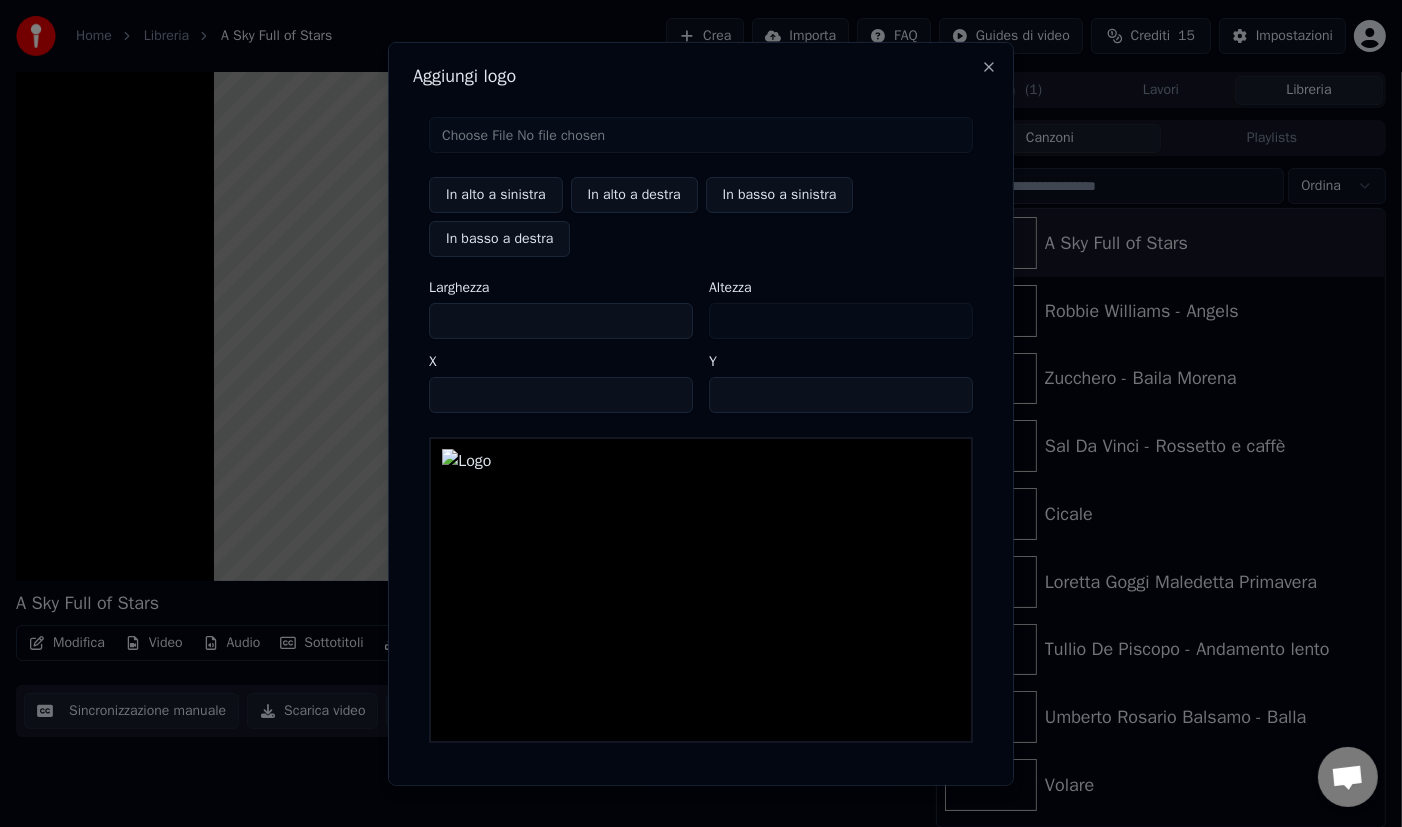 type on "**" 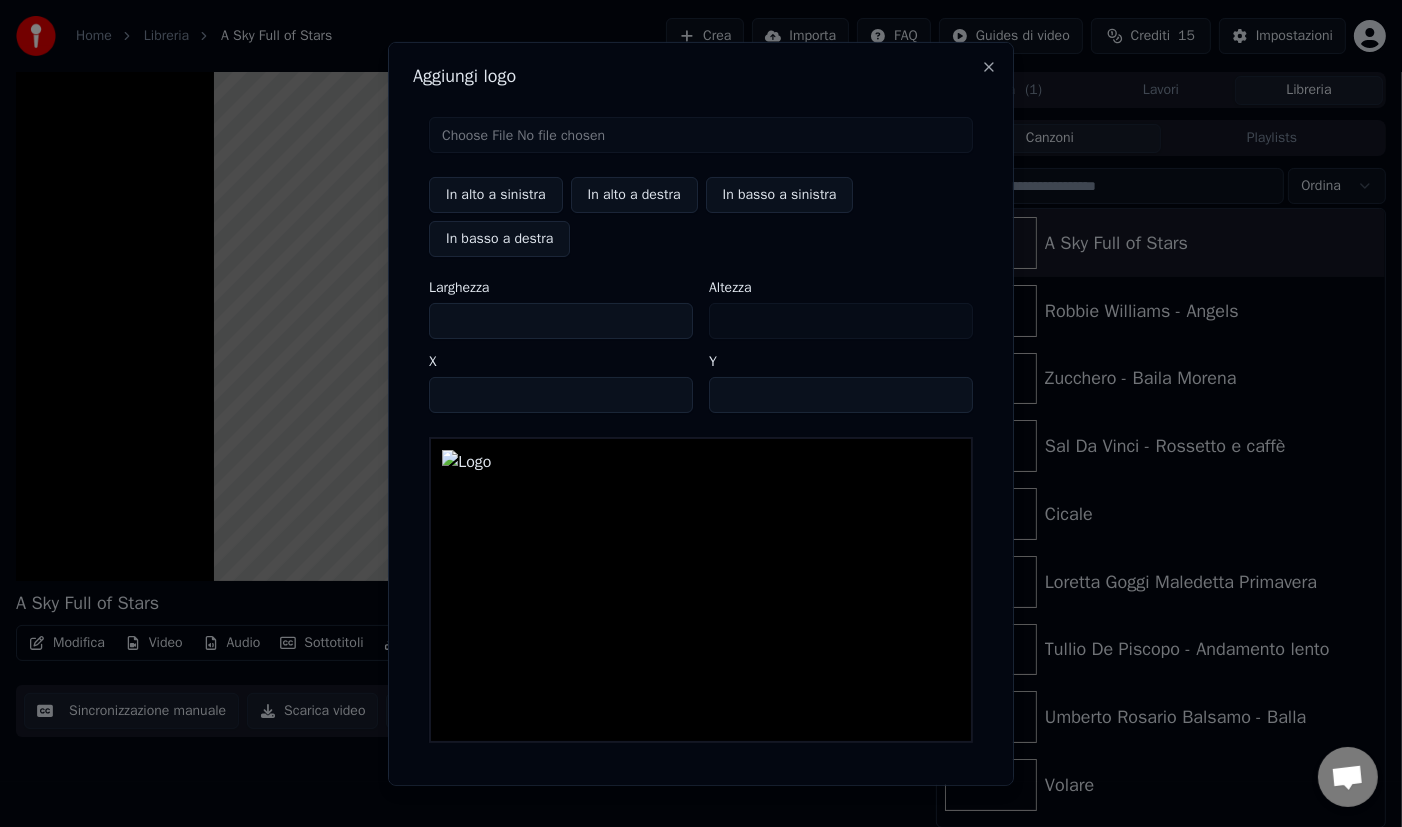 click at bounding box center [701, 589] 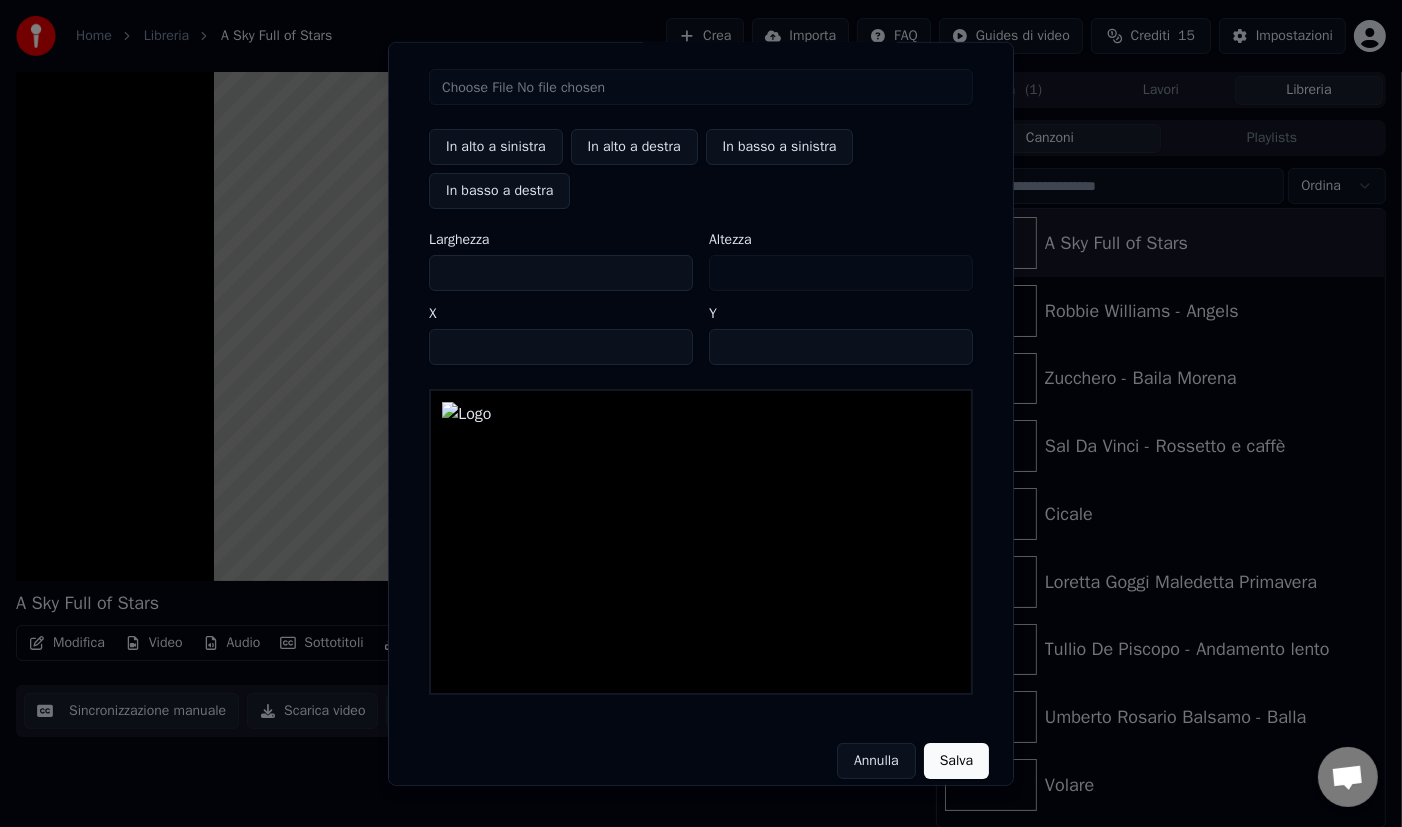 scroll, scrollTop: 64, scrollLeft: 0, axis: vertical 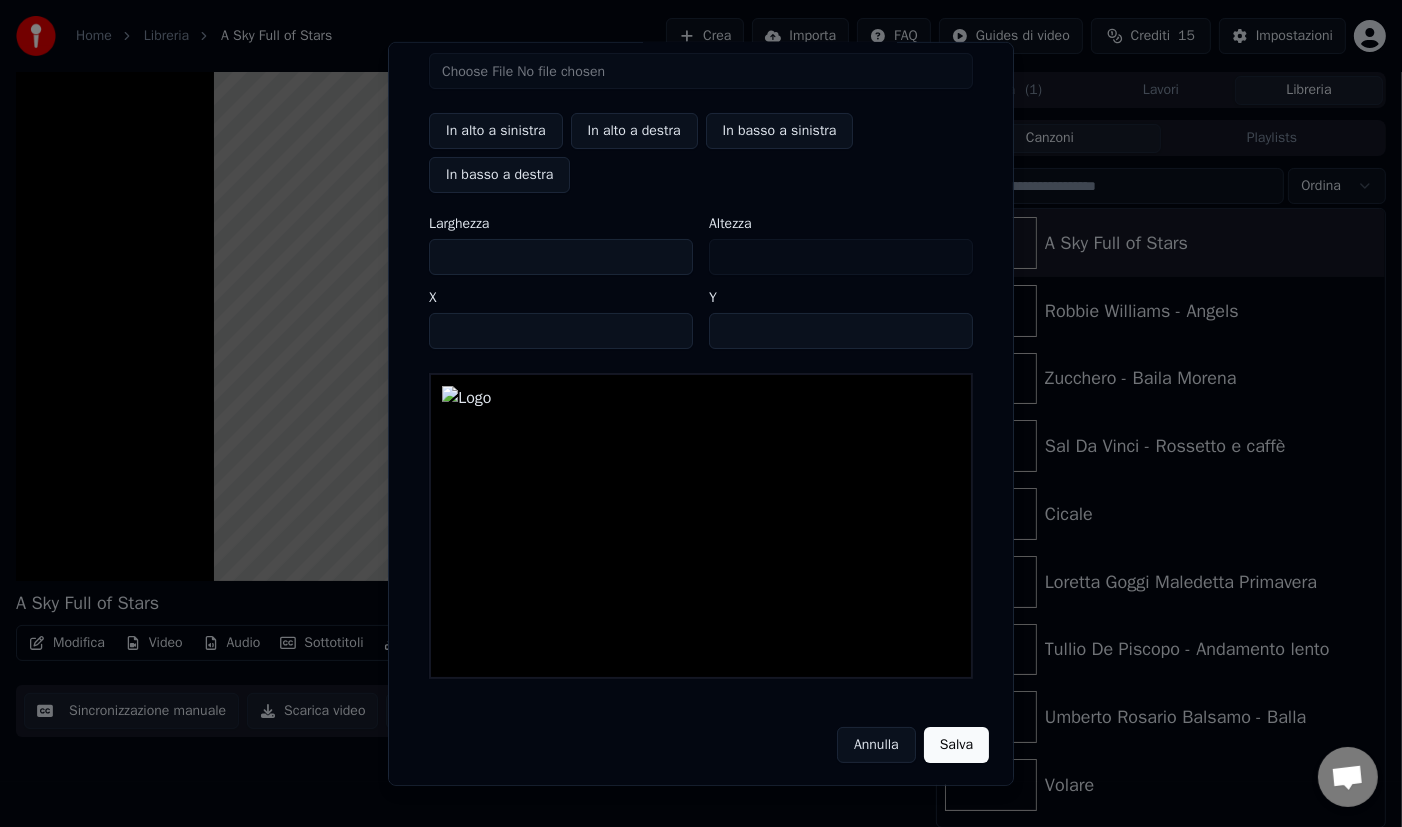 click on "Salva" at bounding box center [956, 744] 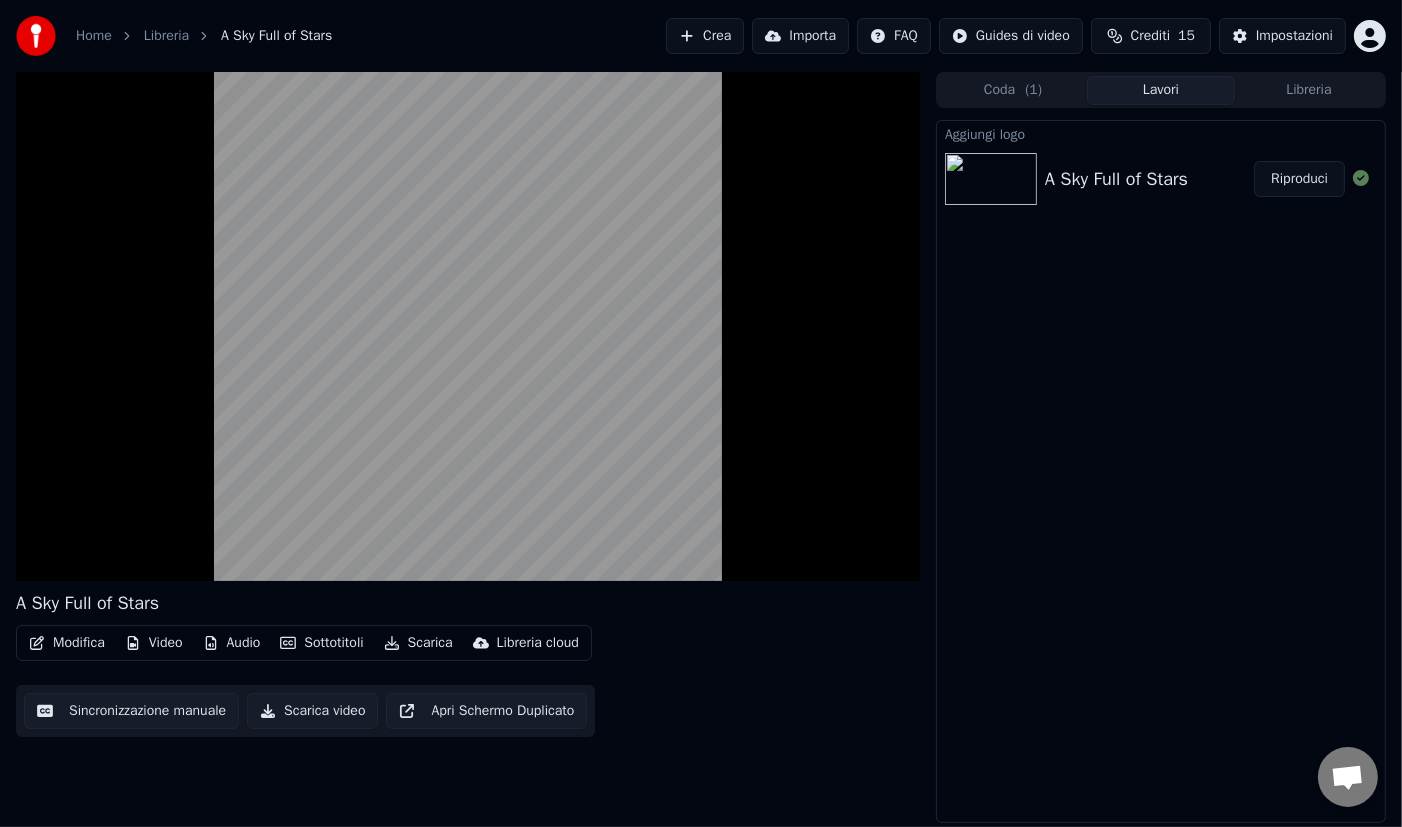 click on "A Sky Full of Stars" at bounding box center [1116, 179] 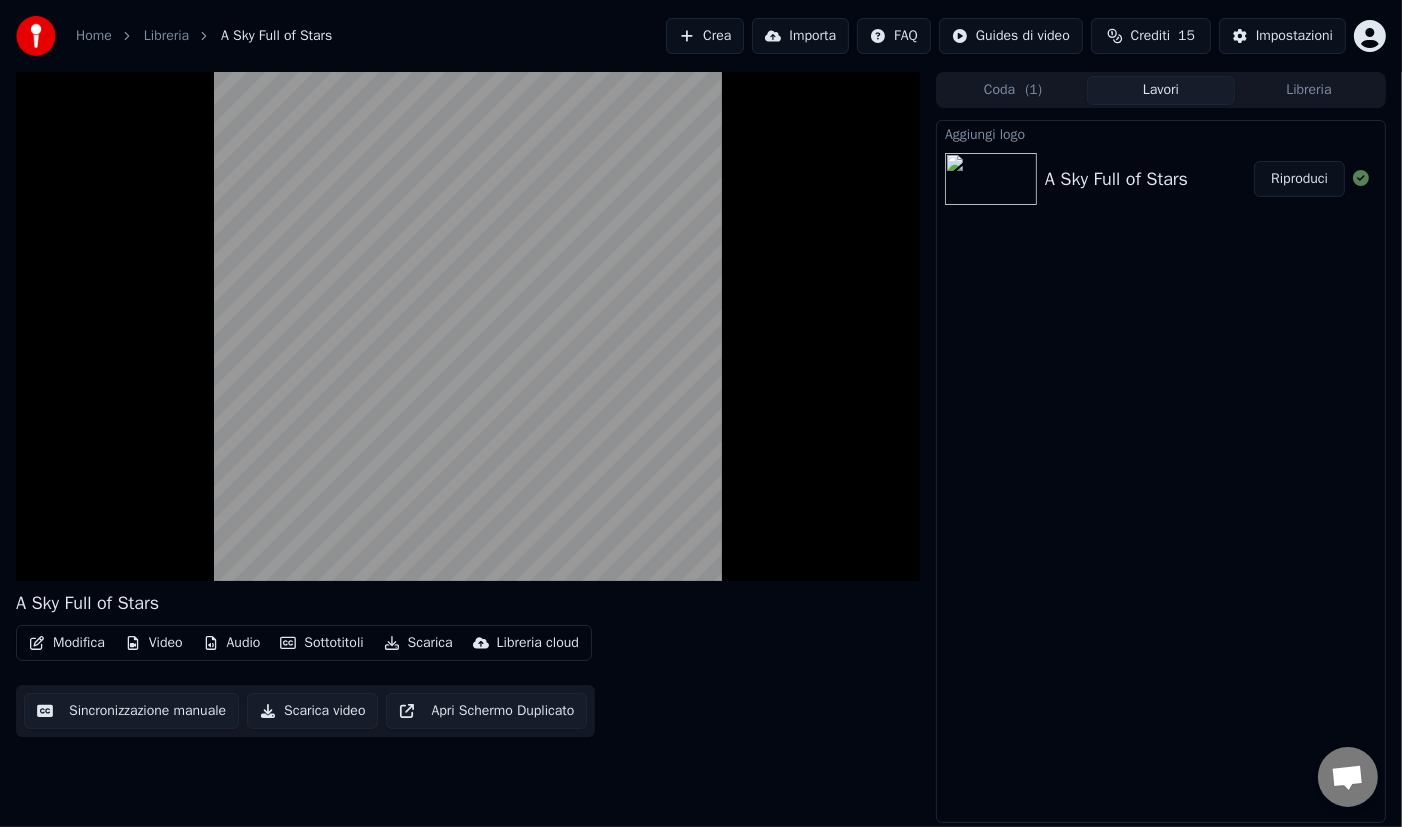 click at bounding box center (991, 179) 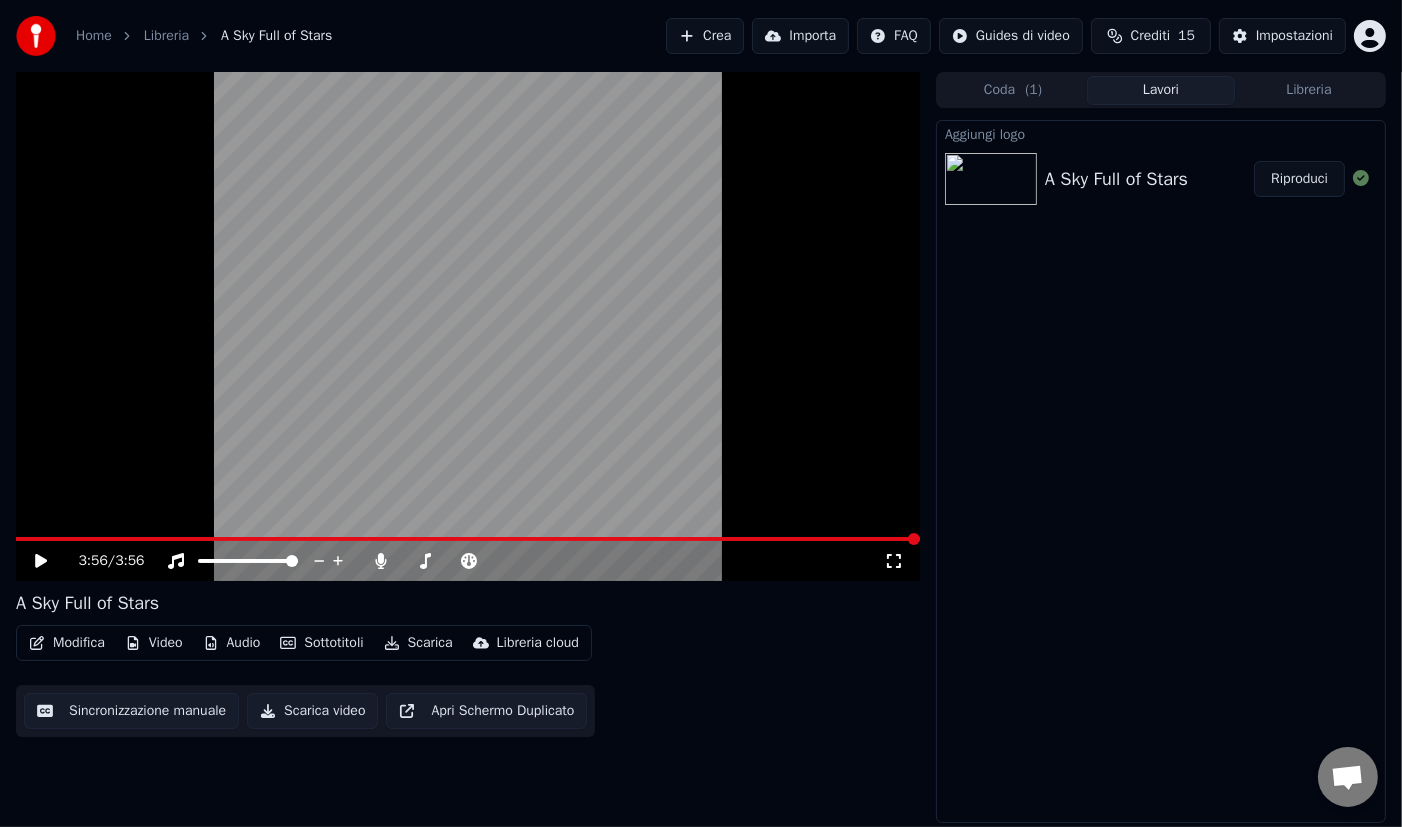 click on "Riproduci" at bounding box center (1299, 179) 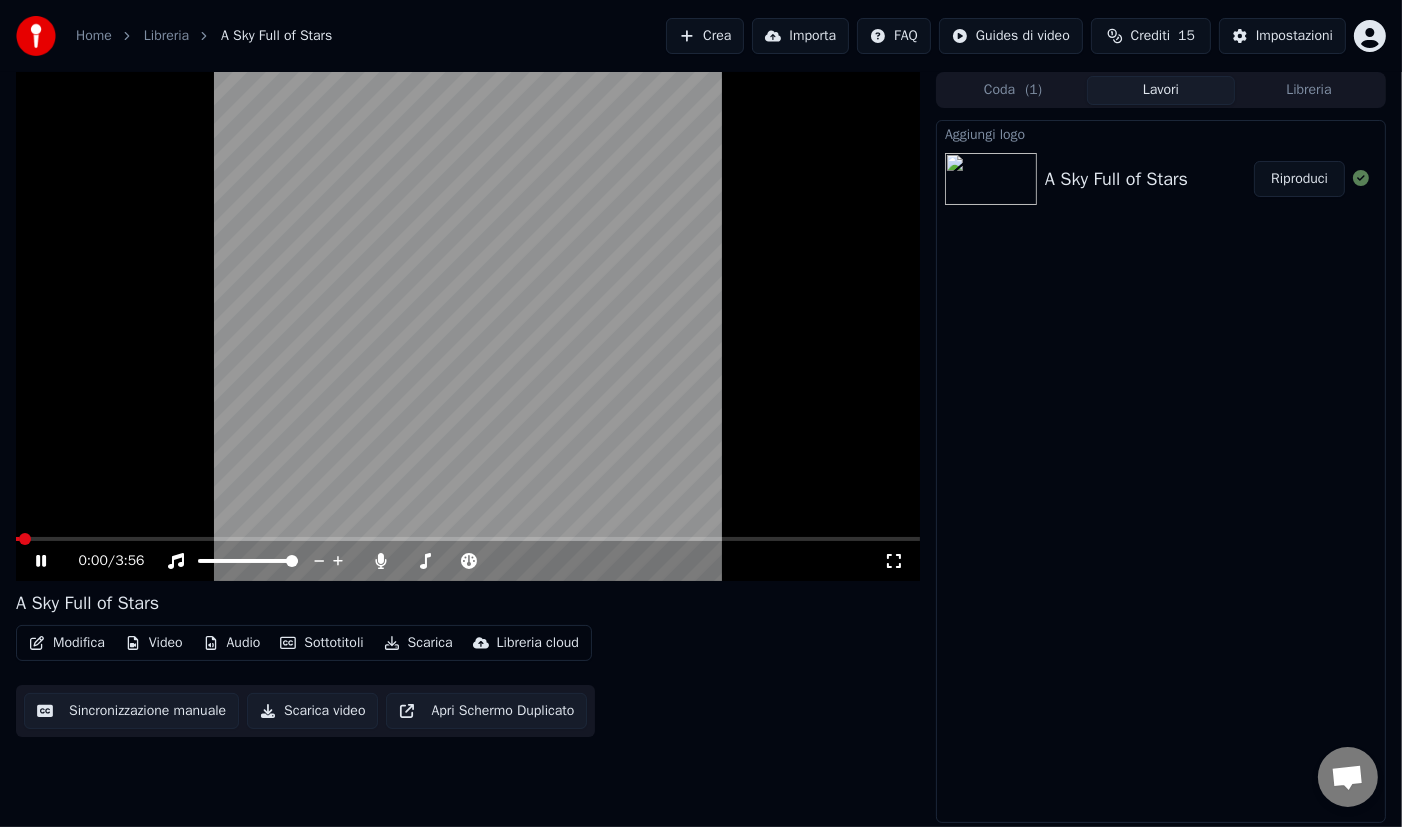 click 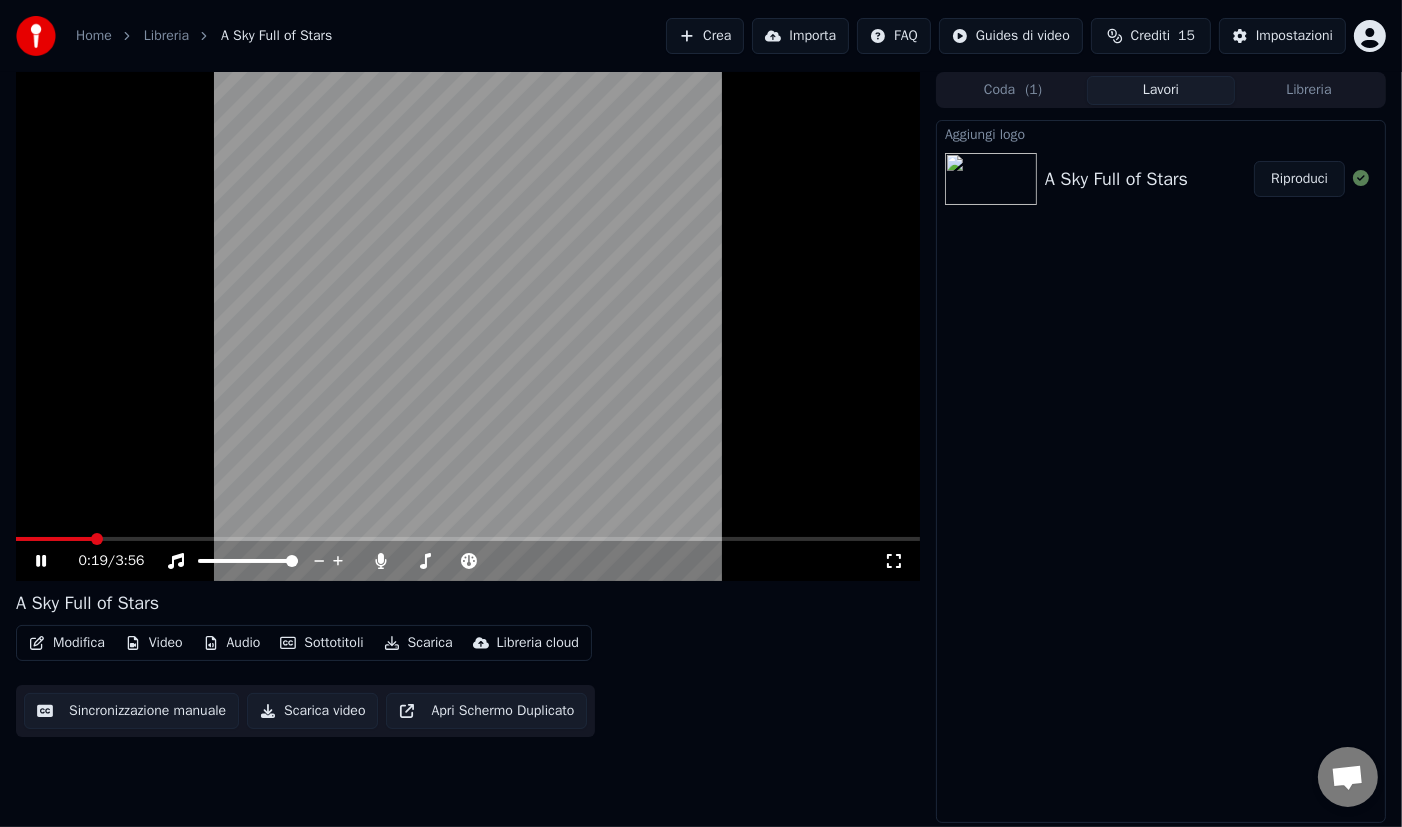click 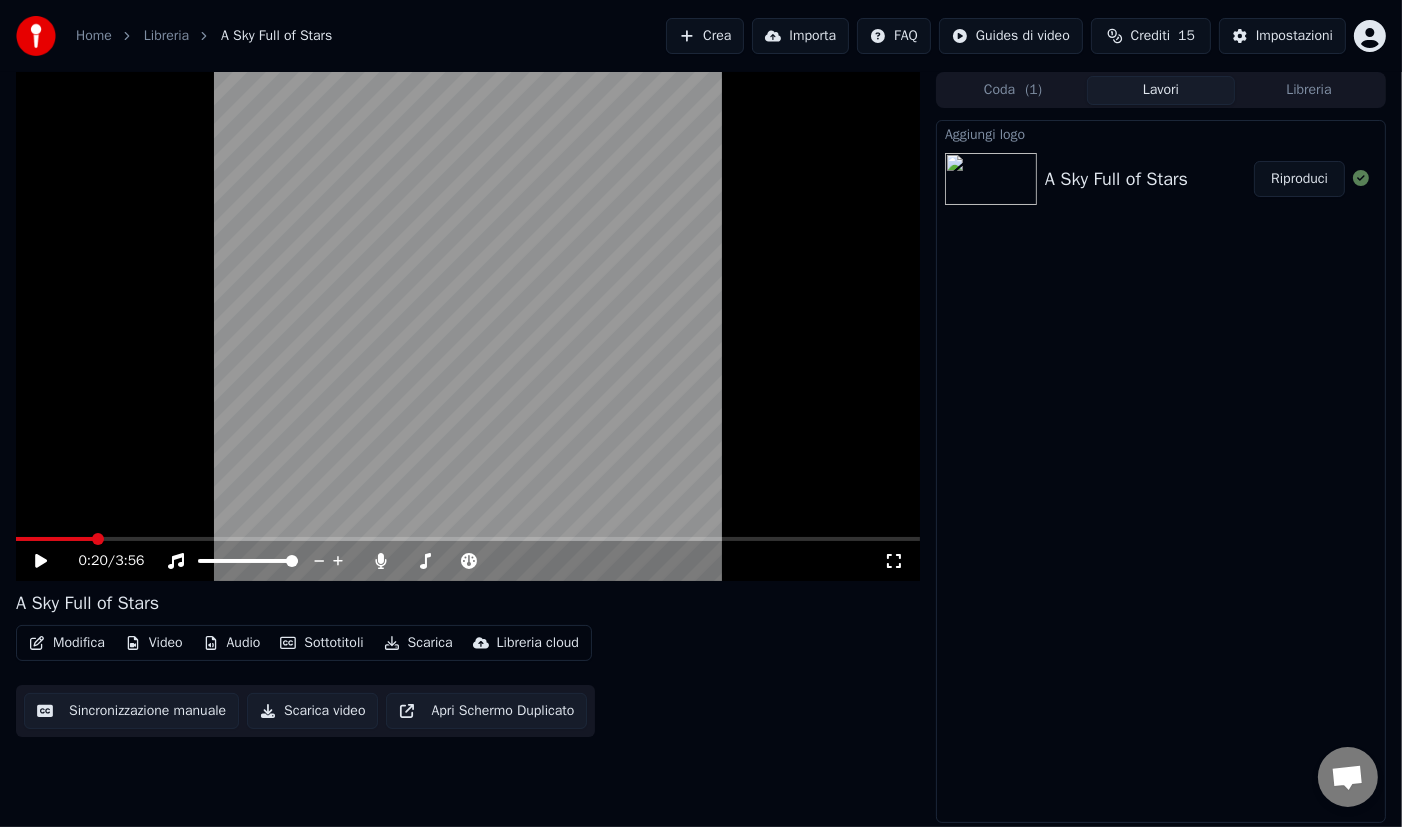 click on "Aggiungi logo" at bounding box center [1161, 133] 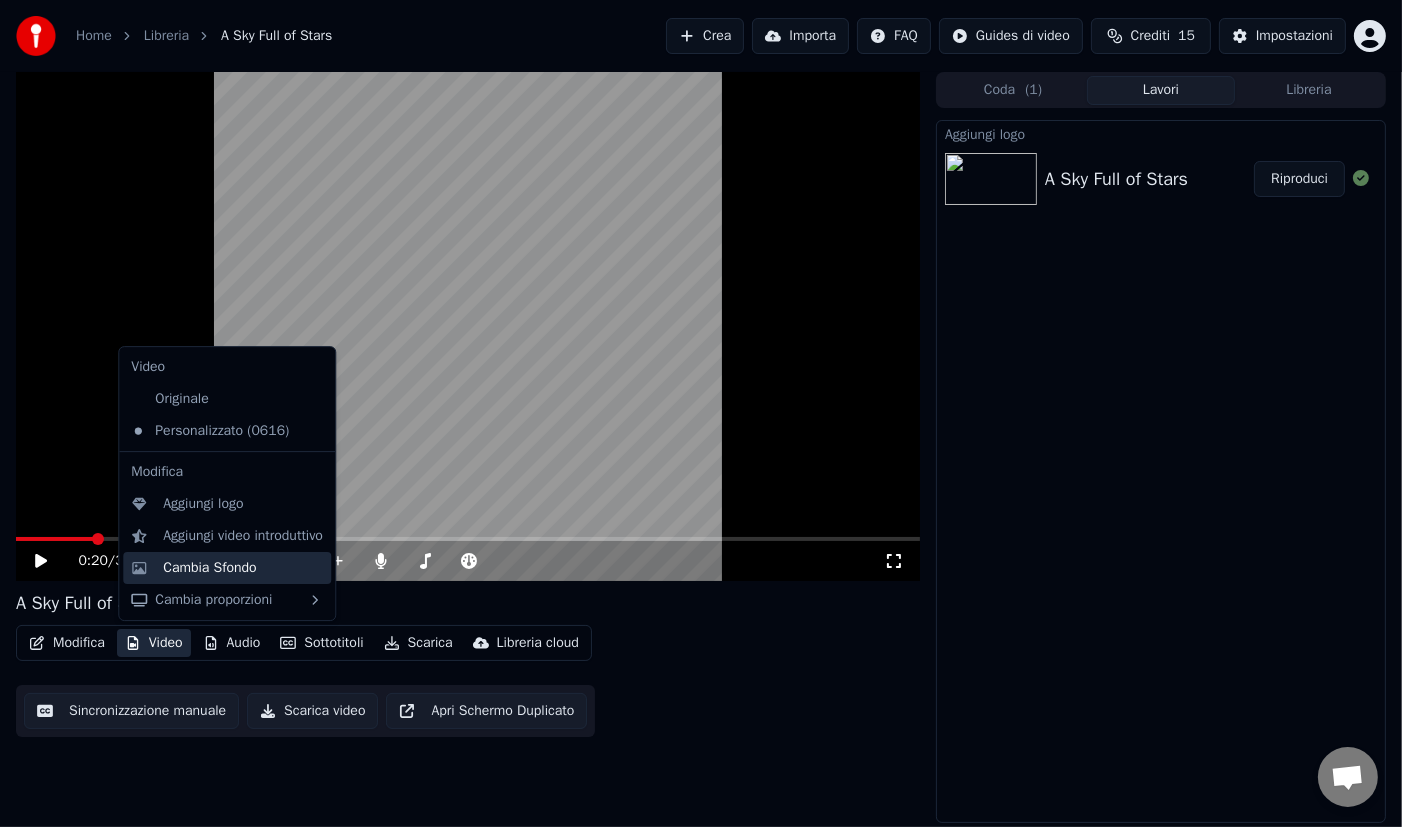 click on "Cambia Sfondo" at bounding box center [209, 568] 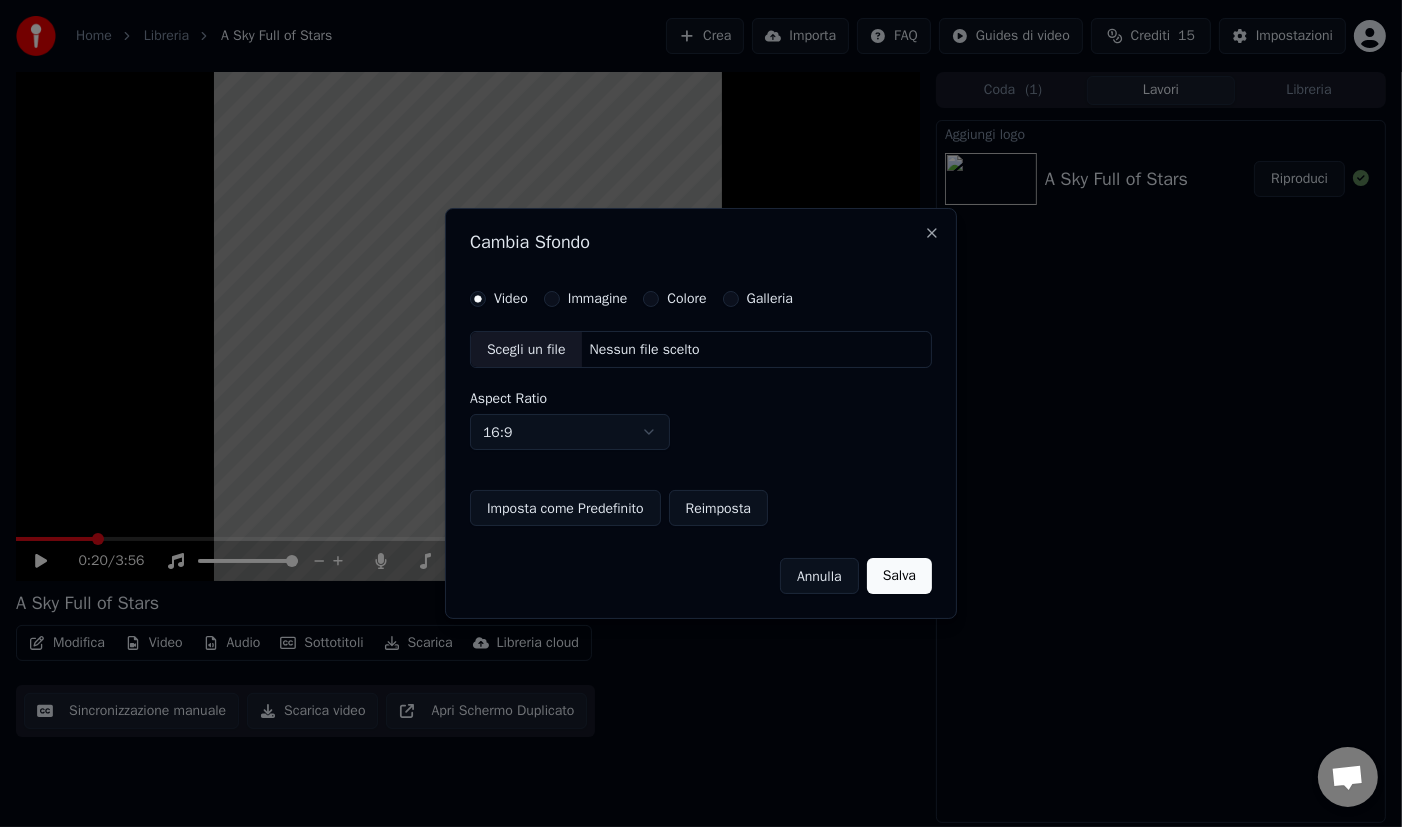 click on "Galleria" at bounding box center [770, 299] 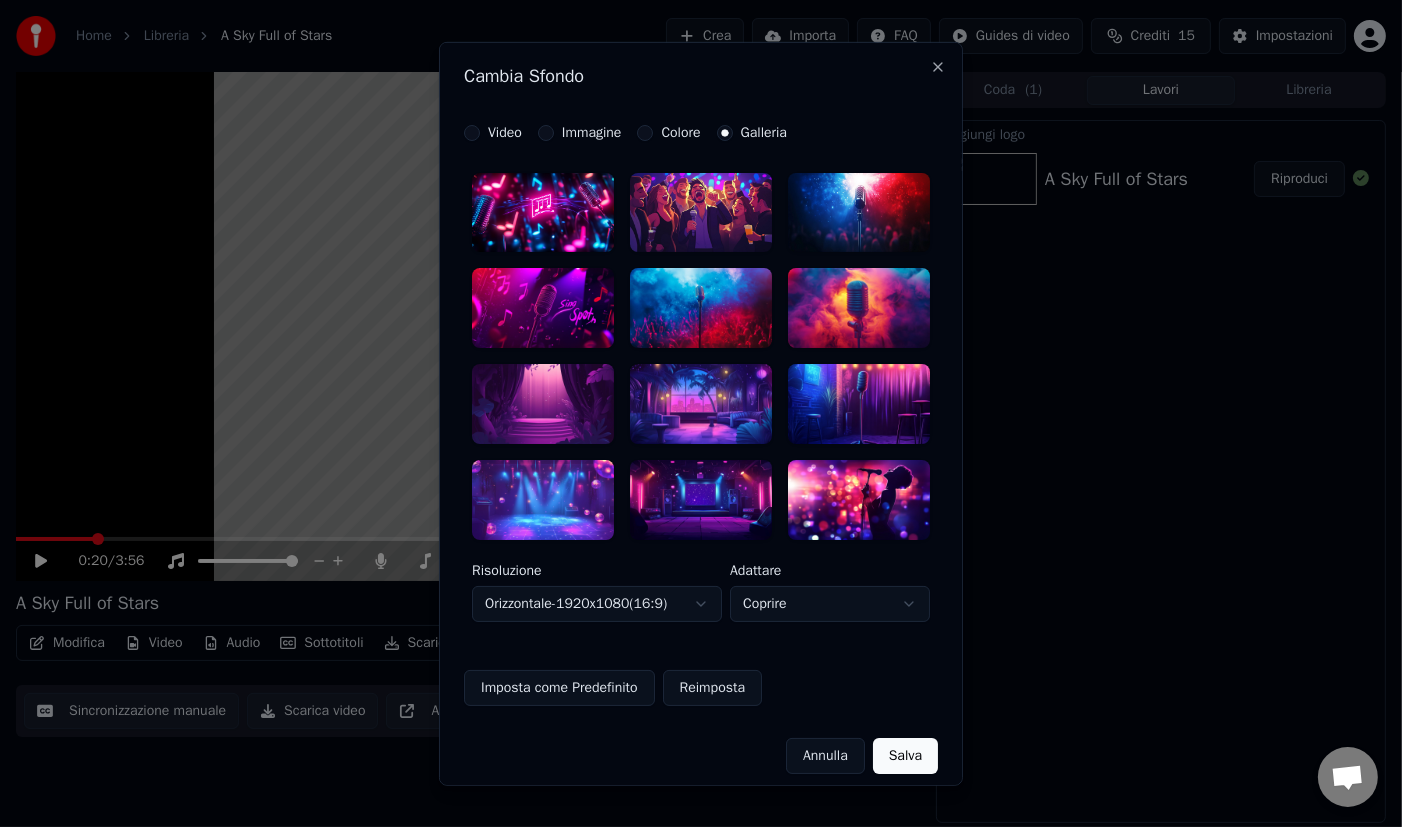 click at bounding box center (701, 308) 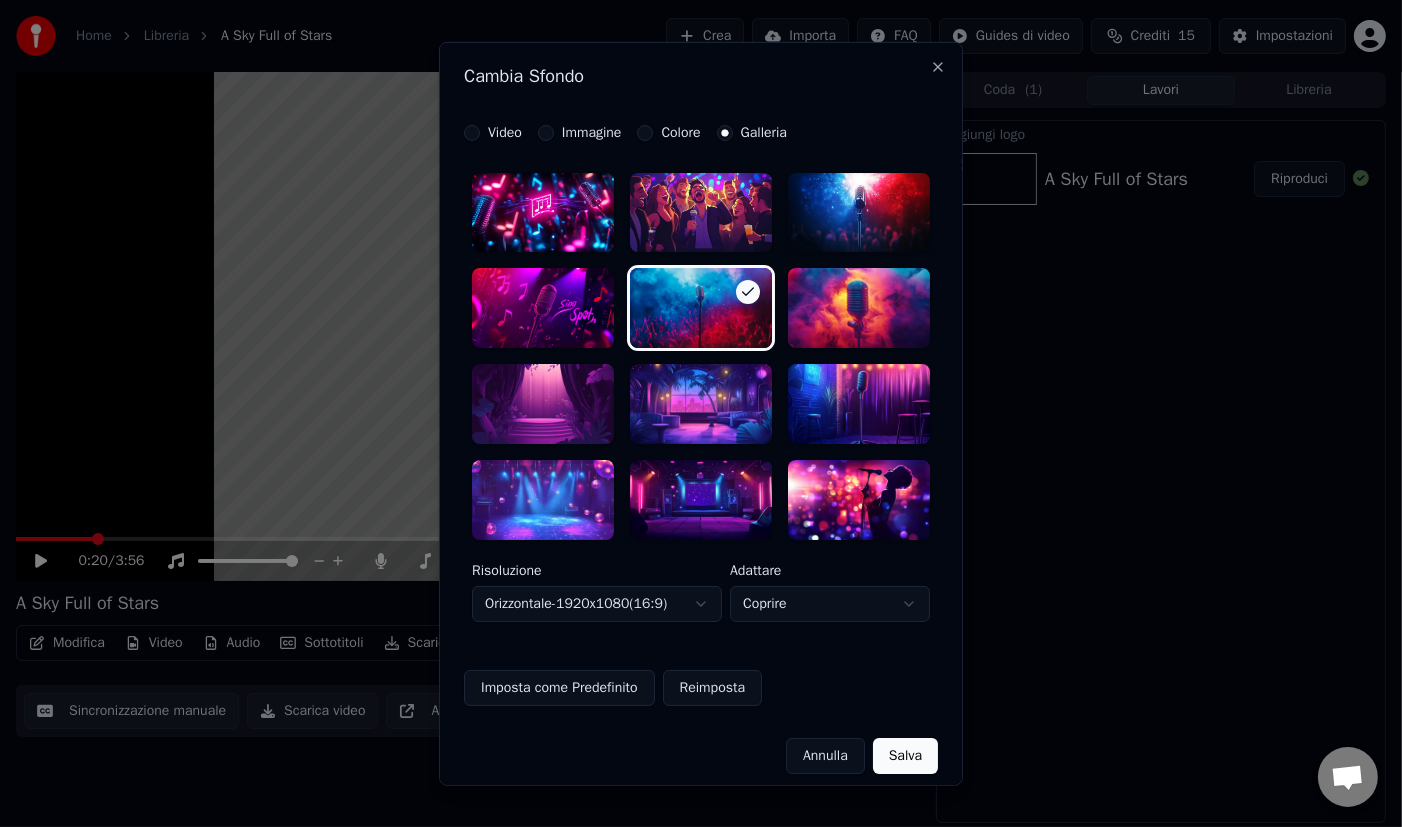 scroll, scrollTop: 13, scrollLeft: 0, axis: vertical 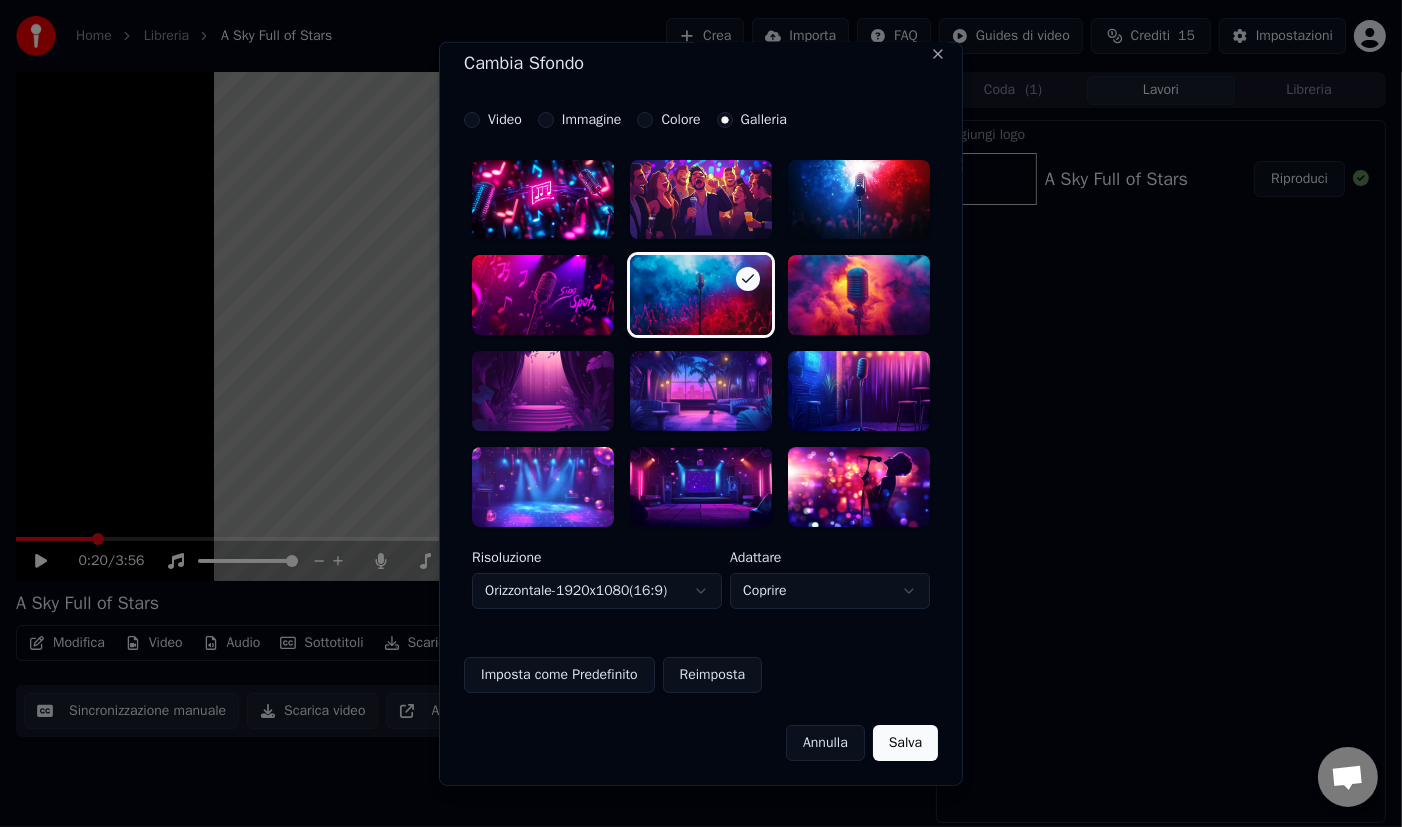 click at bounding box center (701, 199) 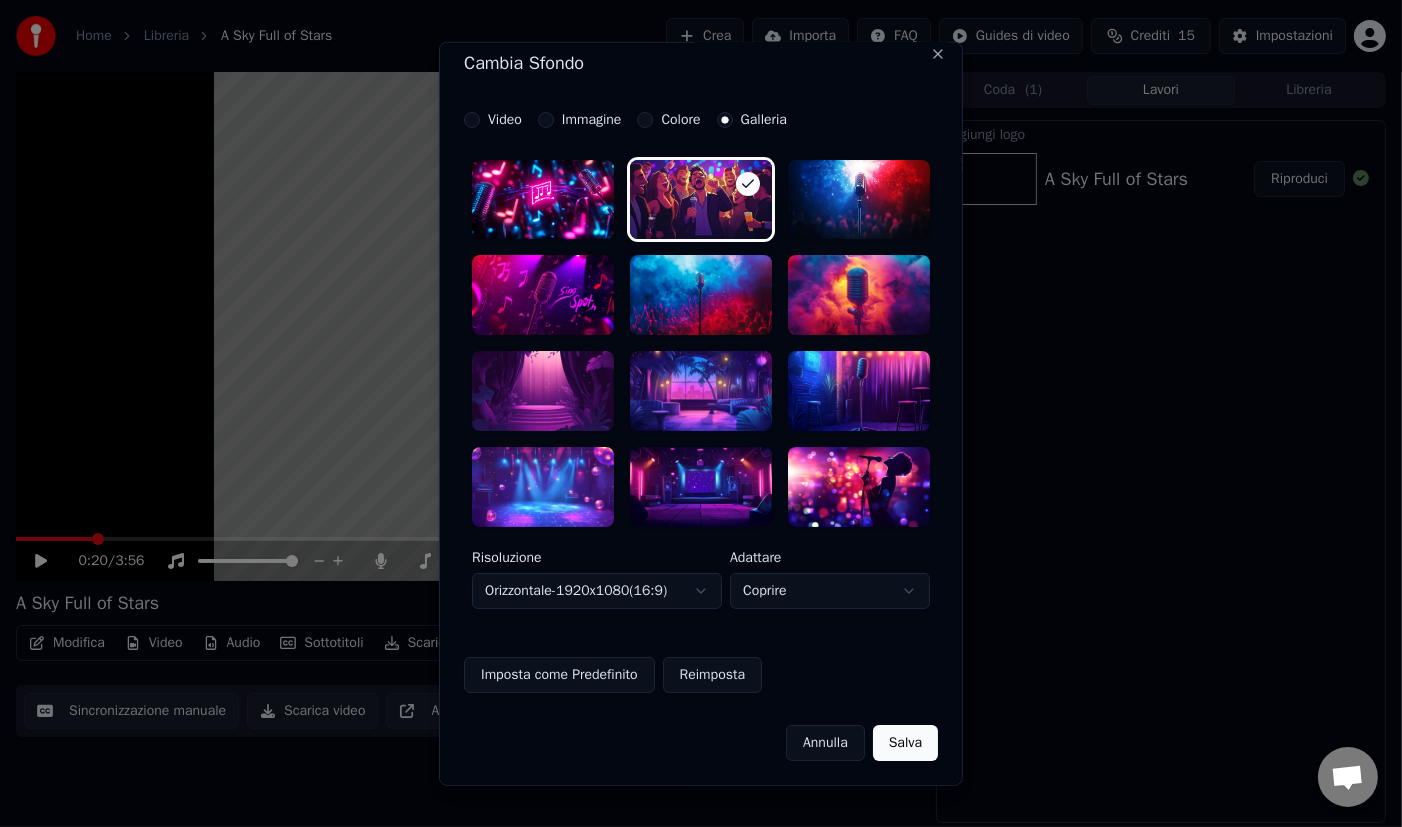click on "Salva" at bounding box center (905, 743) 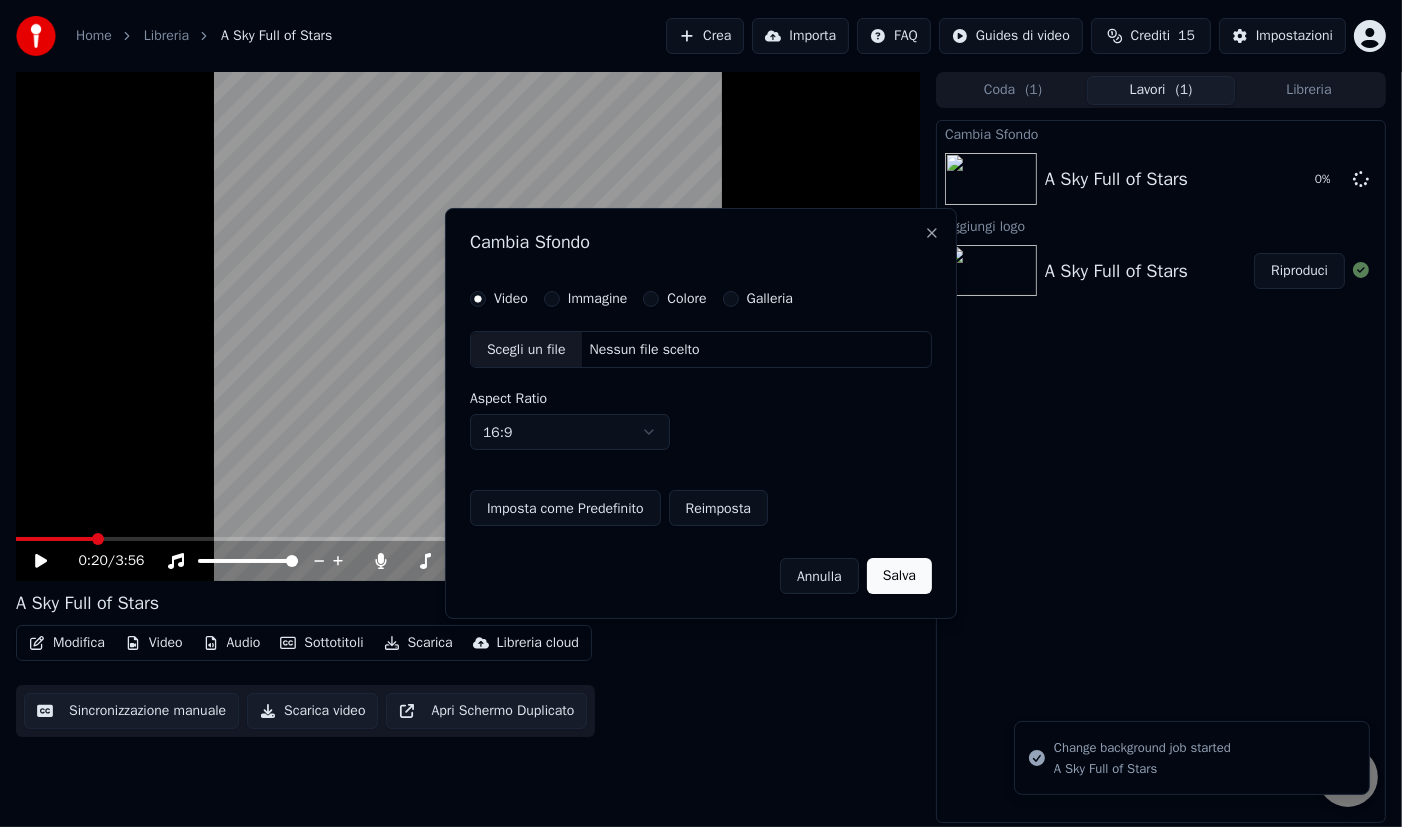 scroll, scrollTop: 0, scrollLeft: 0, axis: both 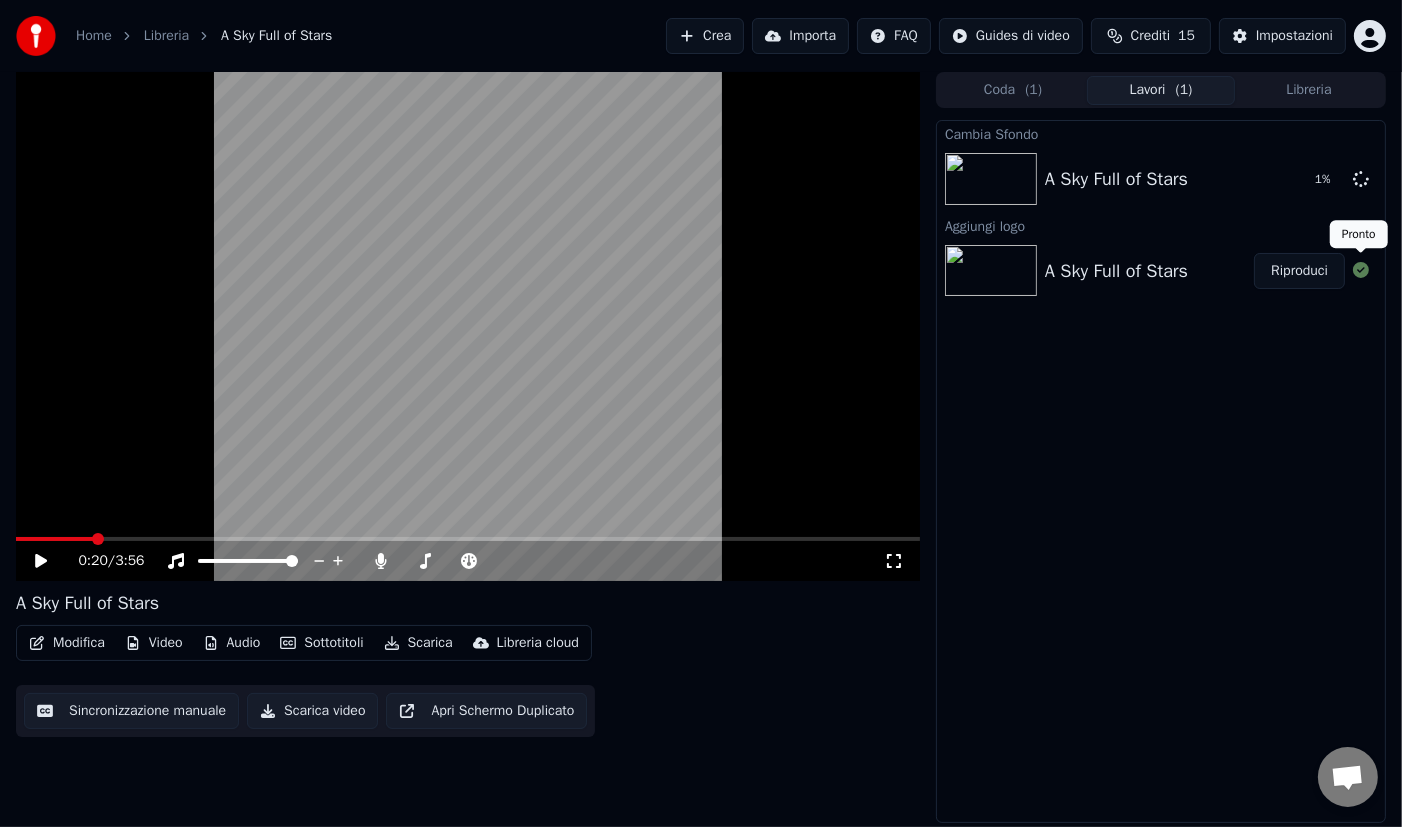 click 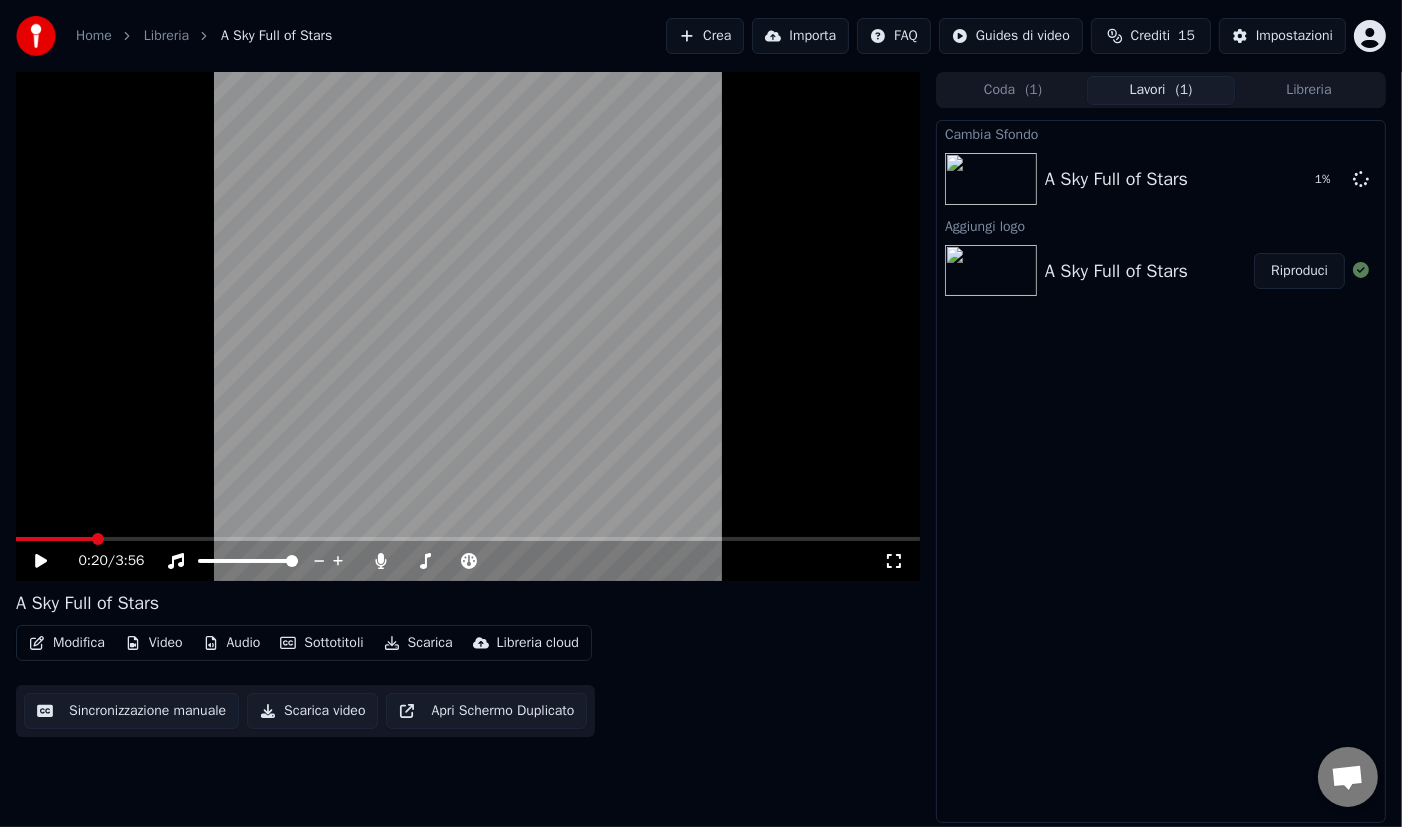 click 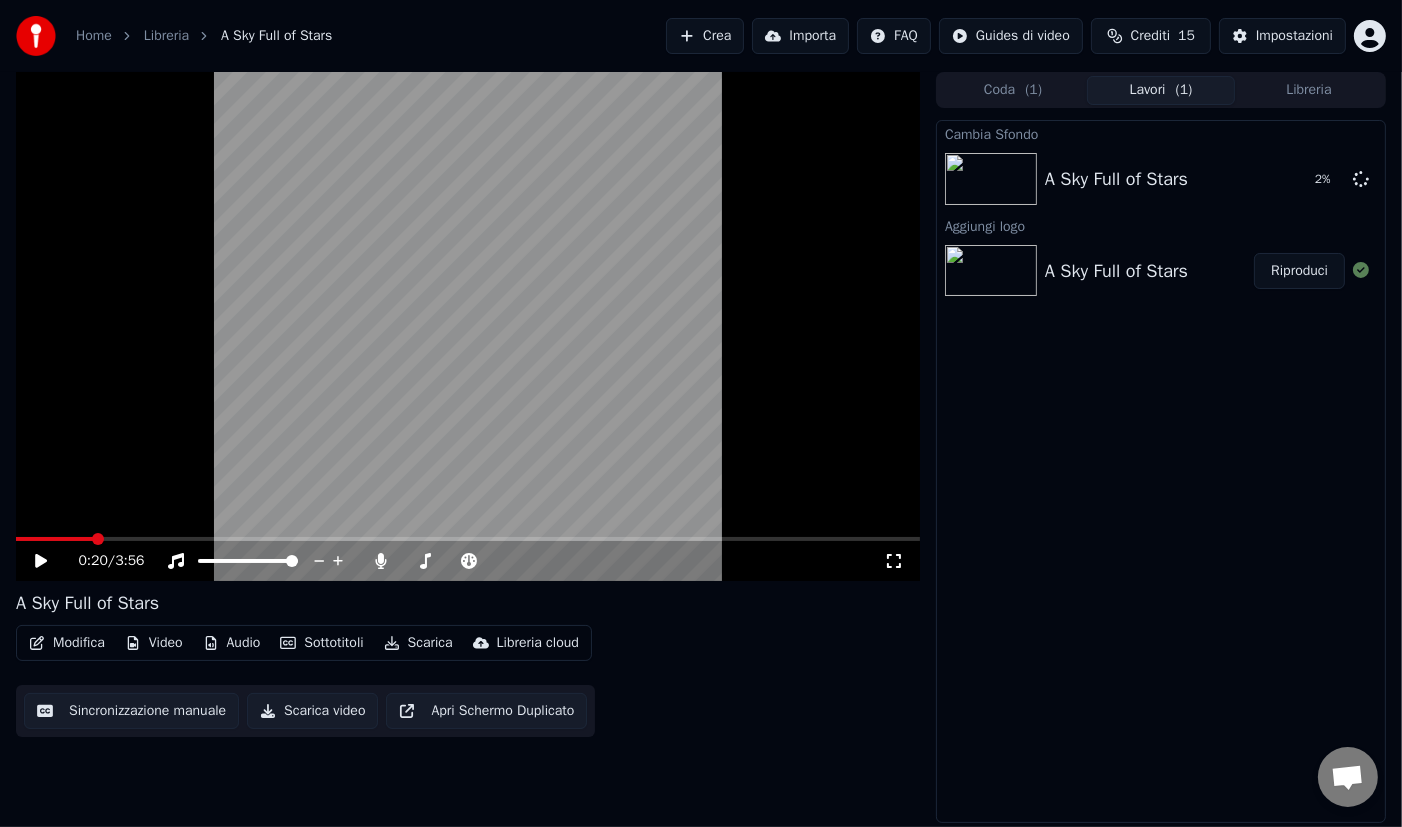 click at bounding box center (991, 271) 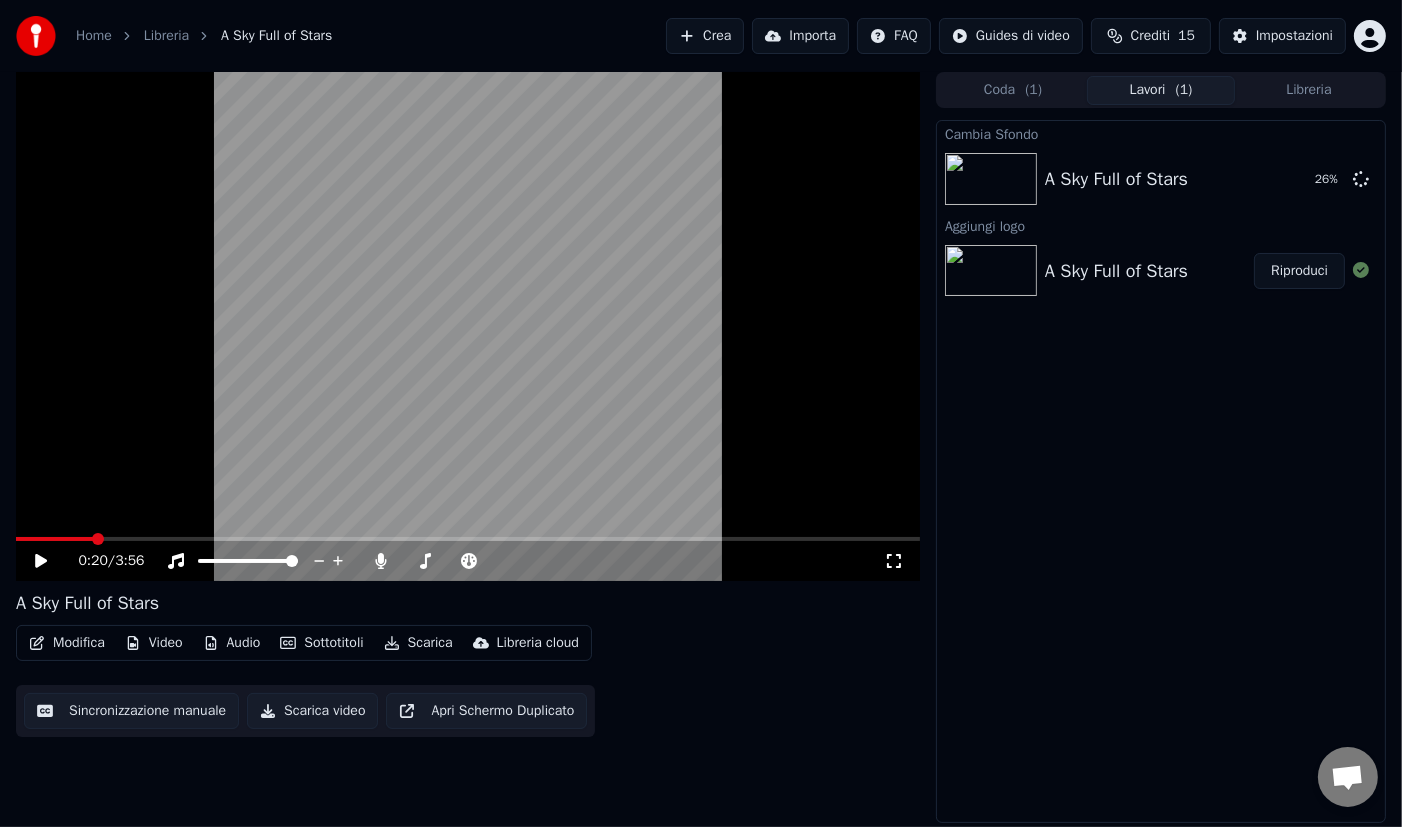 click on "Libreria" at bounding box center (1309, 90) 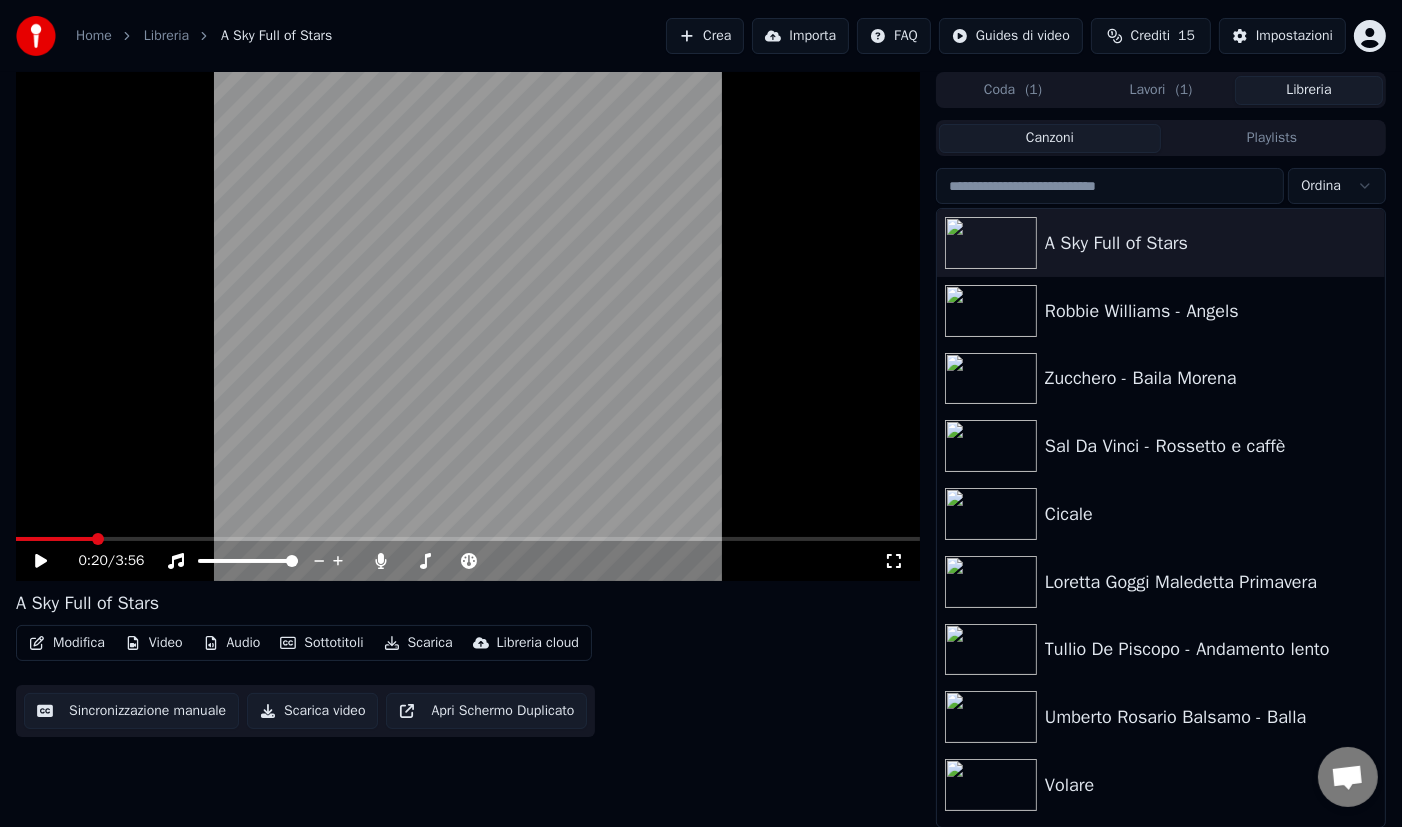 click on "Coda ( 1 )" at bounding box center (1013, 90) 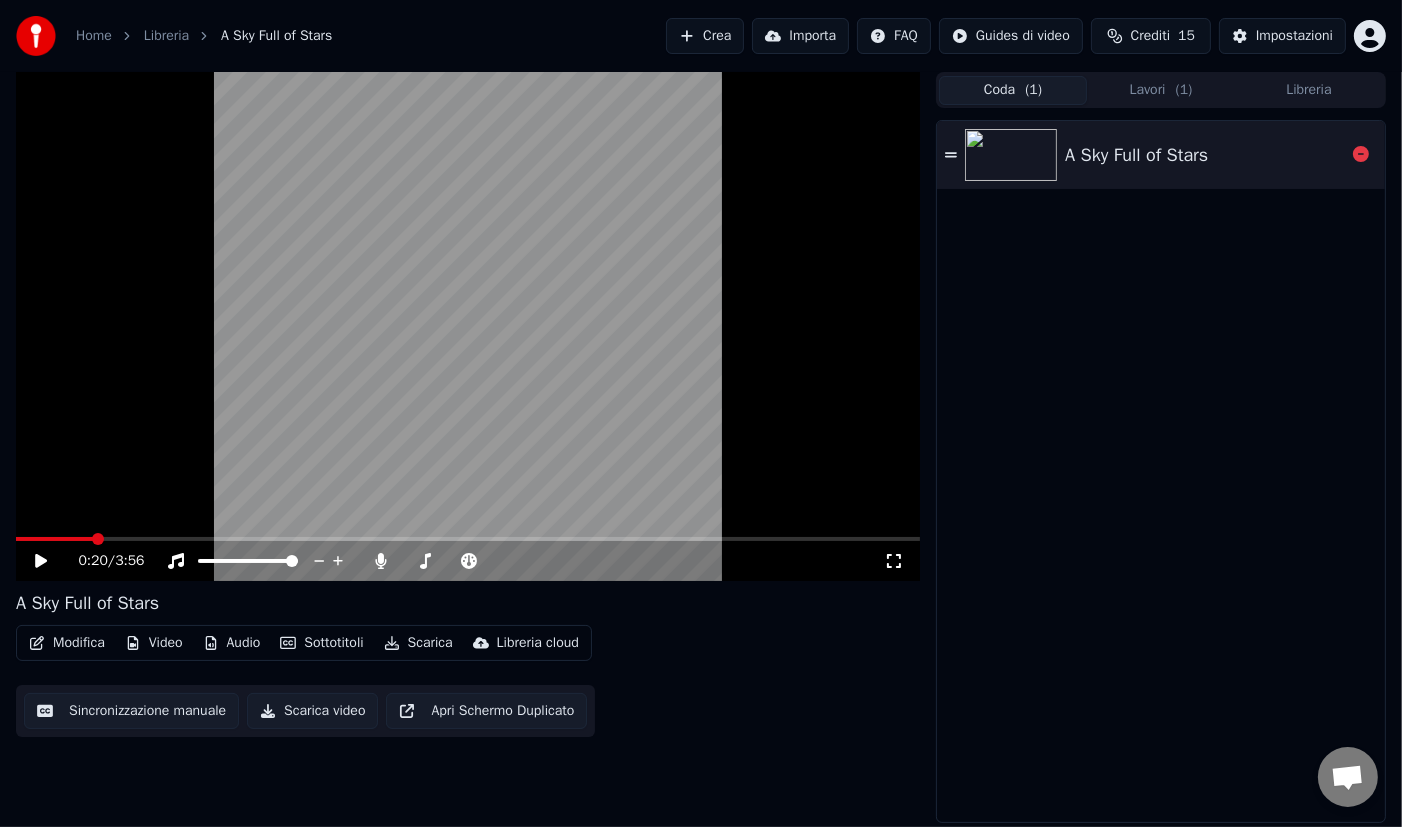click on "A Sky Full of Stars" at bounding box center [1136, 155] 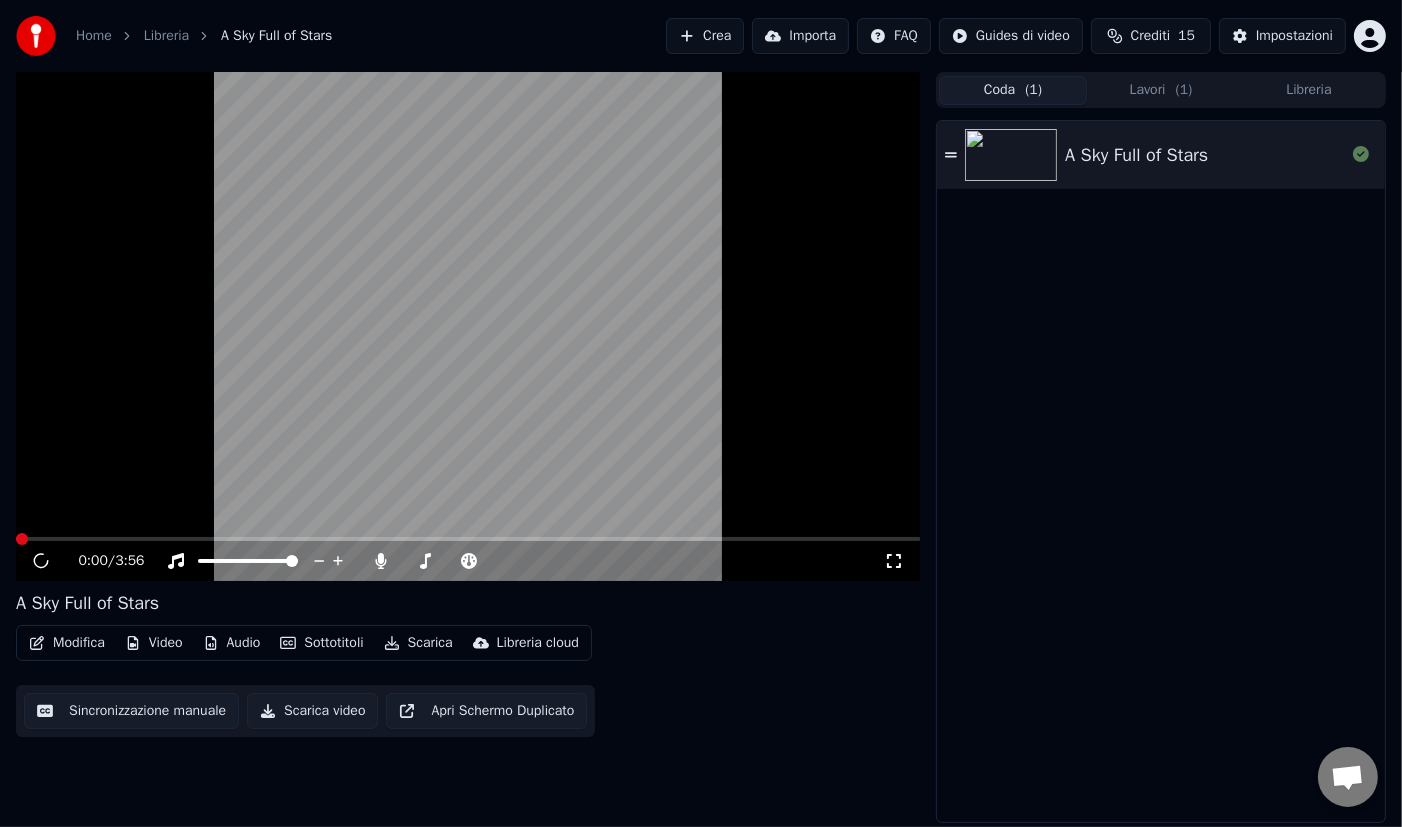 click on "Lavori ( 1 )" at bounding box center [1161, 90] 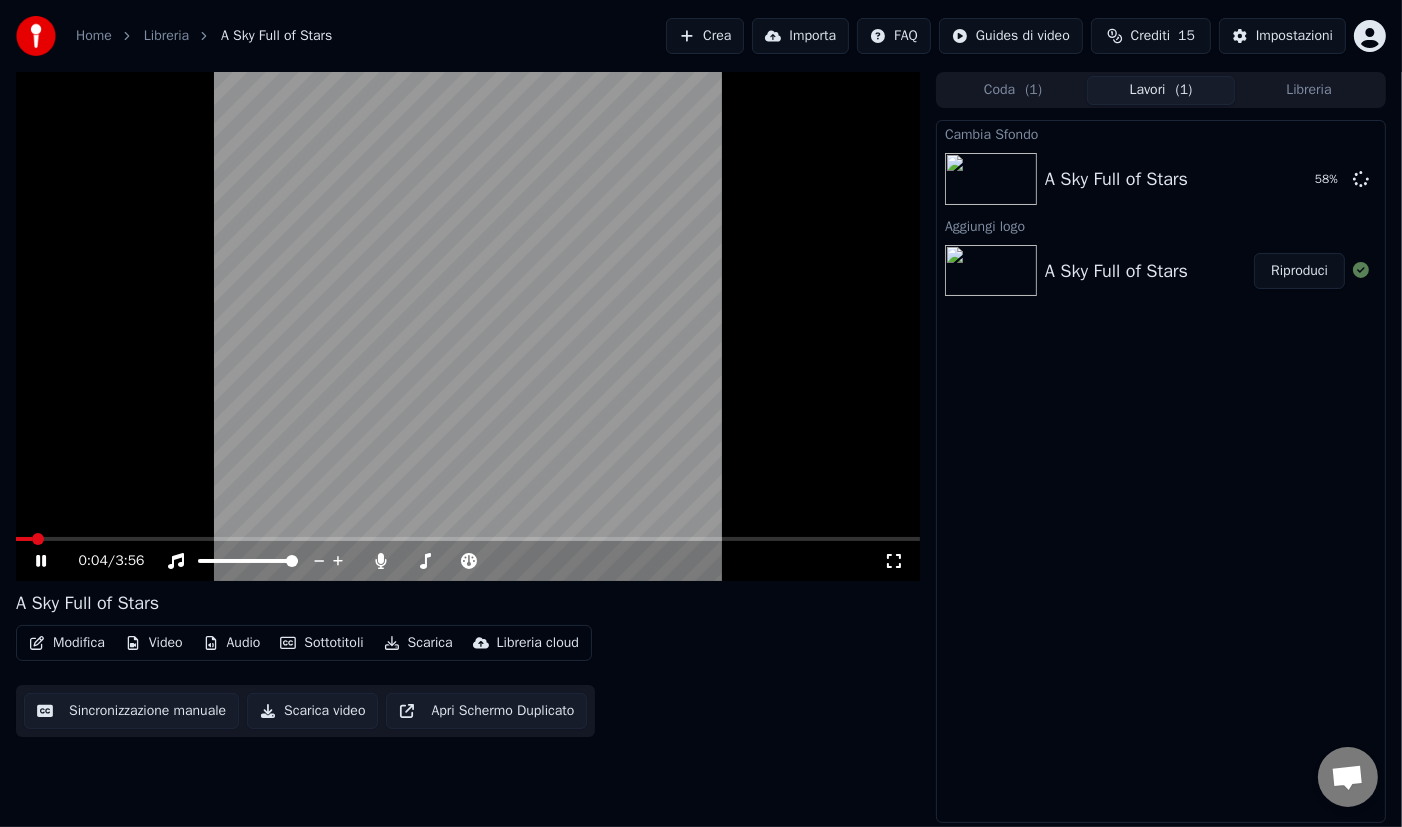 click 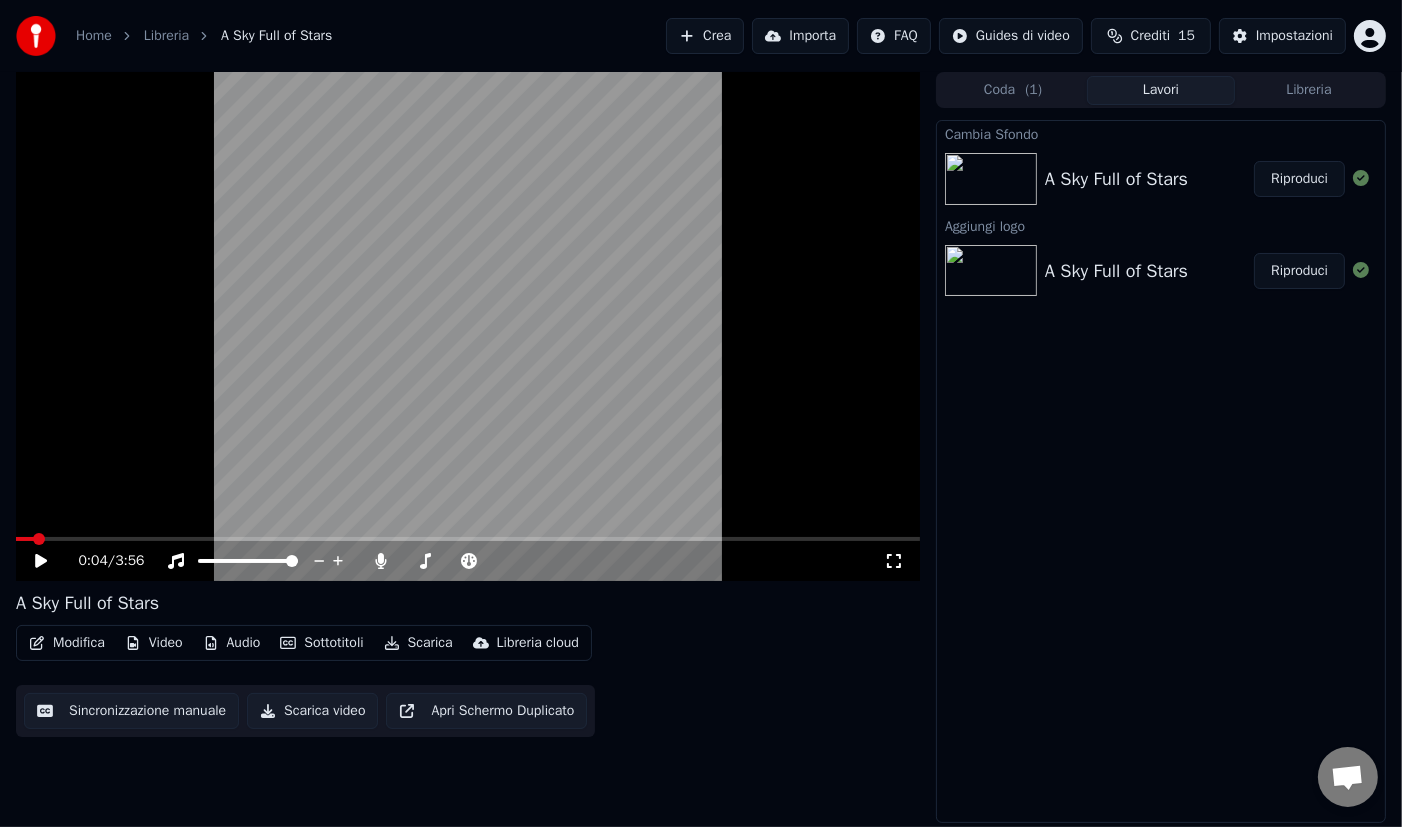click on "A Sky Full of Stars" at bounding box center [1116, 179] 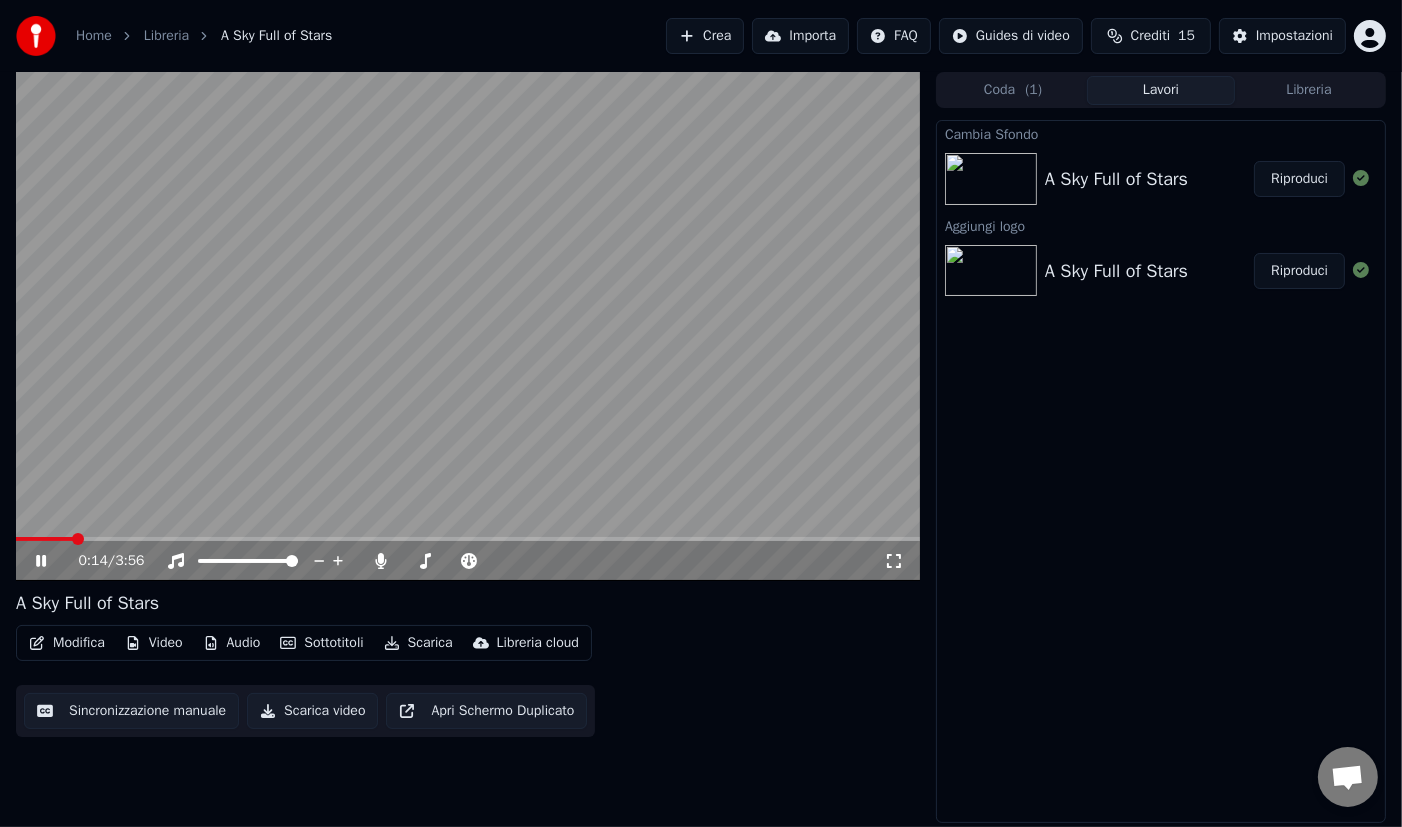 click 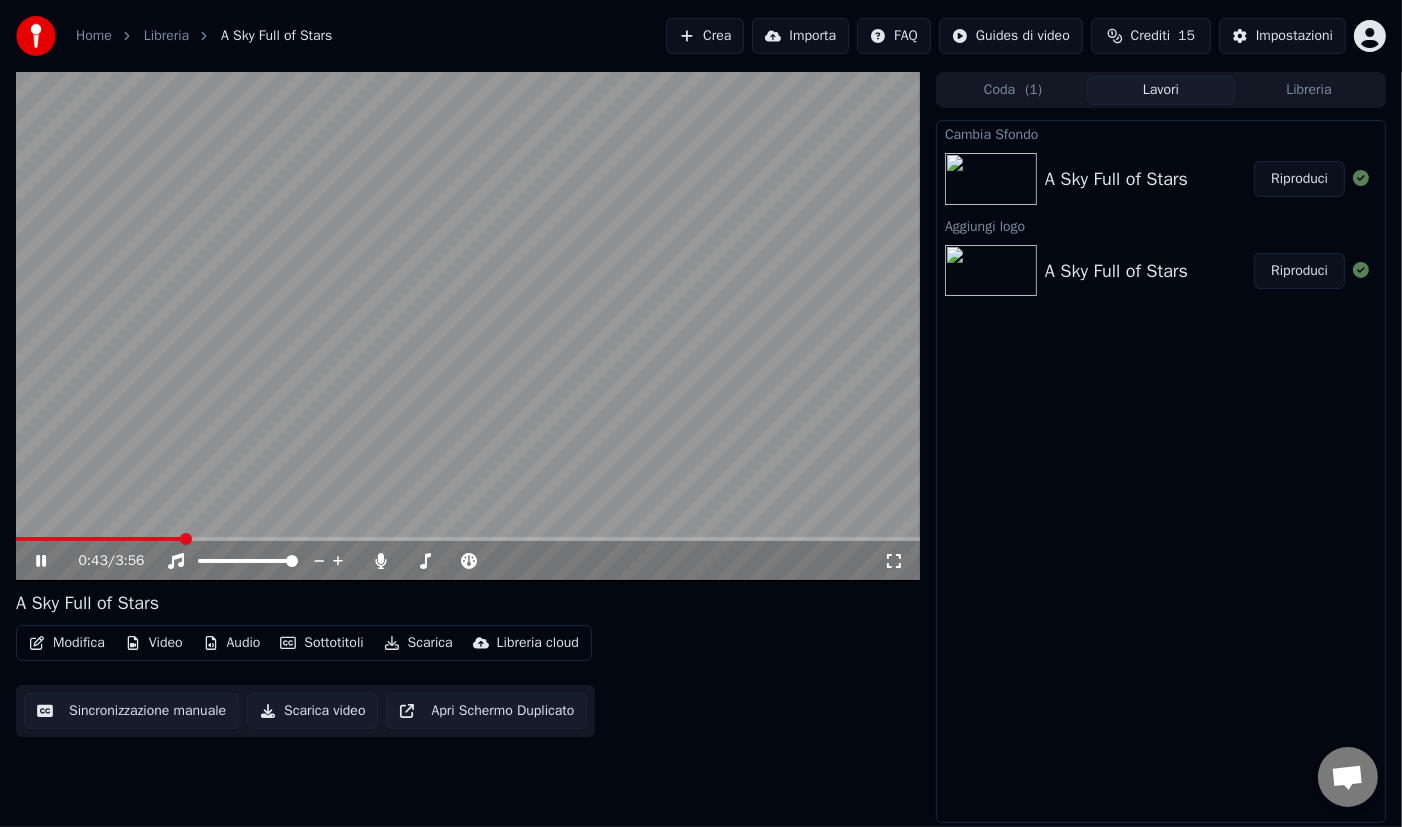 click on "Video" at bounding box center [154, 643] 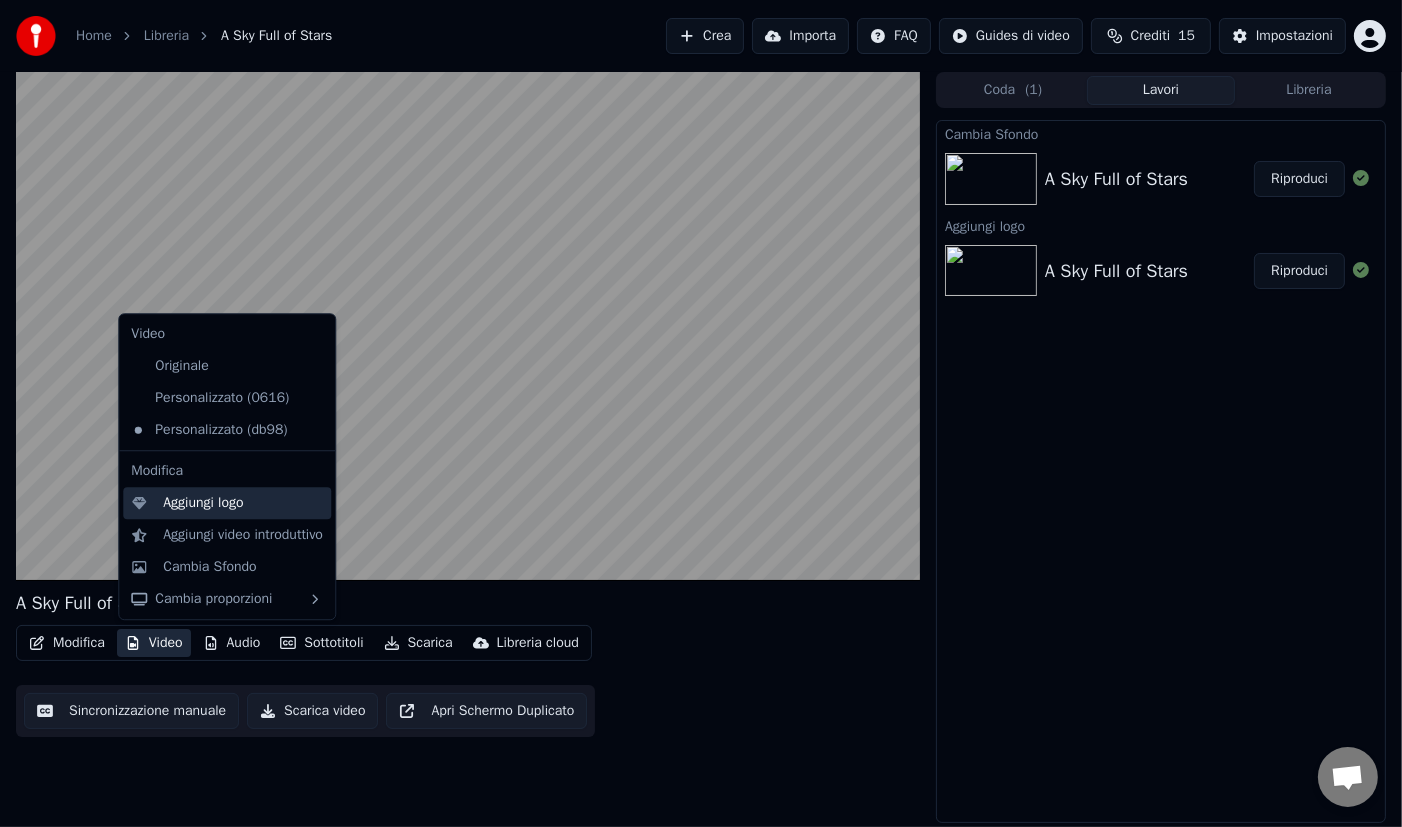 click on "Aggiungi logo" at bounding box center [203, 503] 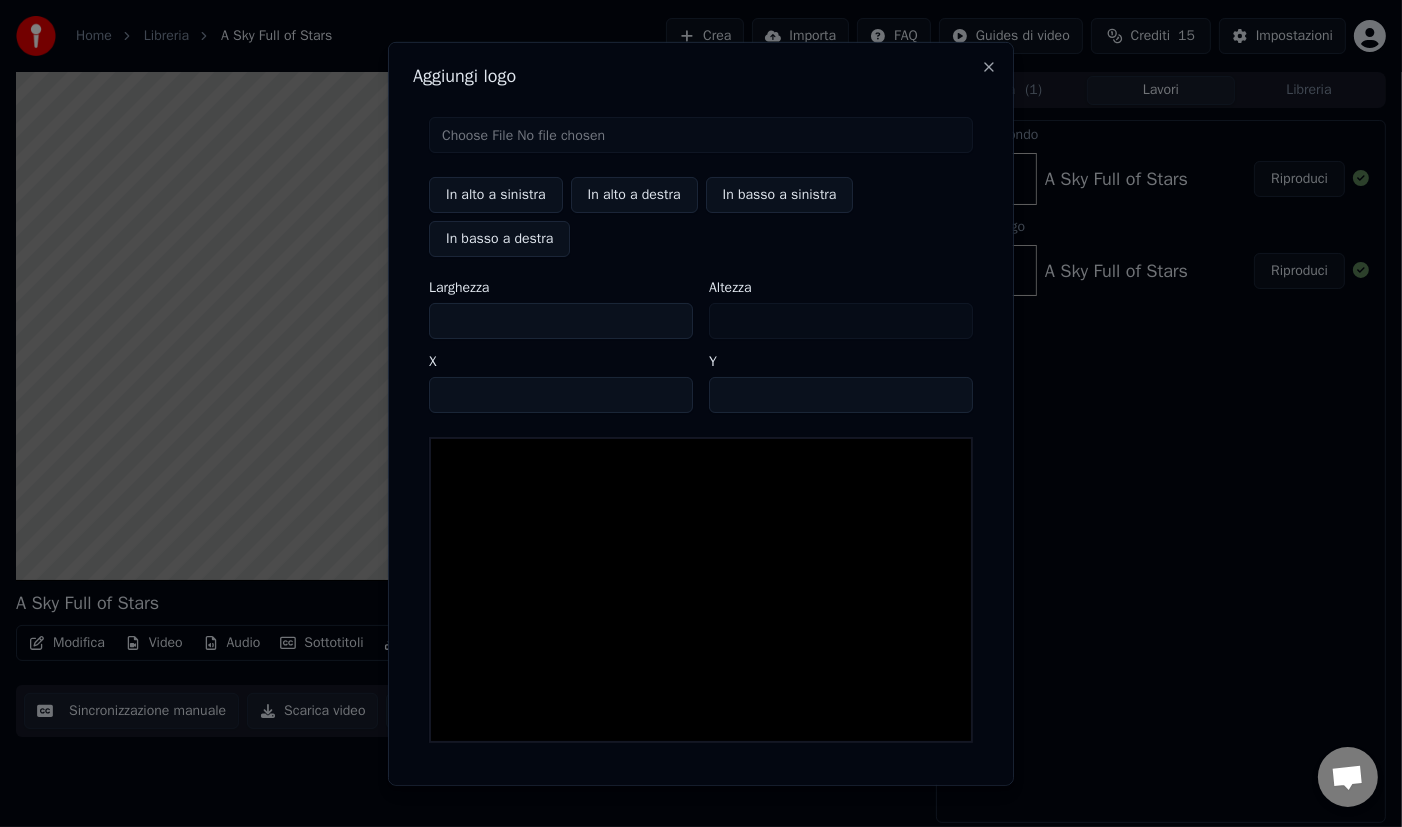 click at bounding box center (701, 134) 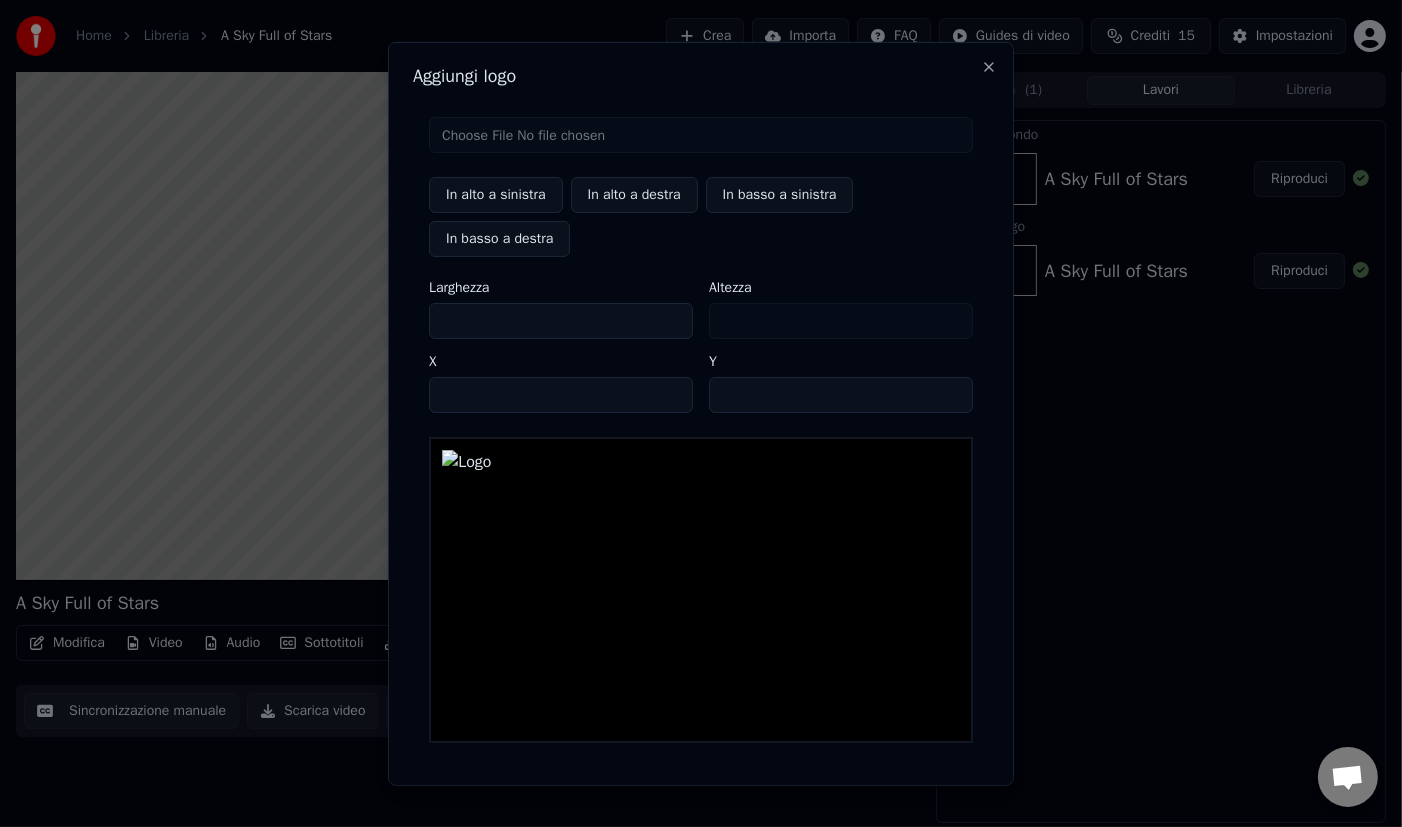 scroll, scrollTop: 64, scrollLeft: 0, axis: vertical 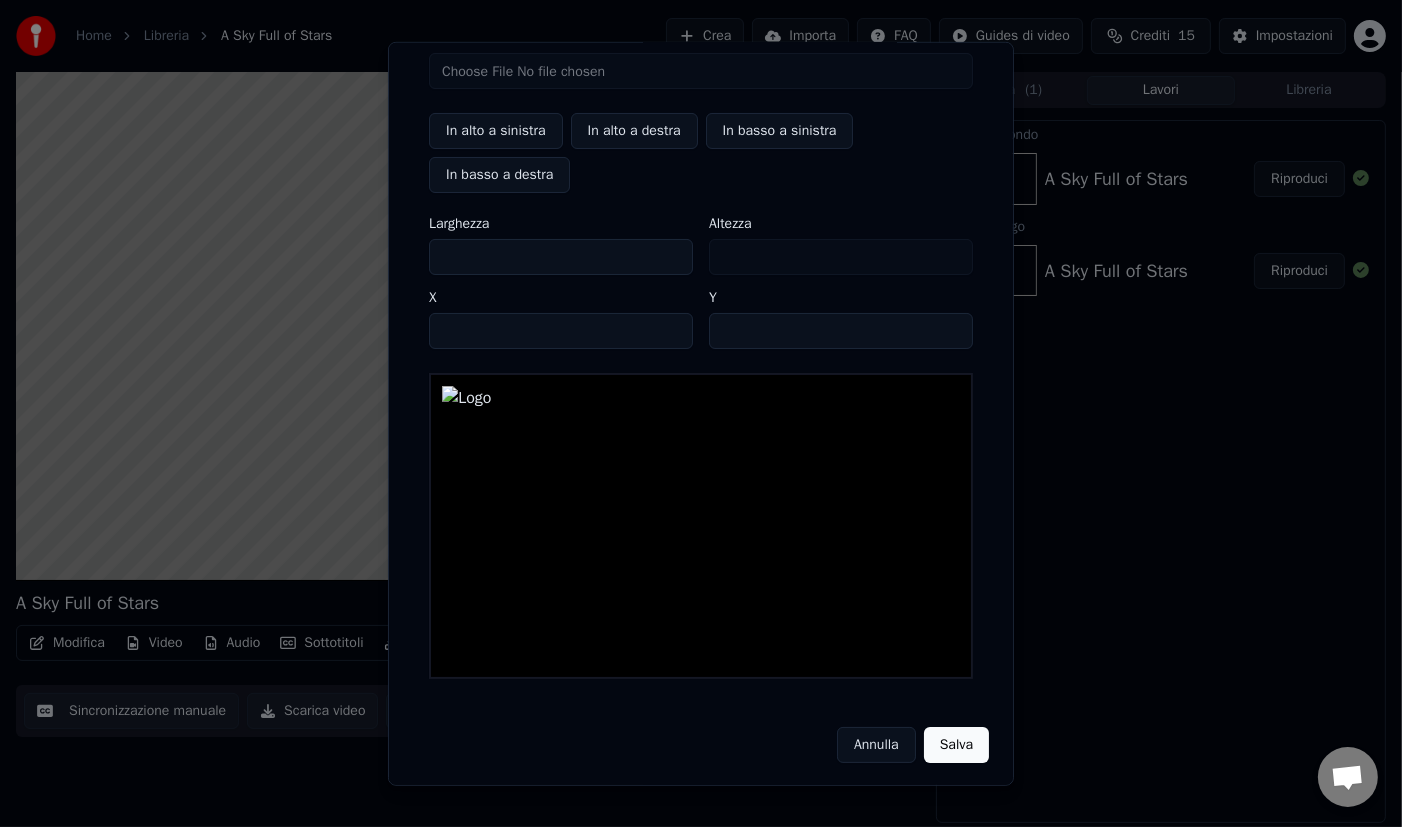 click on "Salva" at bounding box center (956, 744) 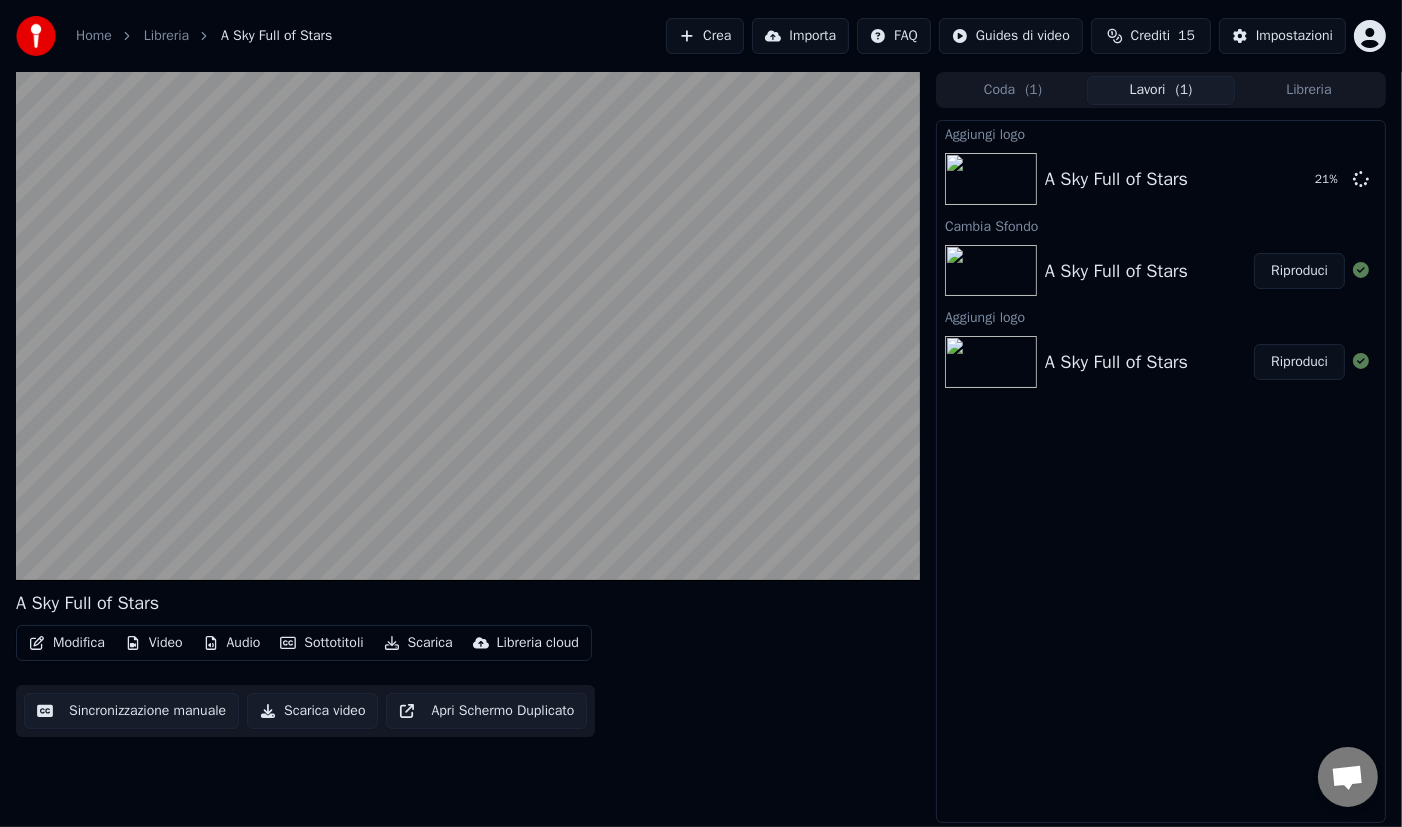 click on "Libreria" at bounding box center [1309, 90] 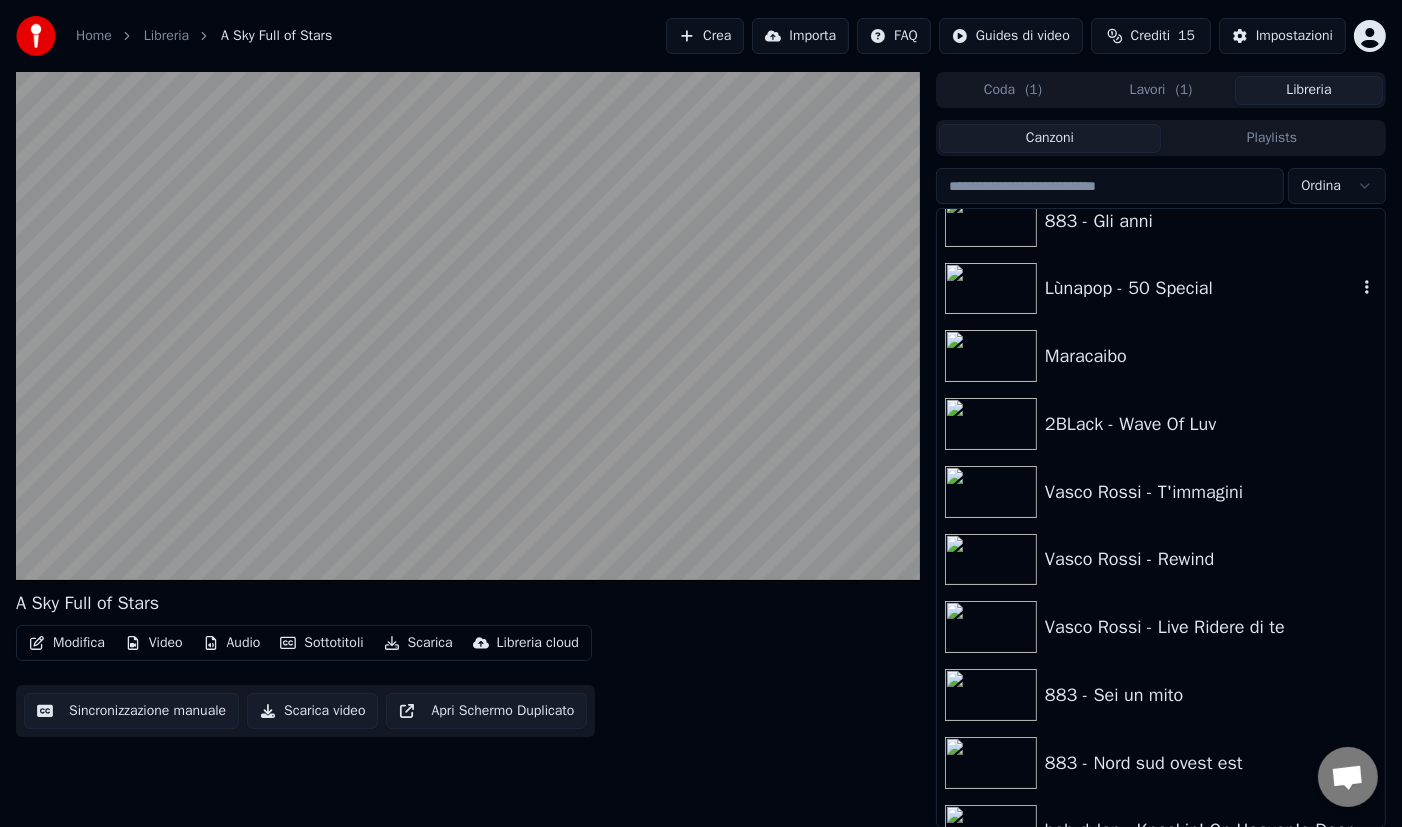 scroll, scrollTop: 1214, scrollLeft: 0, axis: vertical 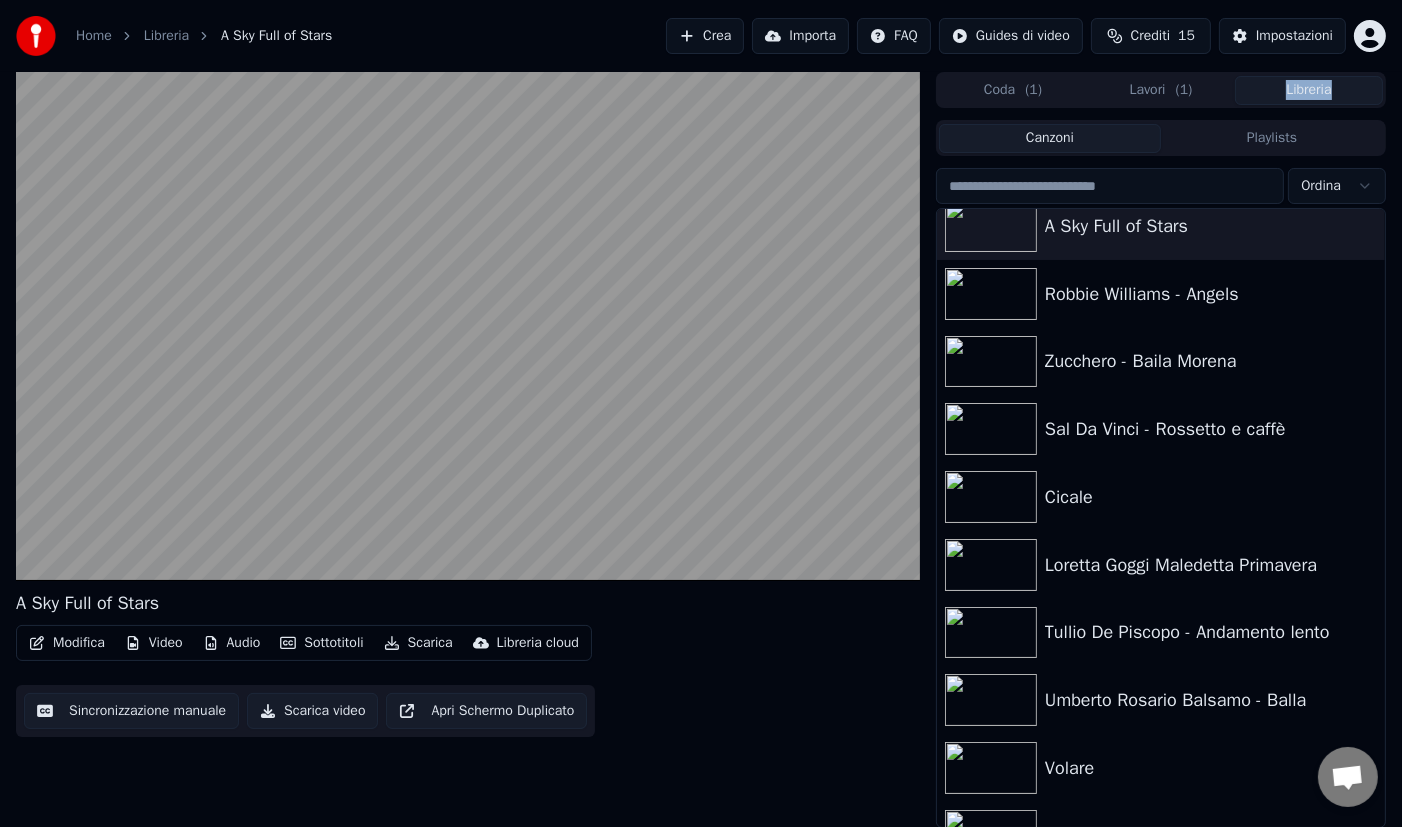 click on "Lavori ( 1 )" at bounding box center (1161, 90) 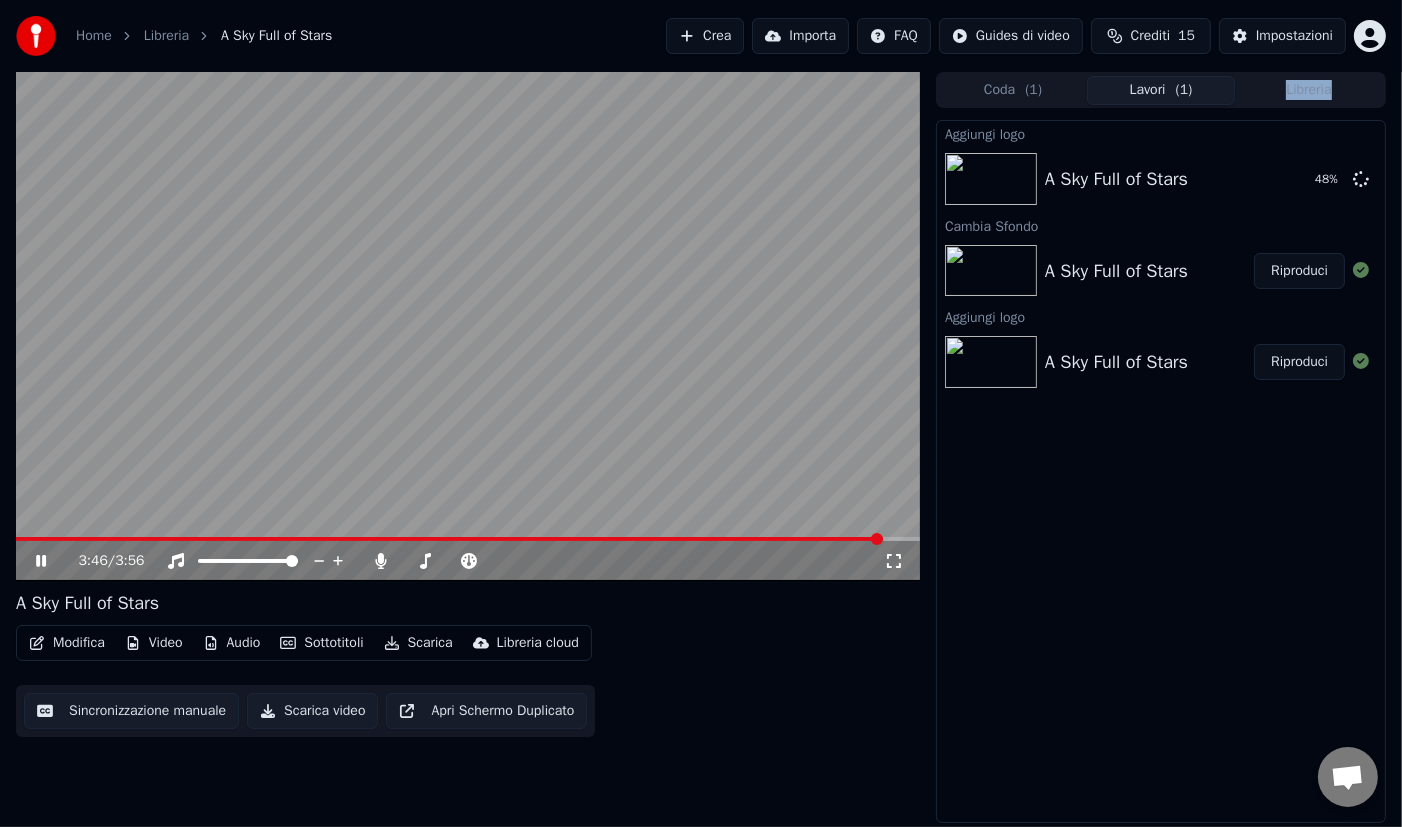 click 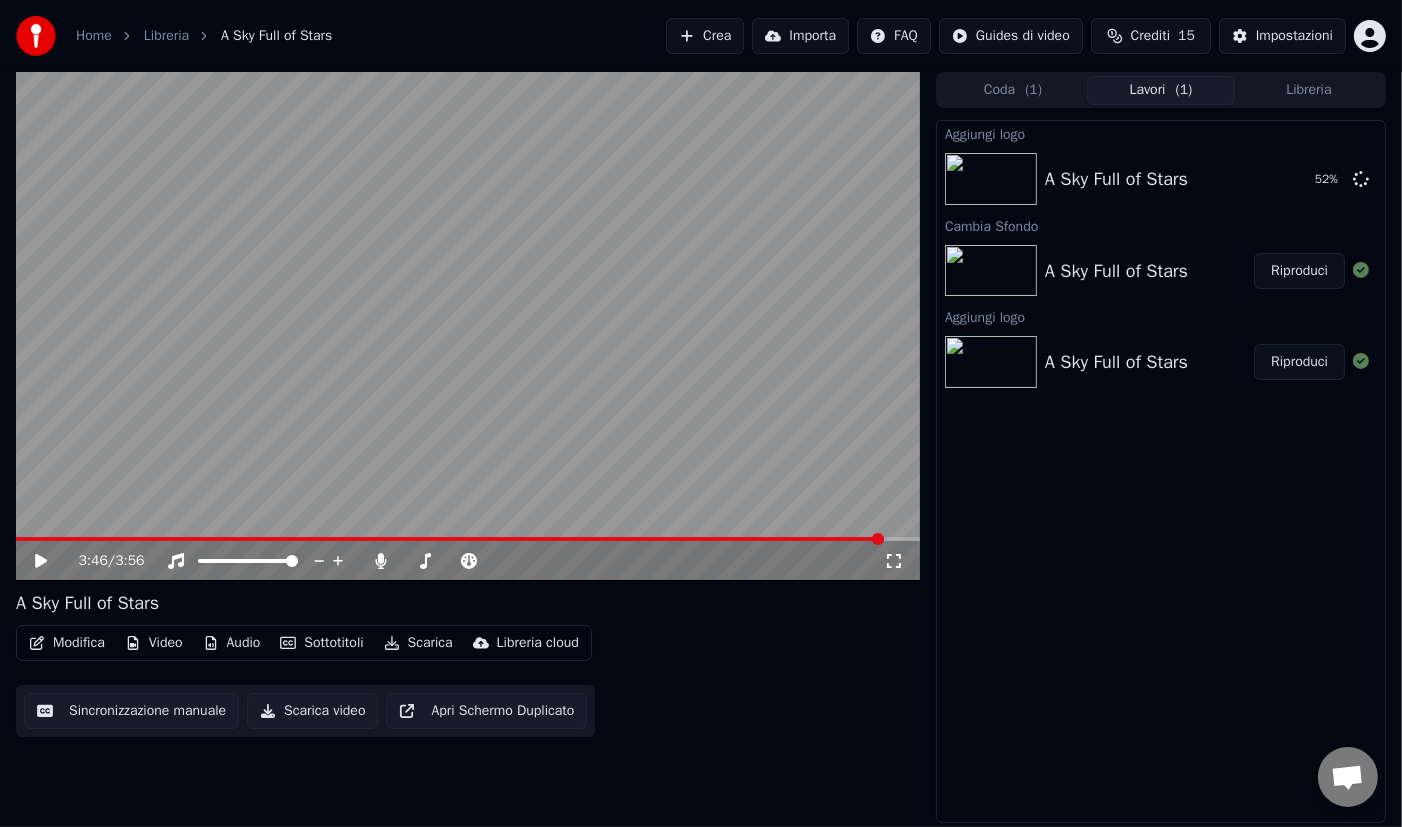 click on "Libreria" at bounding box center (1309, 90) 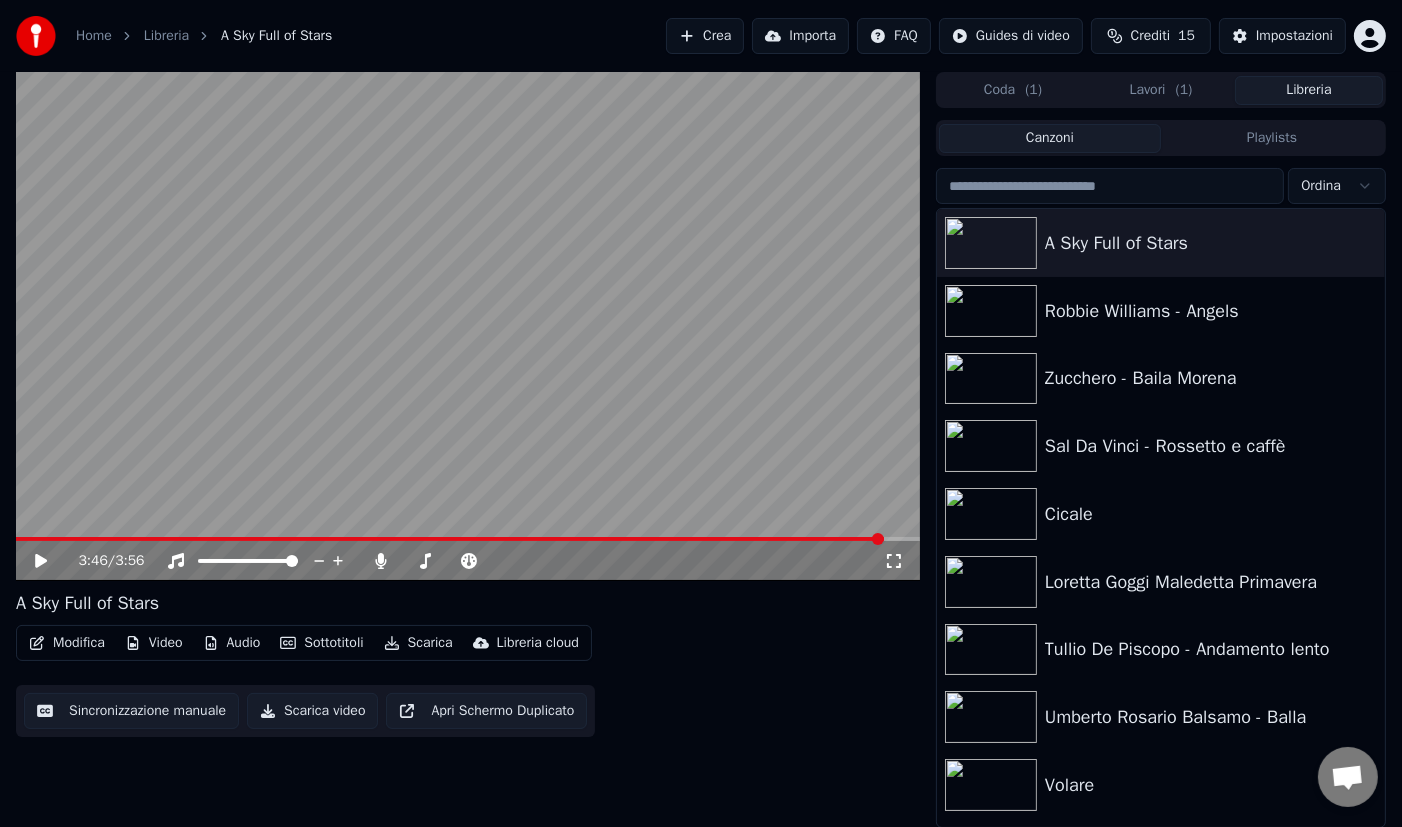 click on "Lavori ( 1 )" at bounding box center [1161, 90] 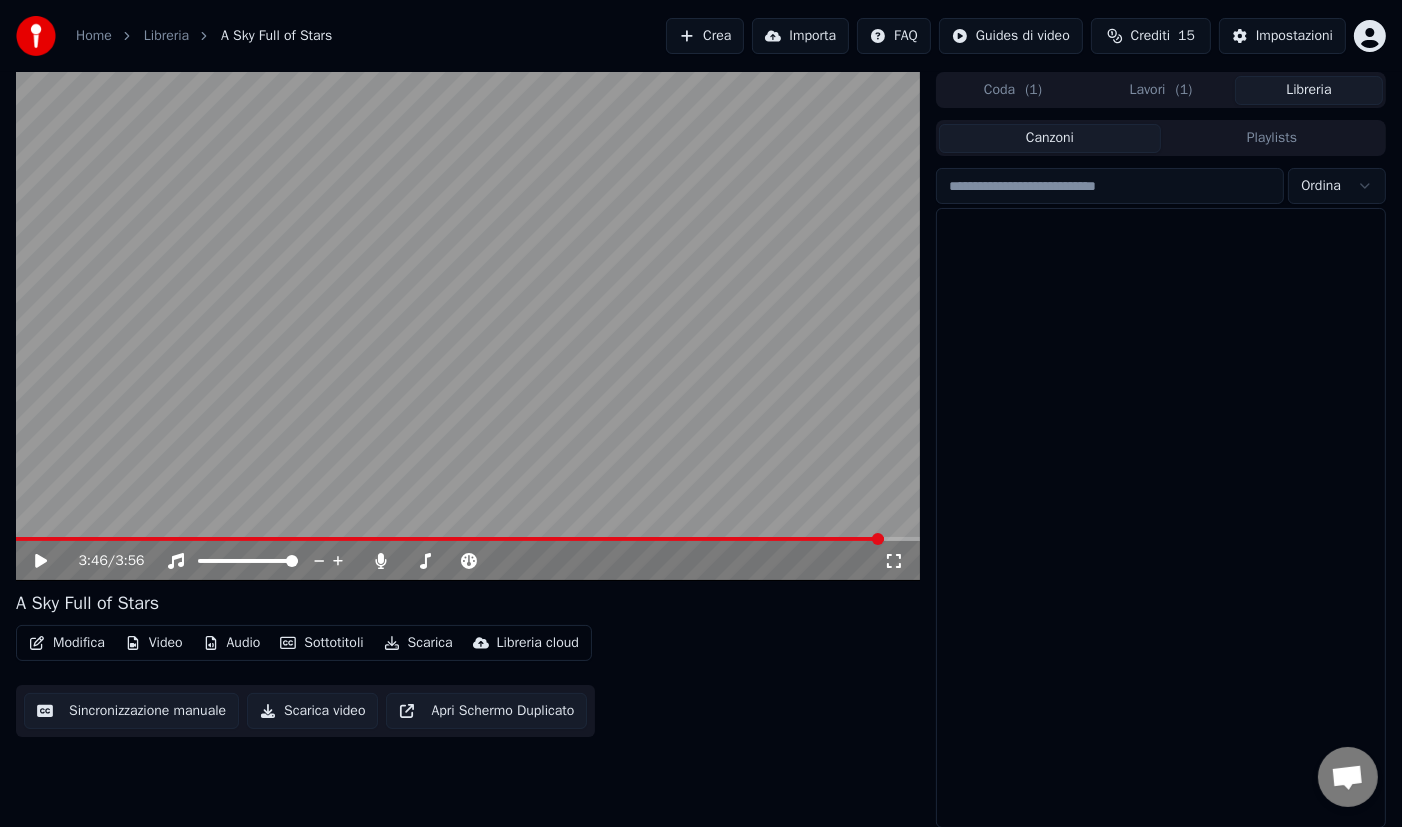 click on "Libreria" at bounding box center [1309, 90] 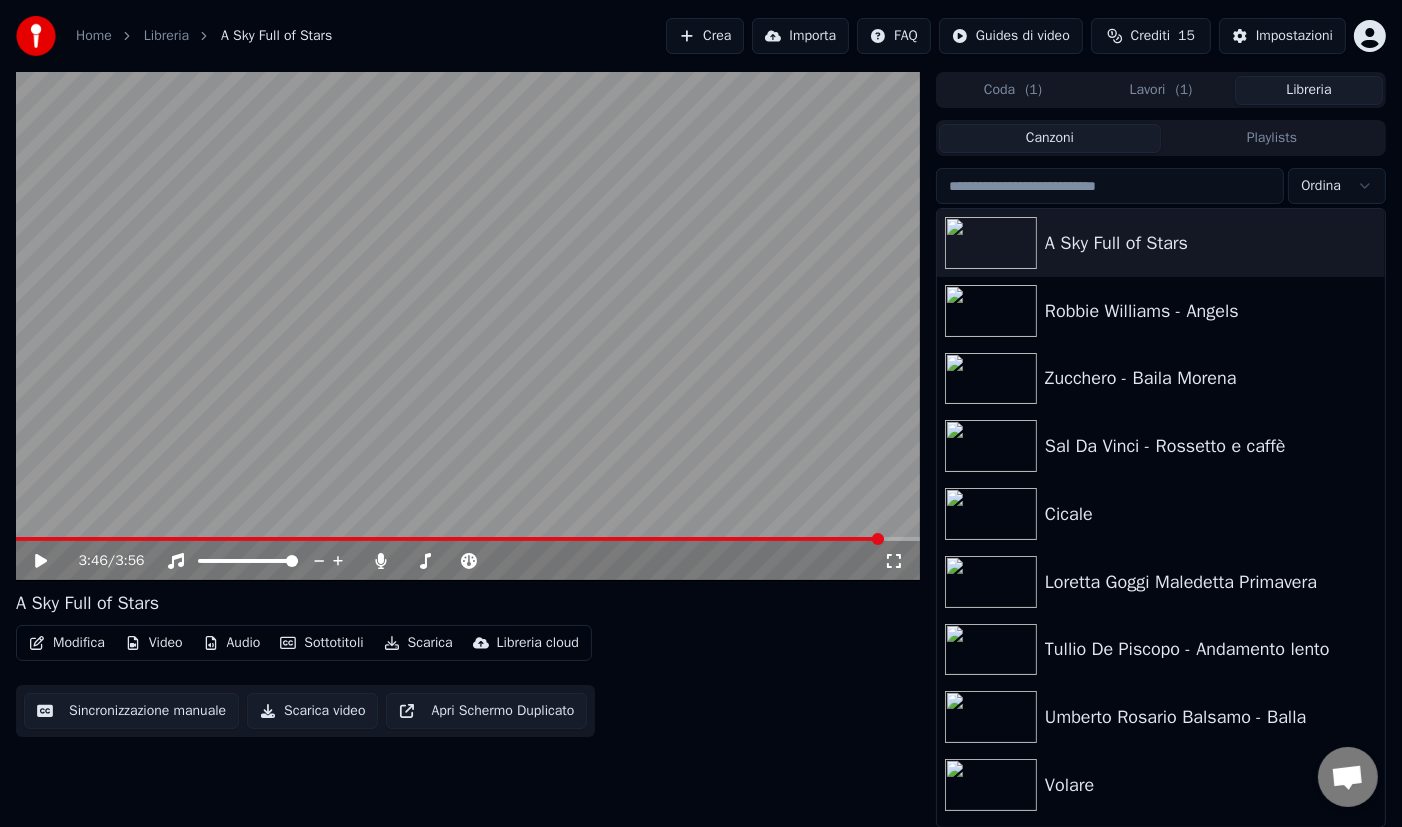 click on "Lavori ( 1 )" at bounding box center [1161, 90] 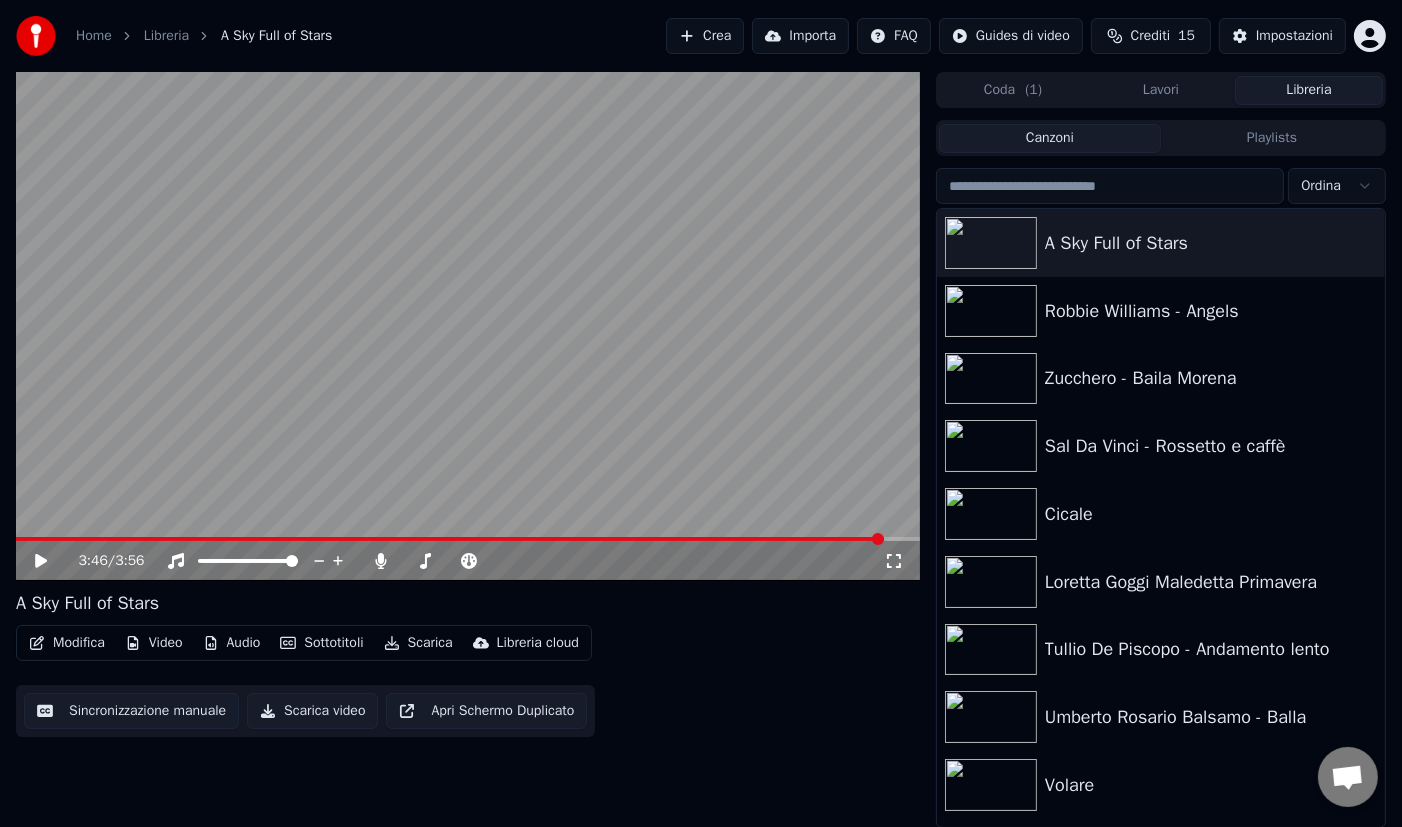 click on "Lavori" at bounding box center [1161, 90] 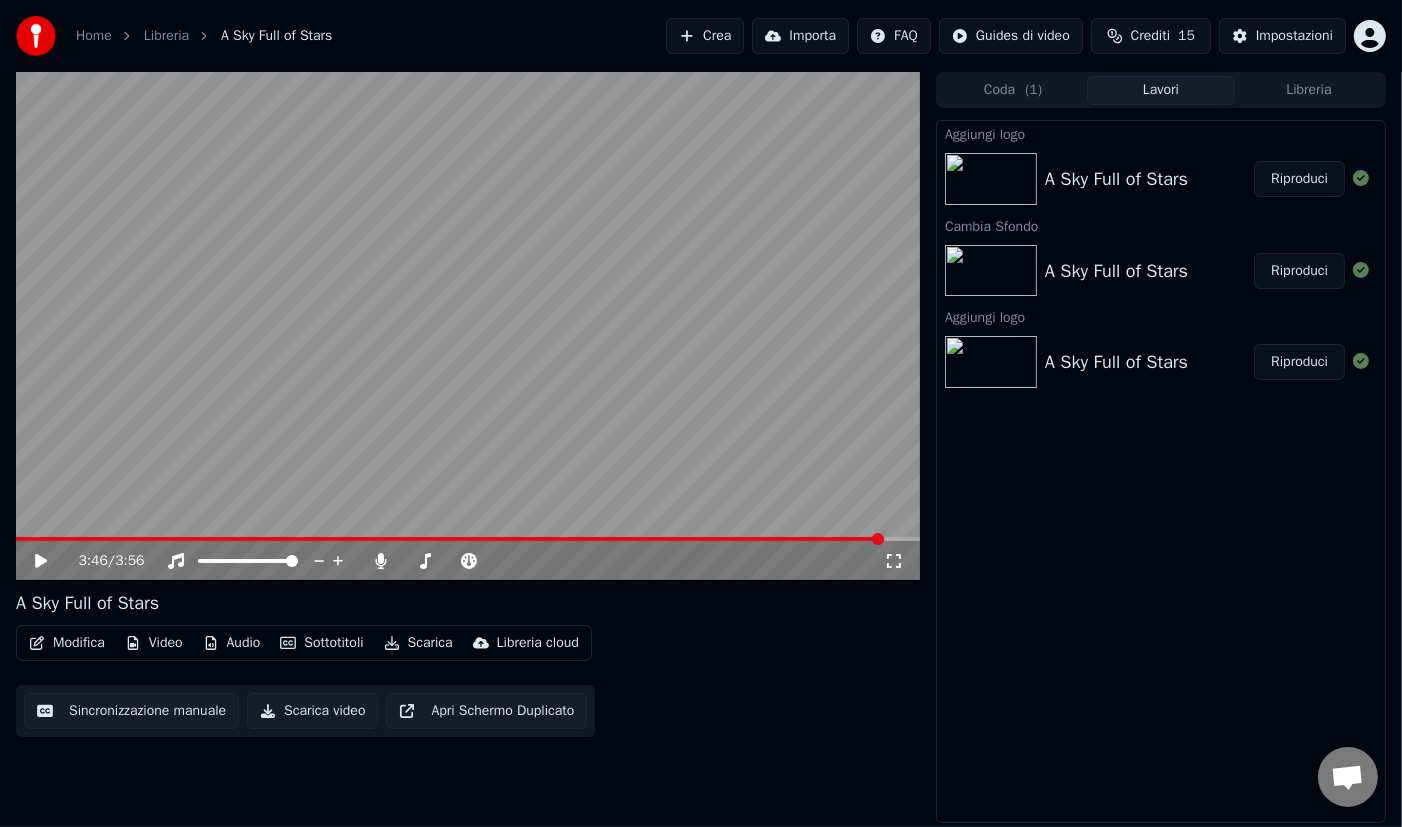 click on "A Sky Full of Stars" at bounding box center (1116, 179) 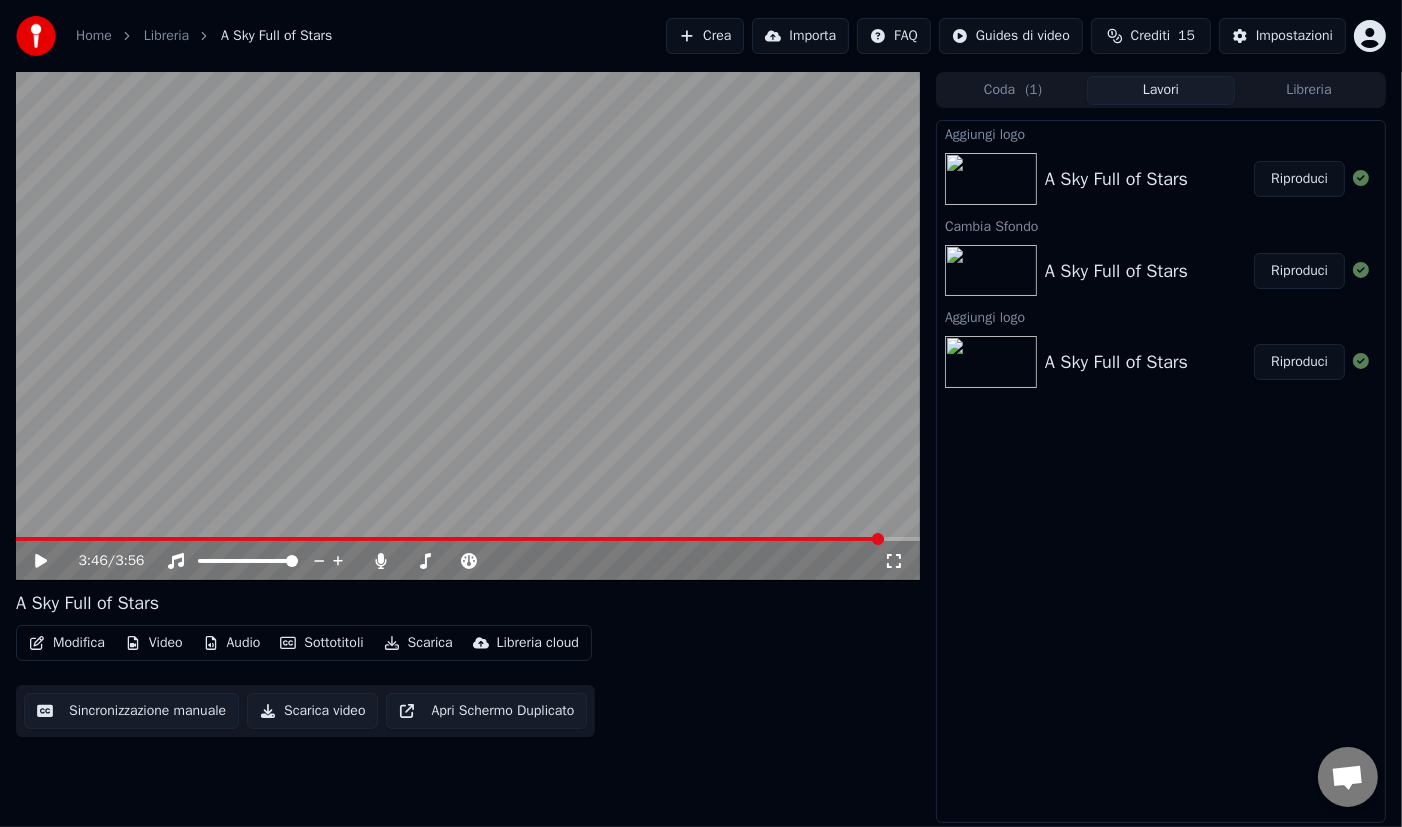 click on "Riproduci" at bounding box center [1299, 179] 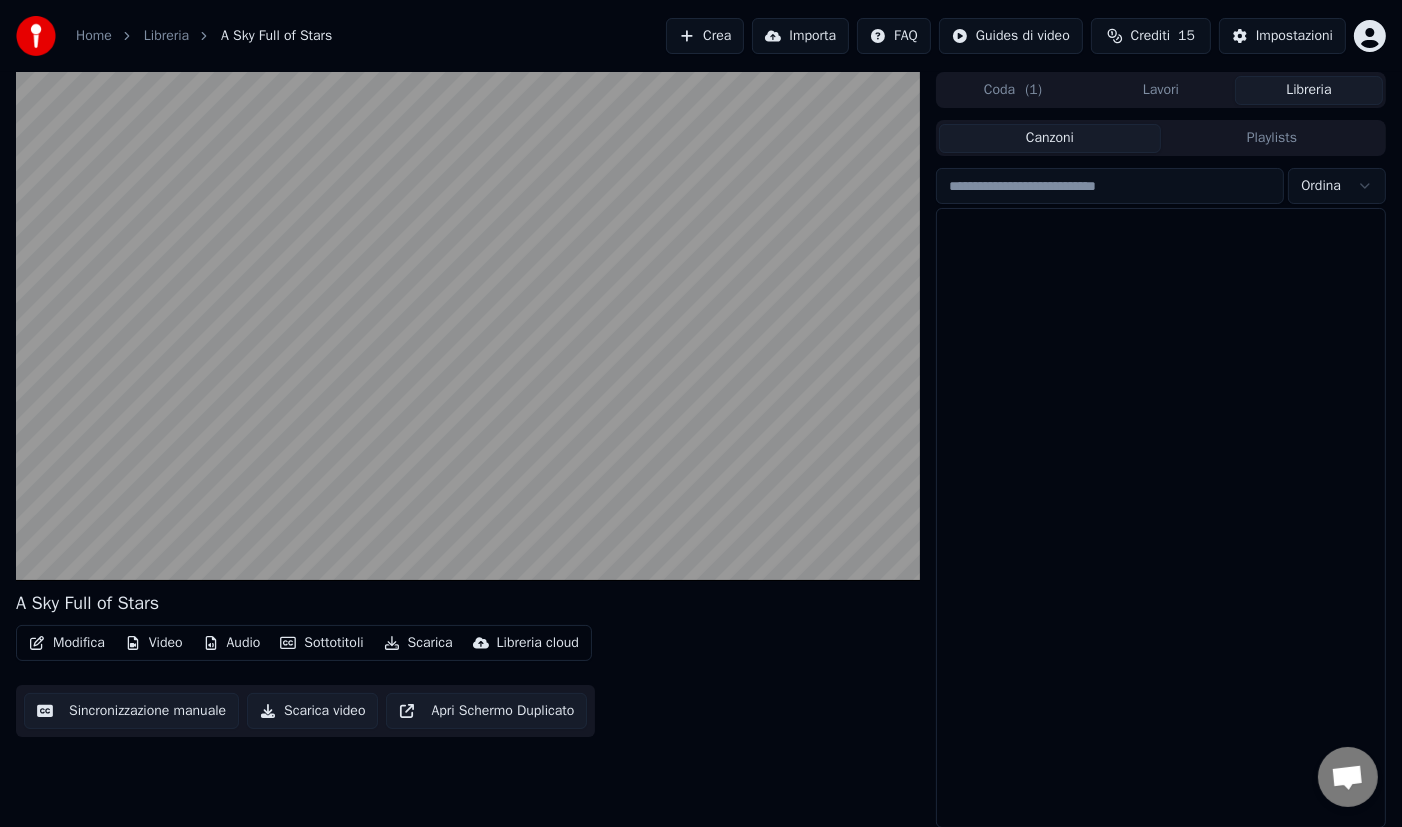 click on "Libreria" at bounding box center [1309, 90] 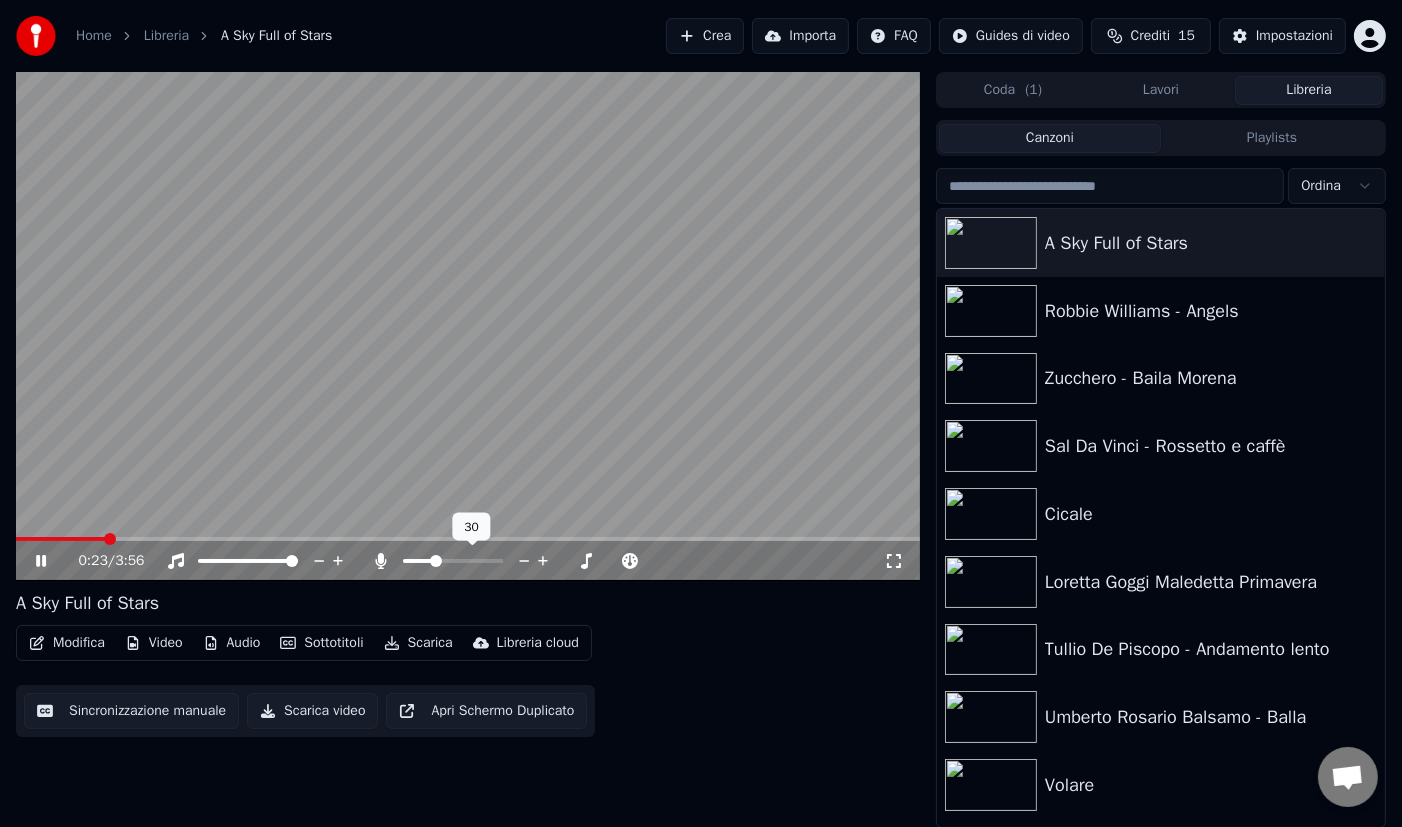 click at bounding box center [418, 561] 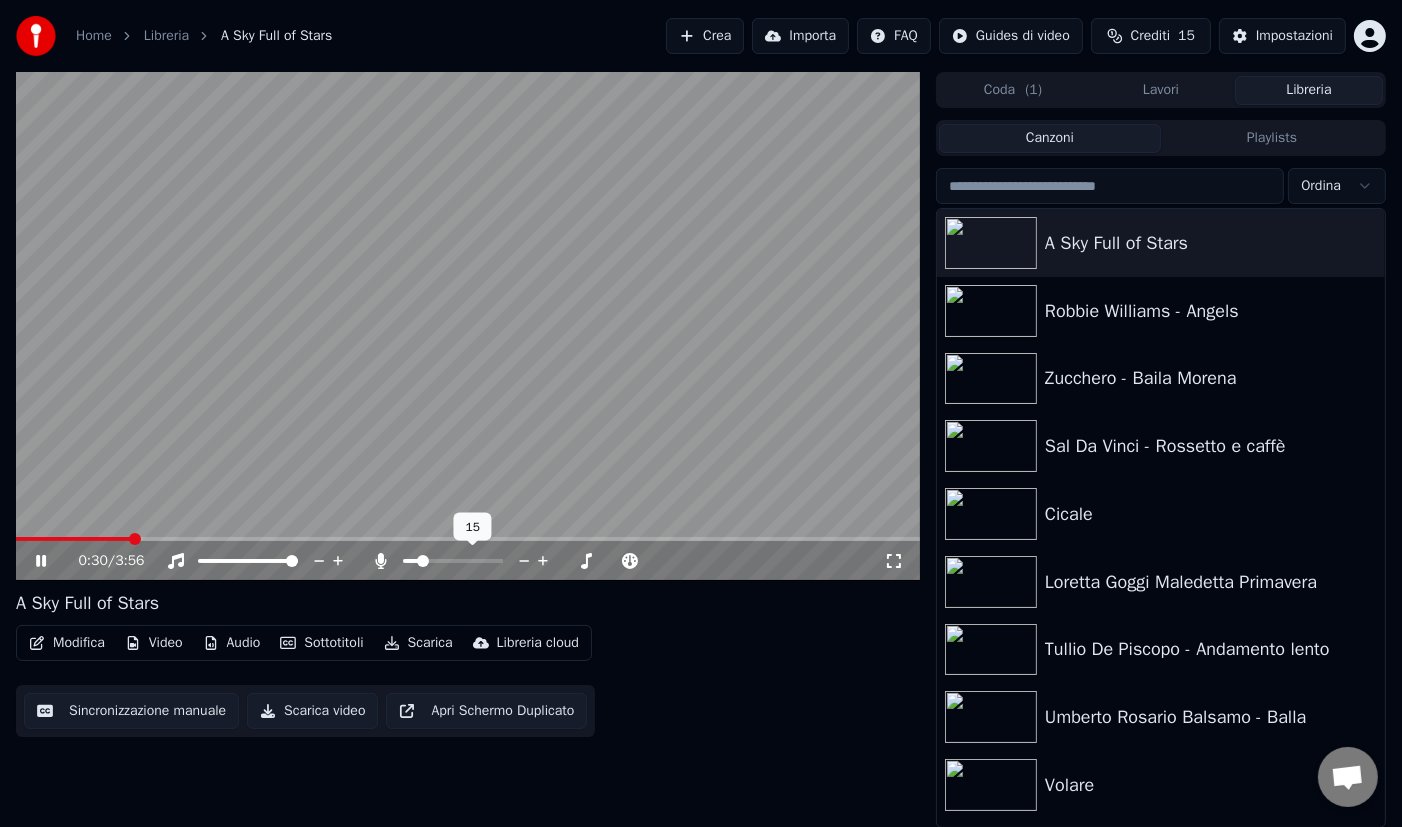 click at bounding box center (423, 561) 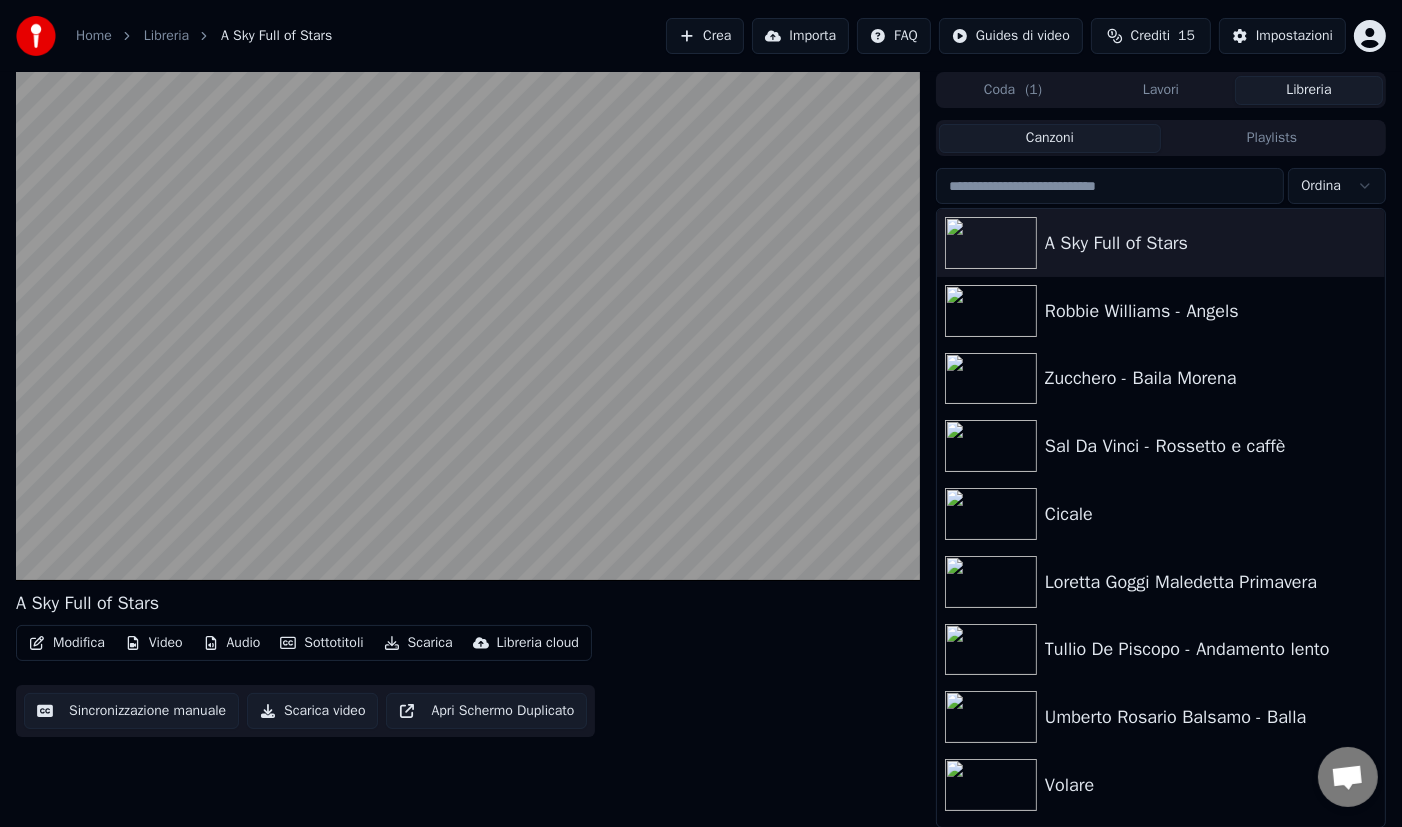 click on "Scarica video" at bounding box center (312, 711) 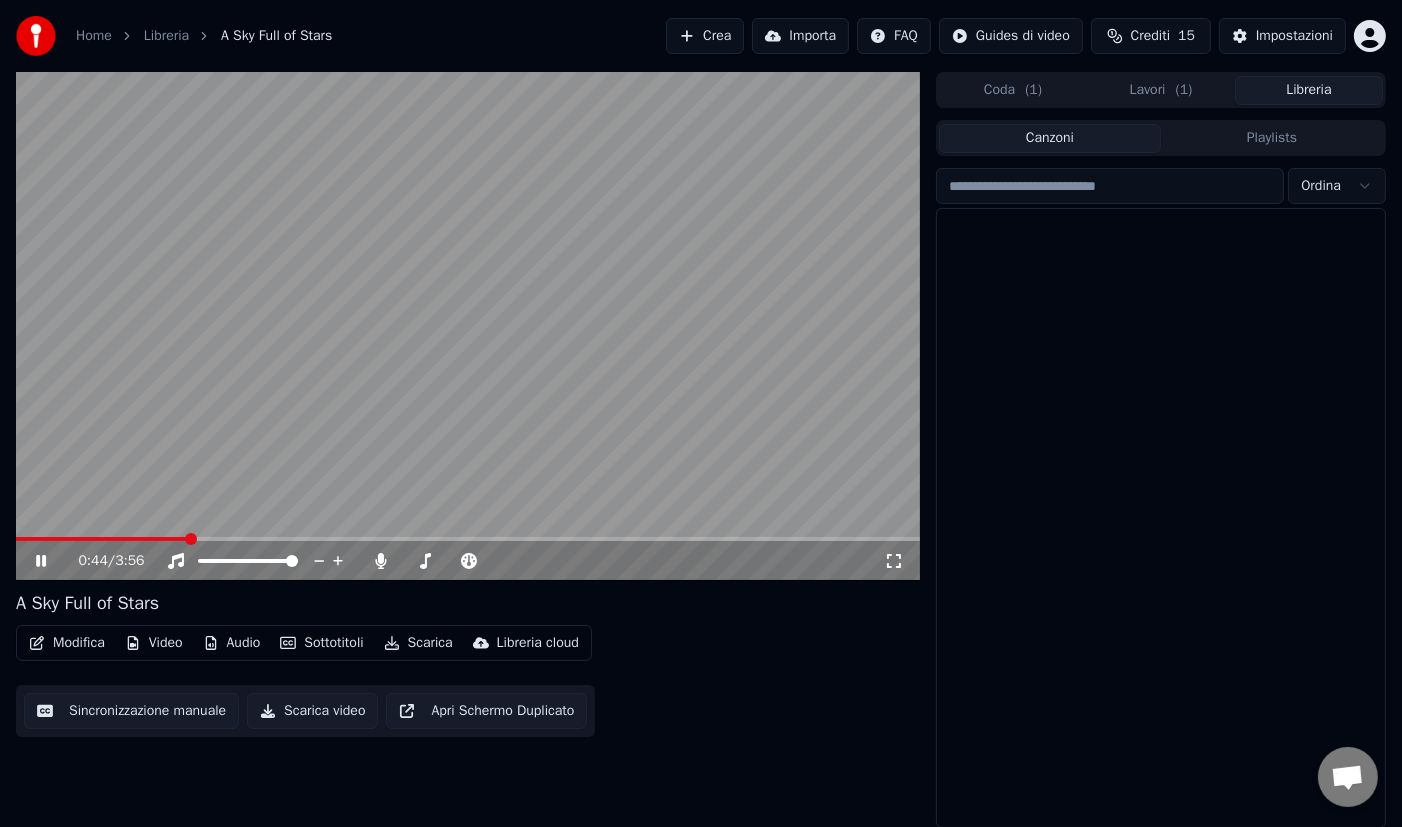 click on "Libreria" at bounding box center [1309, 90] 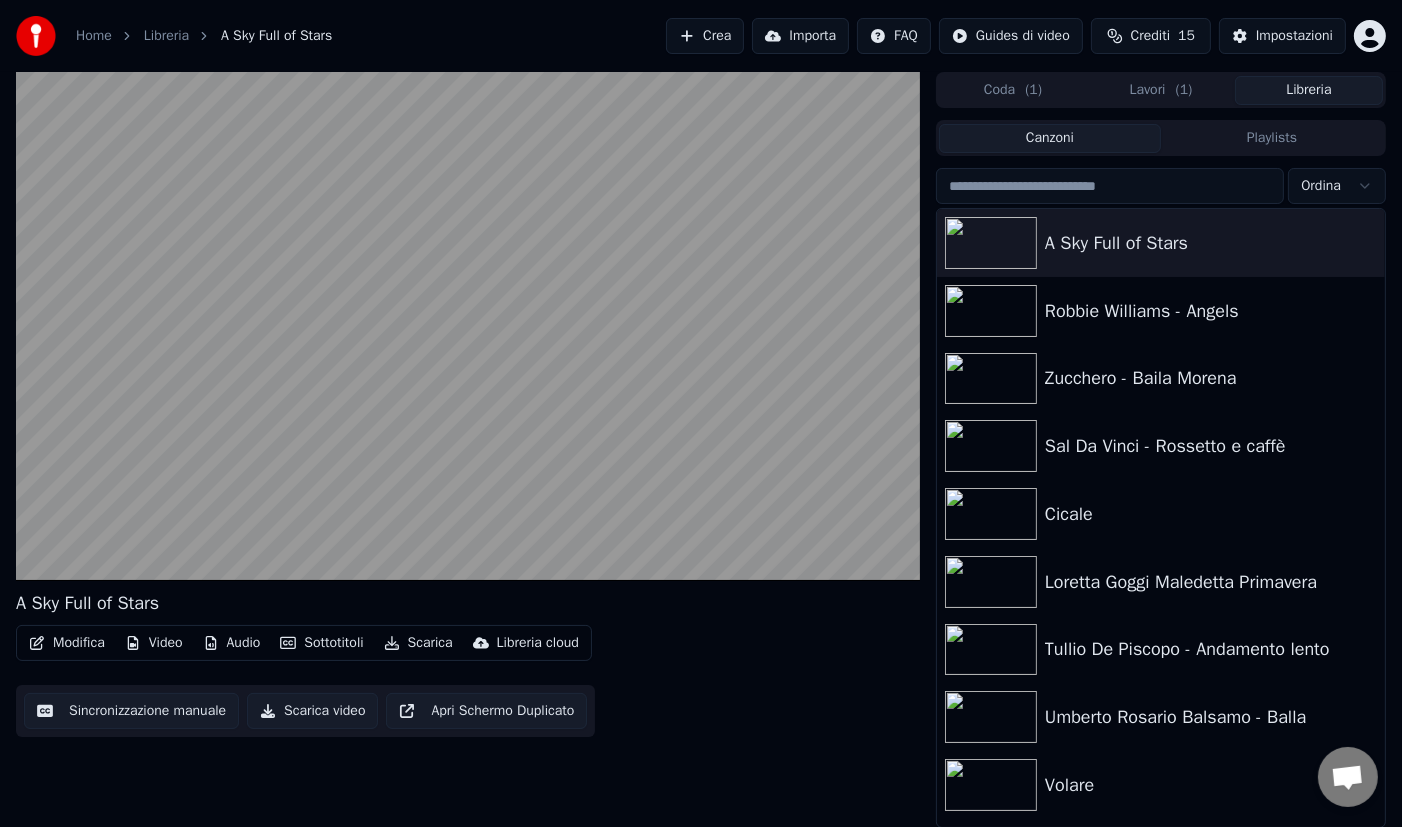 click on "Lavori ( 1 )" at bounding box center [1161, 90] 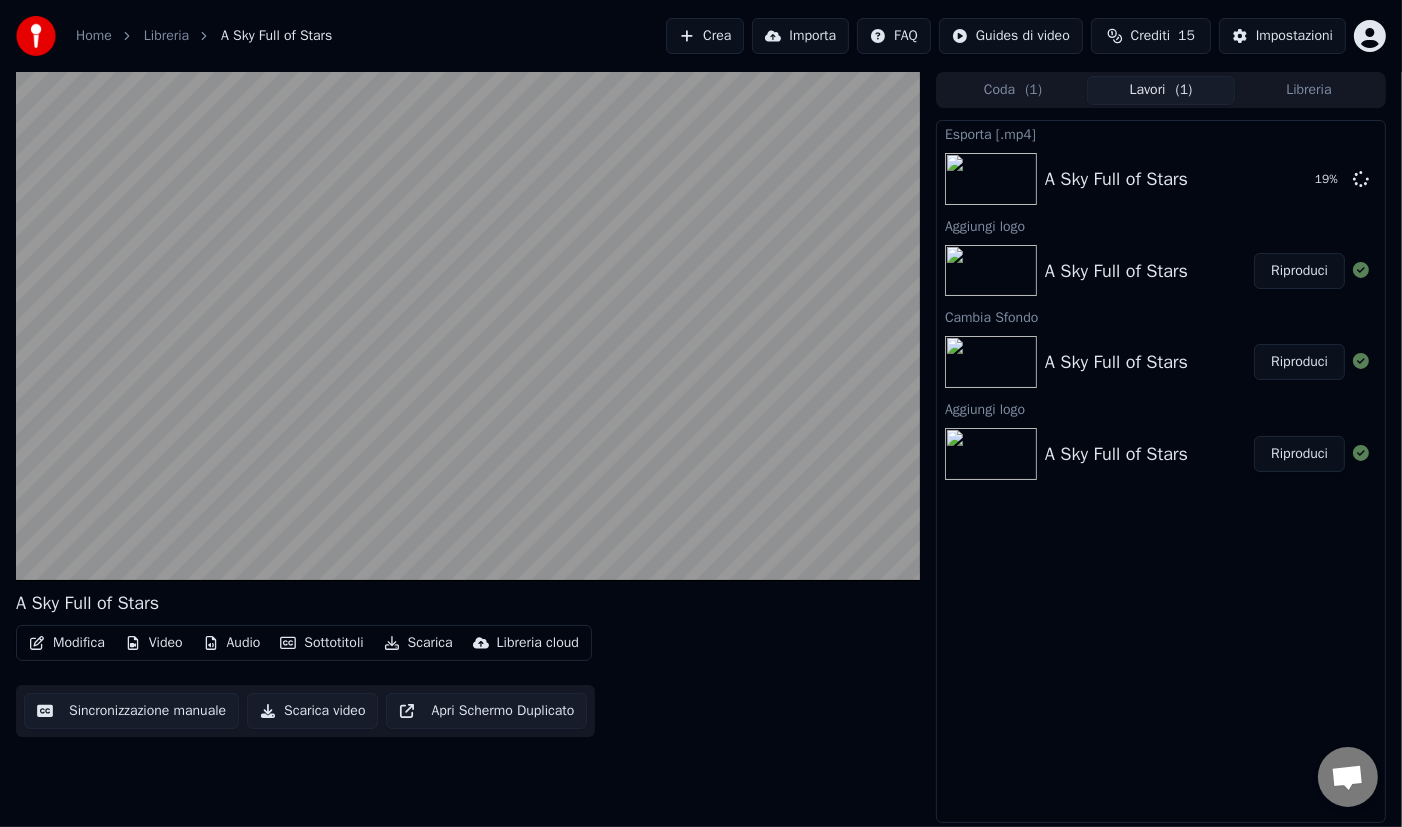 click on "Libreria" at bounding box center (1309, 90) 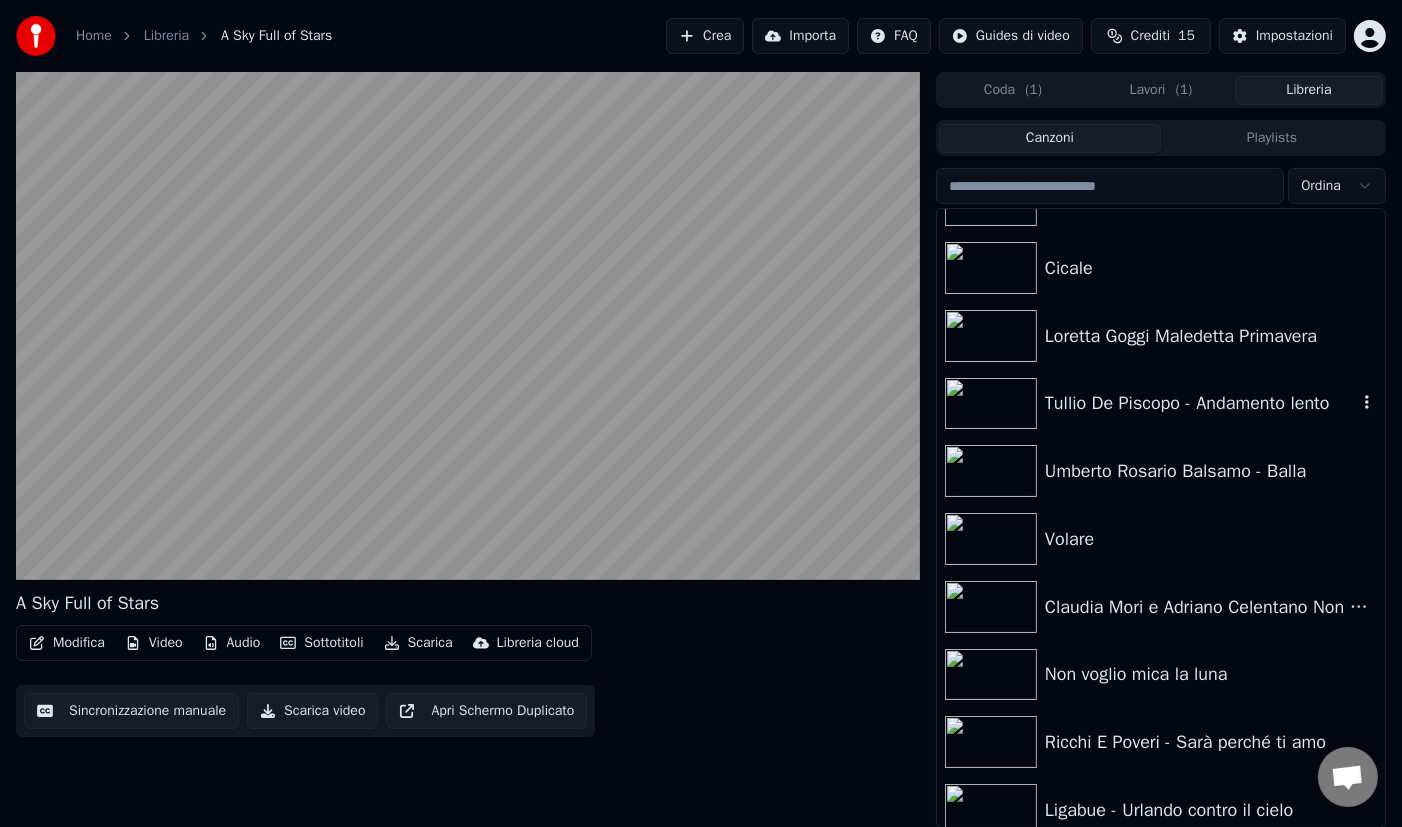 scroll, scrollTop: 249, scrollLeft: 0, axis: vertical 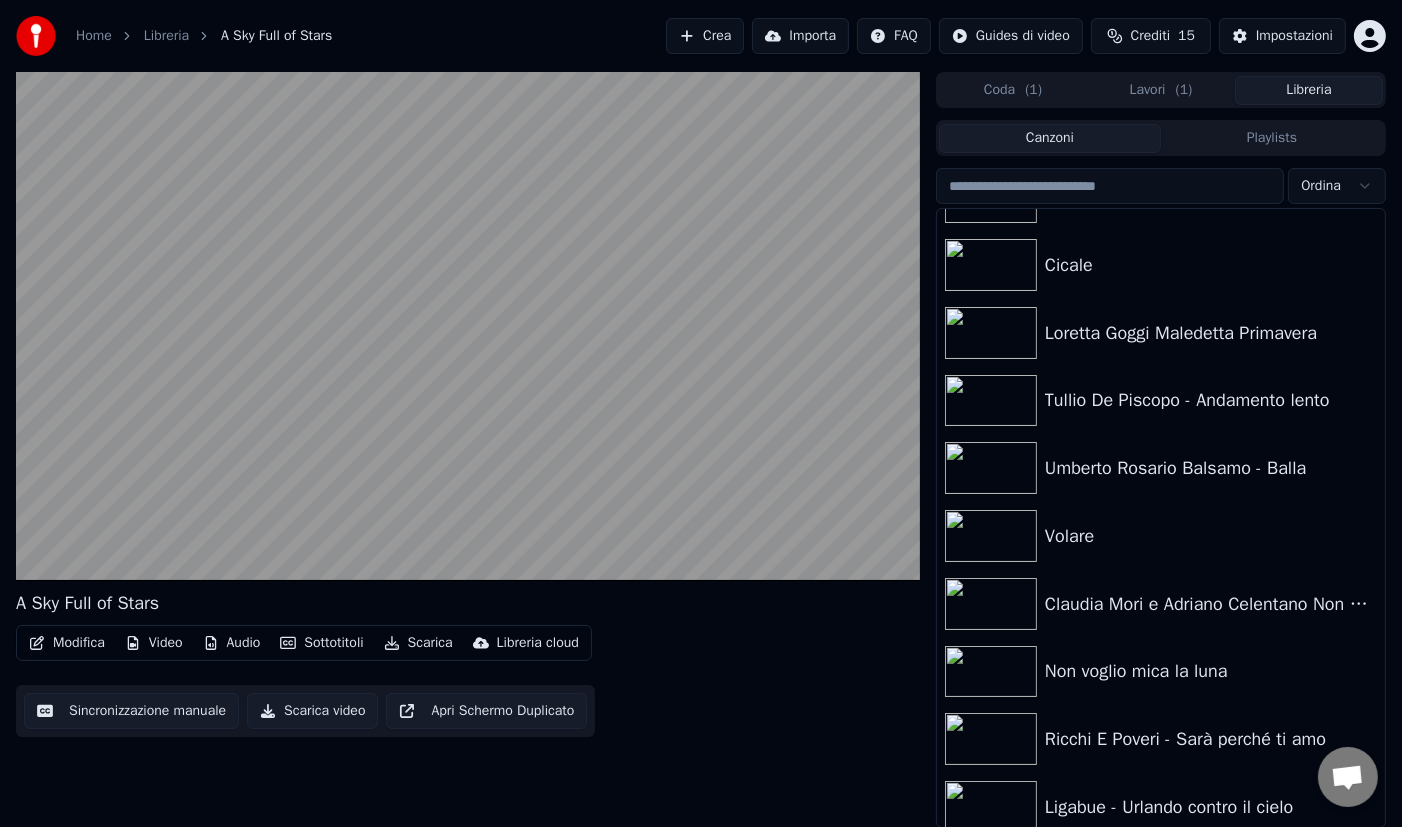 click on "Lavori ( 1 )" at bounding box center [1161, 90] 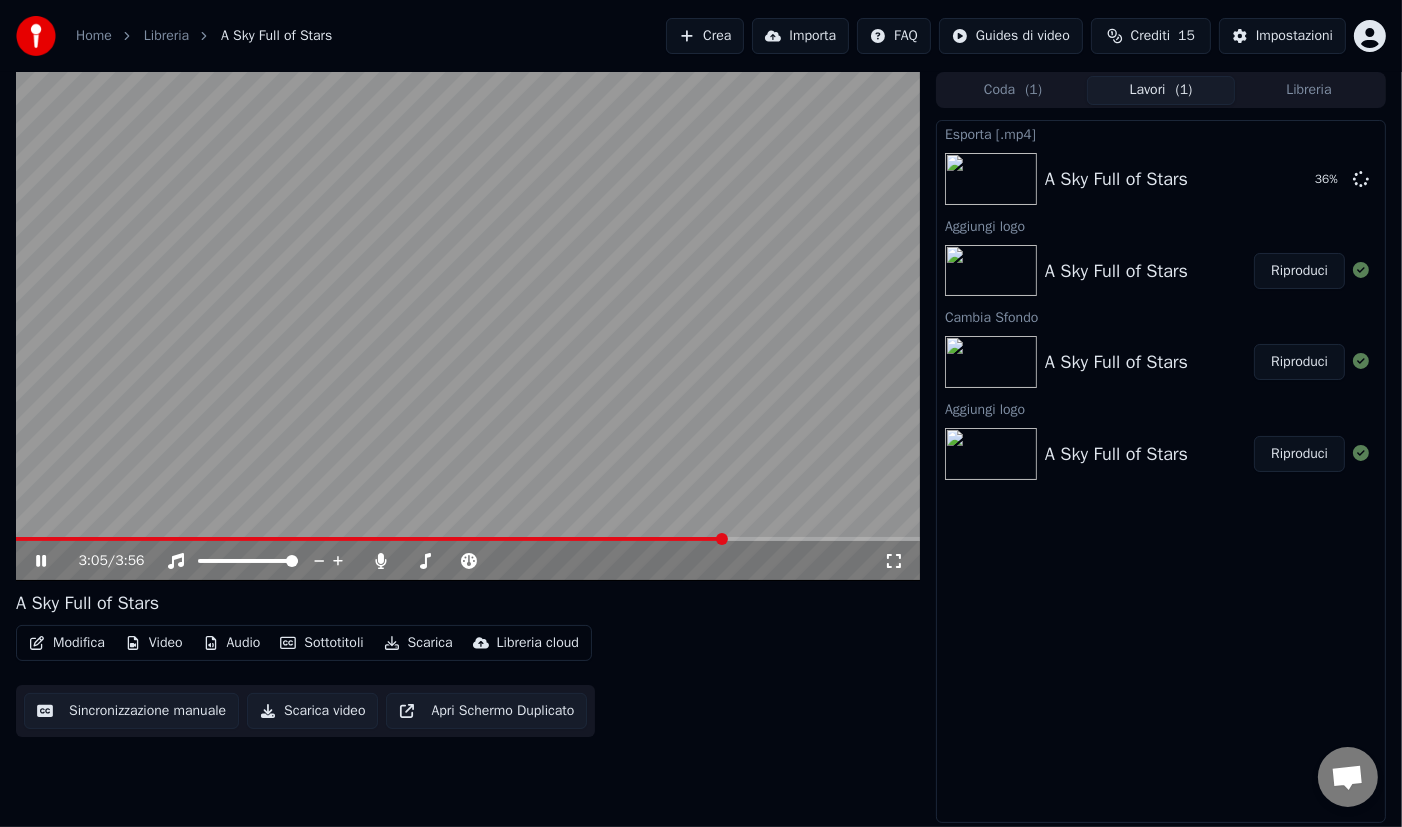 click 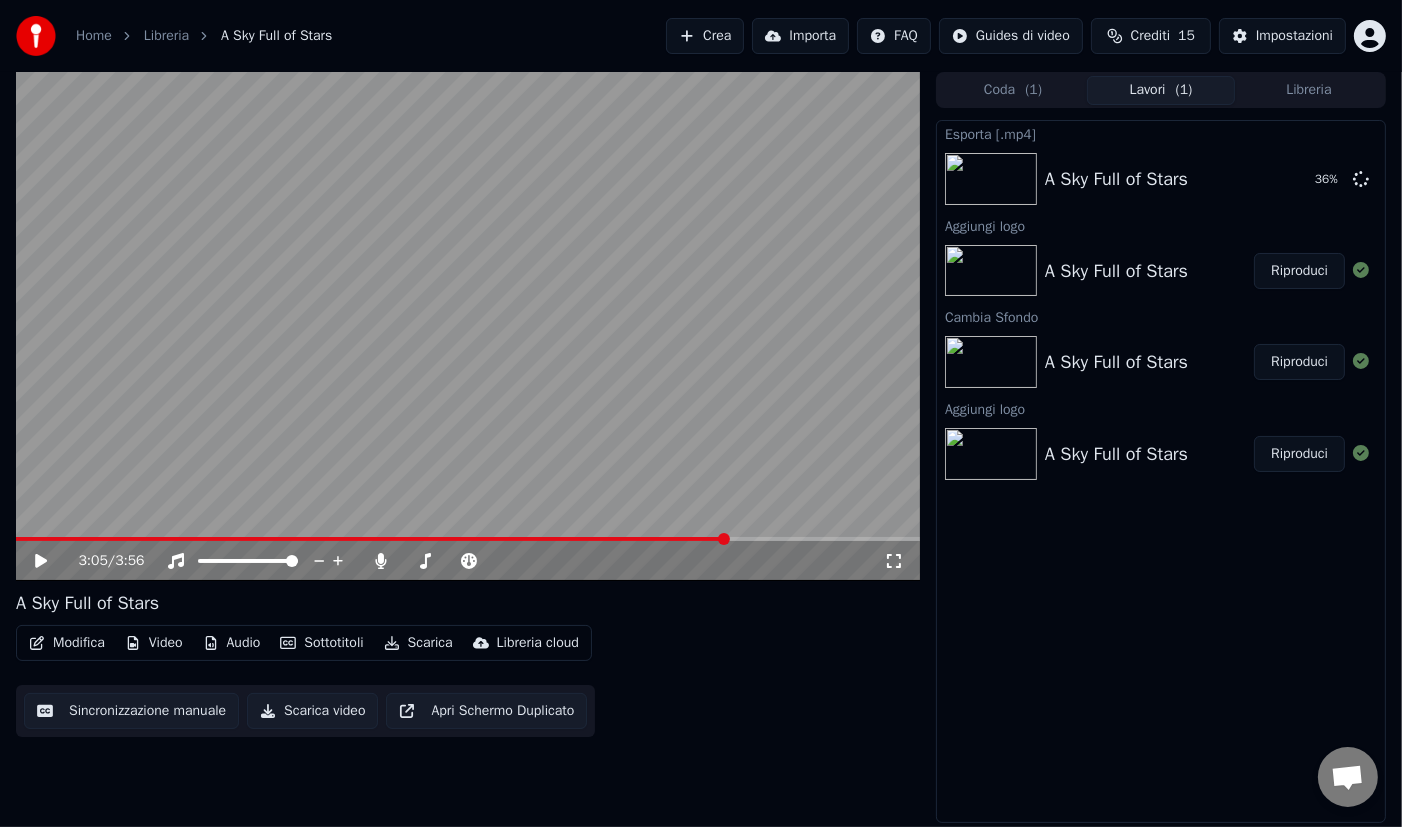 click on "Libreria" at bounding box center [1309, 90] 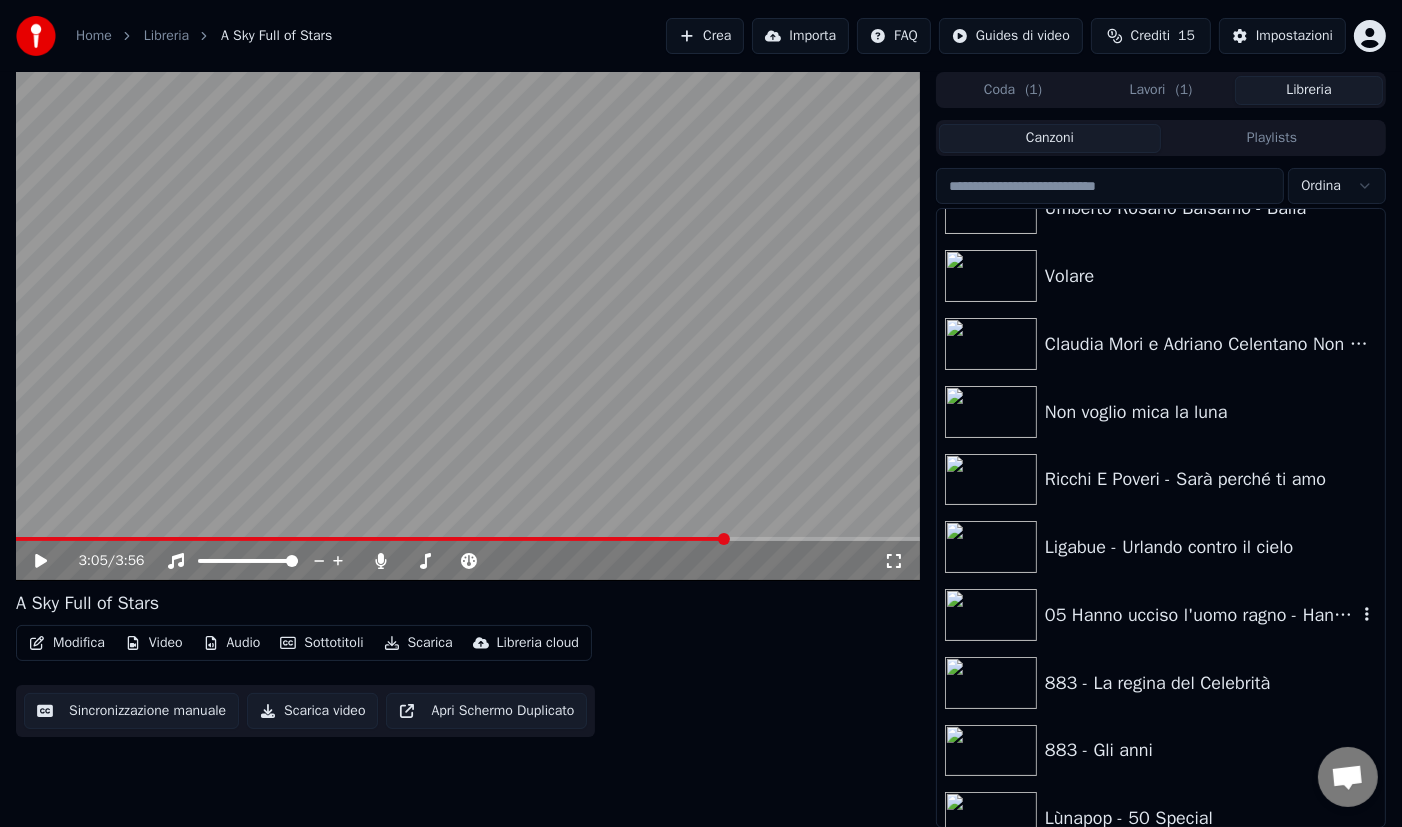 scroll, scrollTop: 508, scrollLeft: 0, axis: vertical 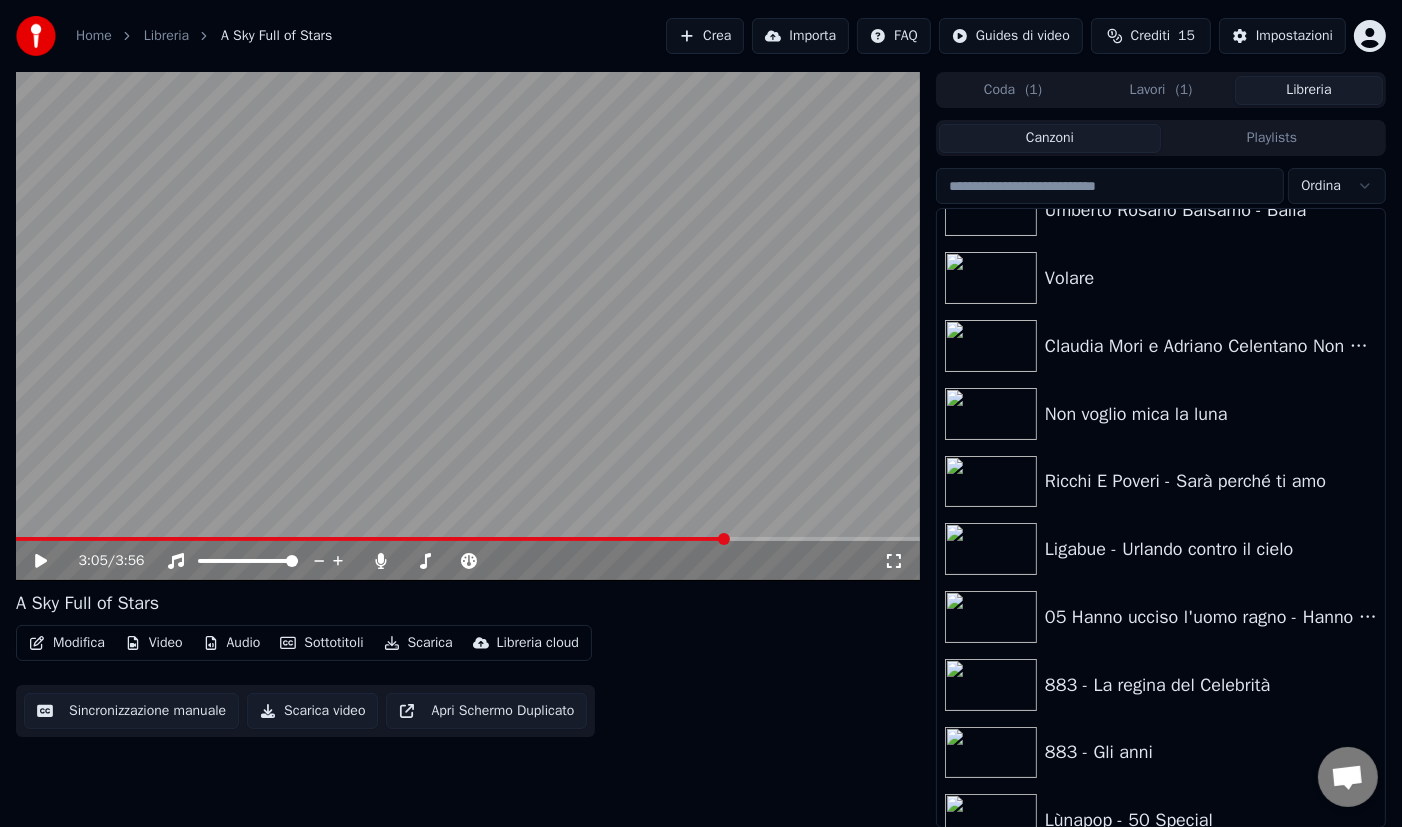 click on "Lavori ( 1 )" at bounding box center [1161, 90] 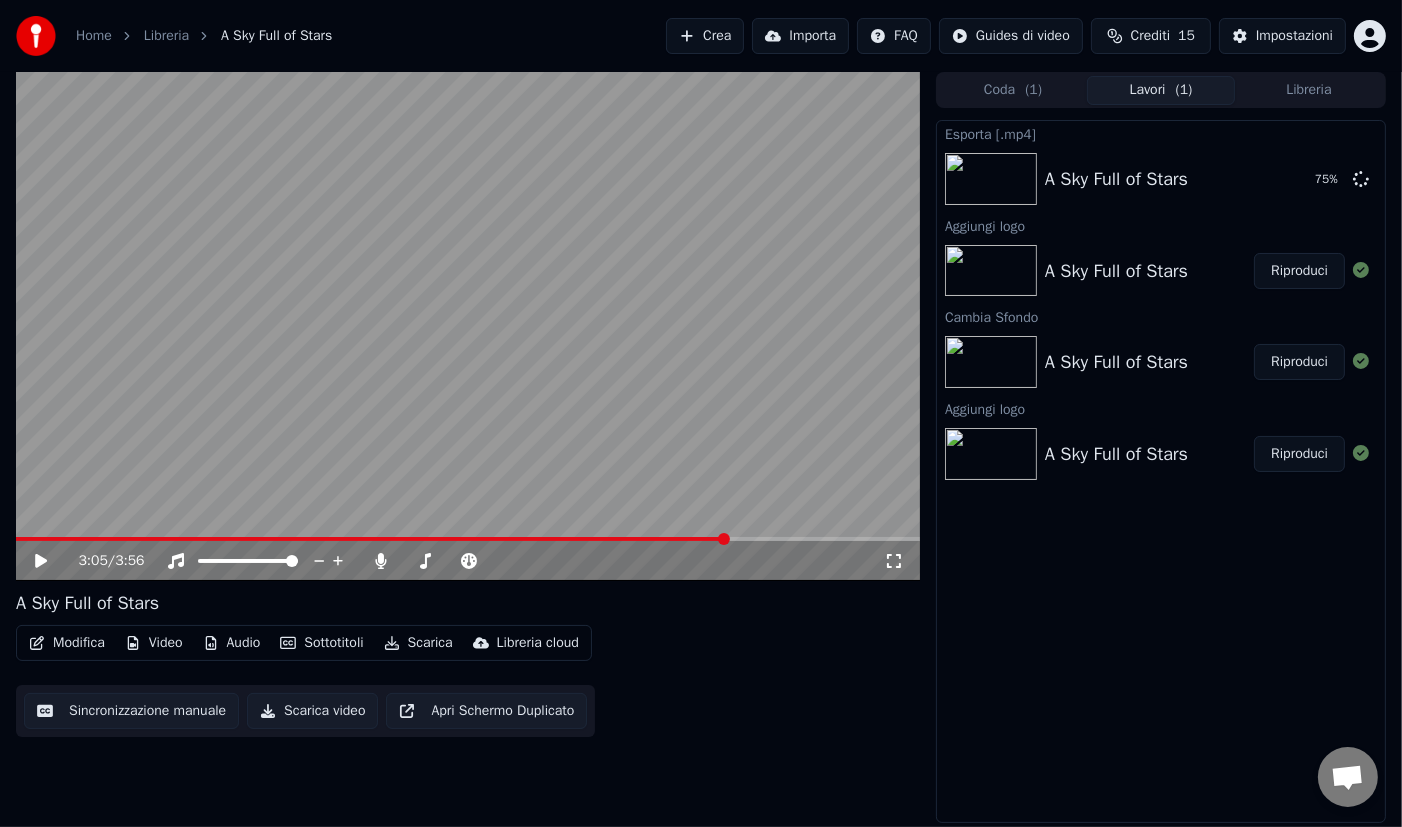 click on "Libreria" at bounding box center [1309, 90] 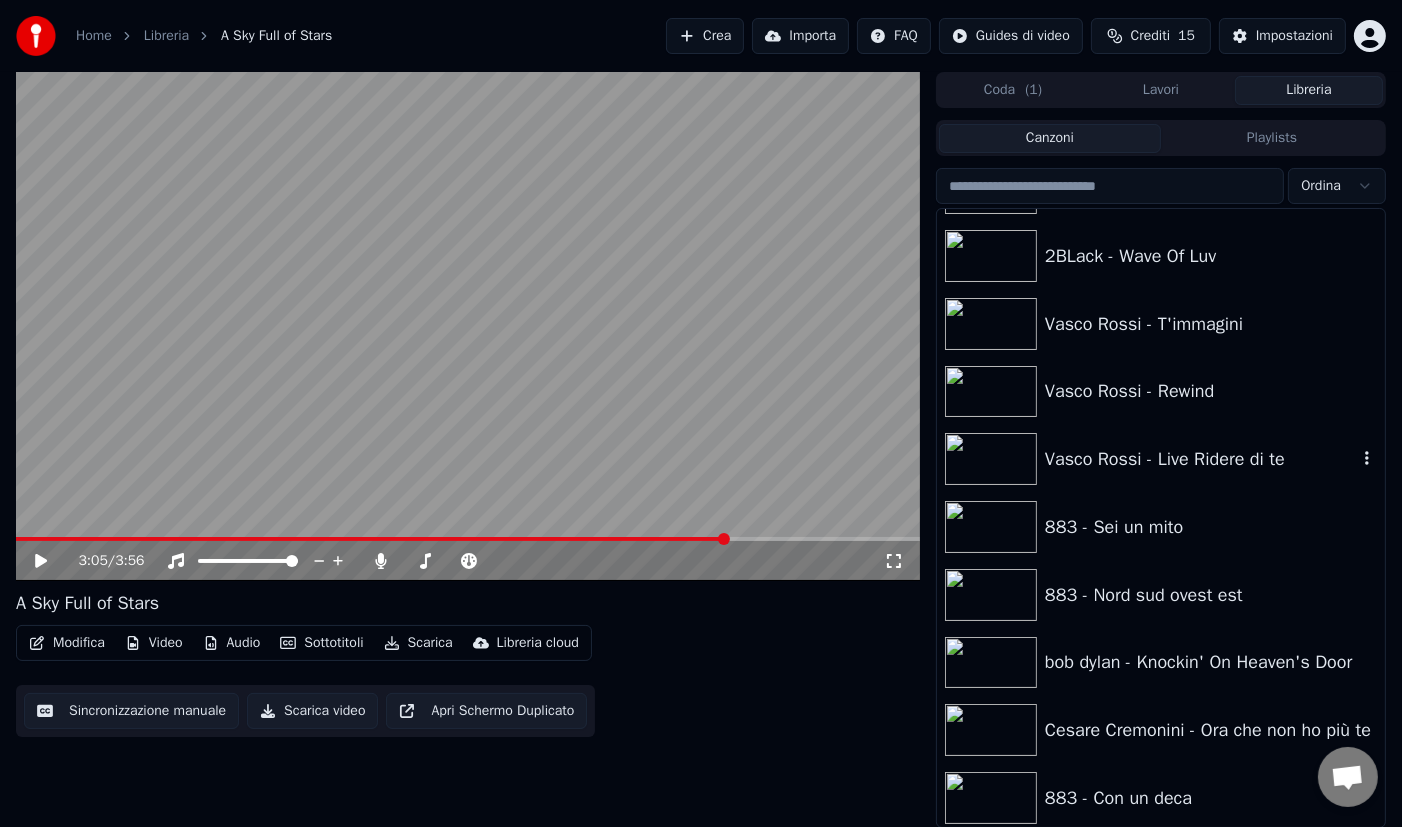 scroll, scrollTop: 1214, scrollLeft: 0, axis: vertical 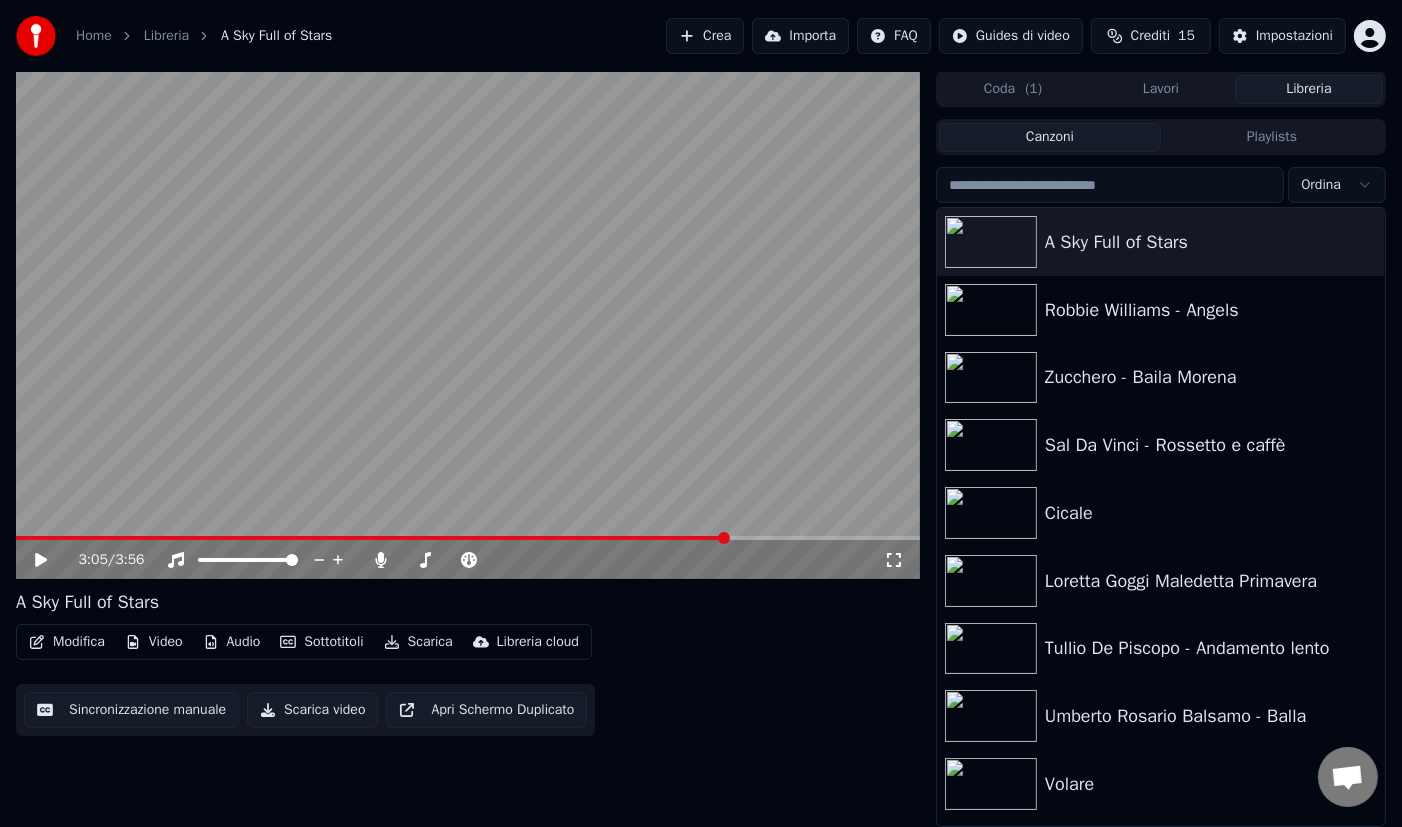 click on "Lavori" at bounding box center (1161, 89) 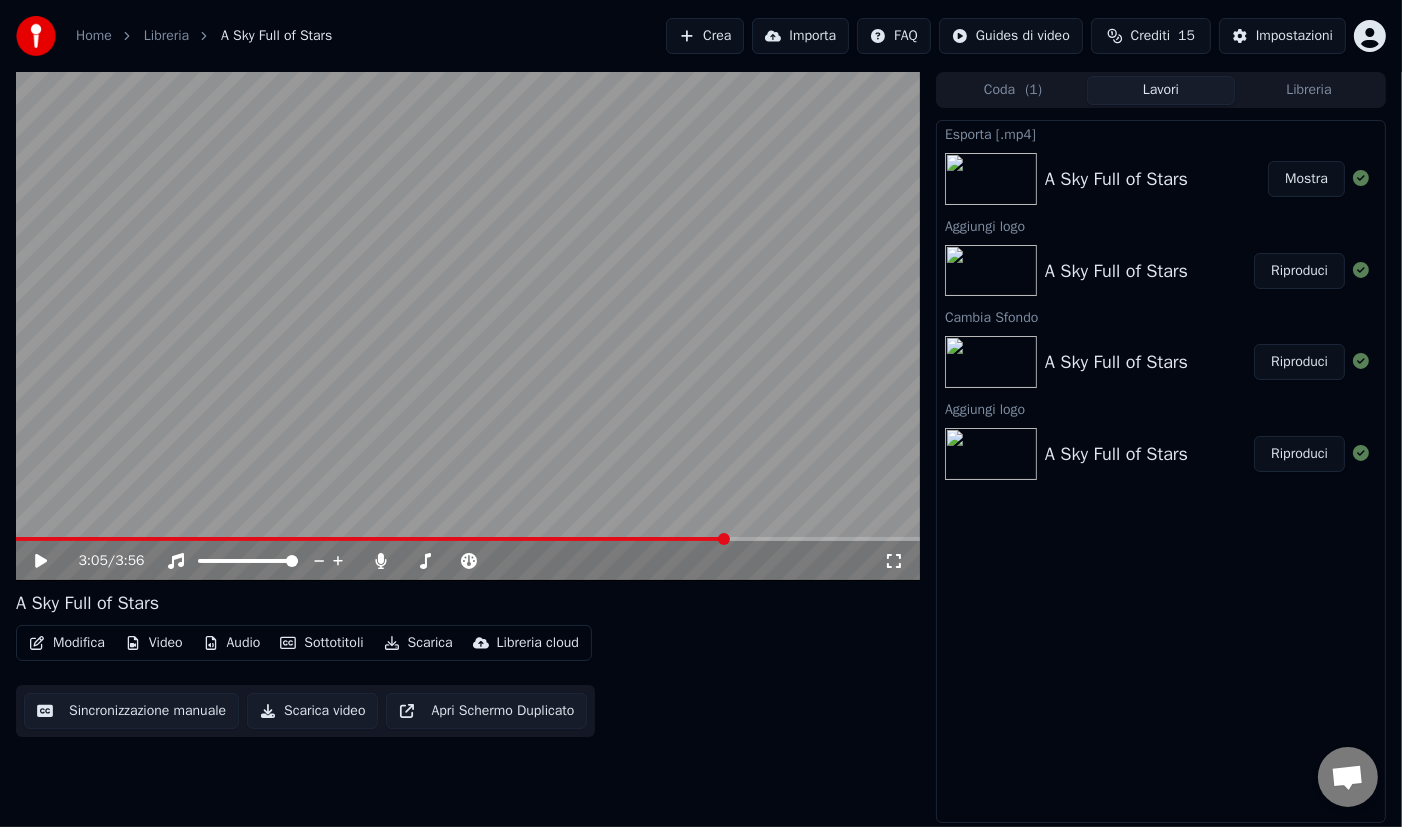 click on "A Sky Full of Stars" at bounding box center (1116, 179) 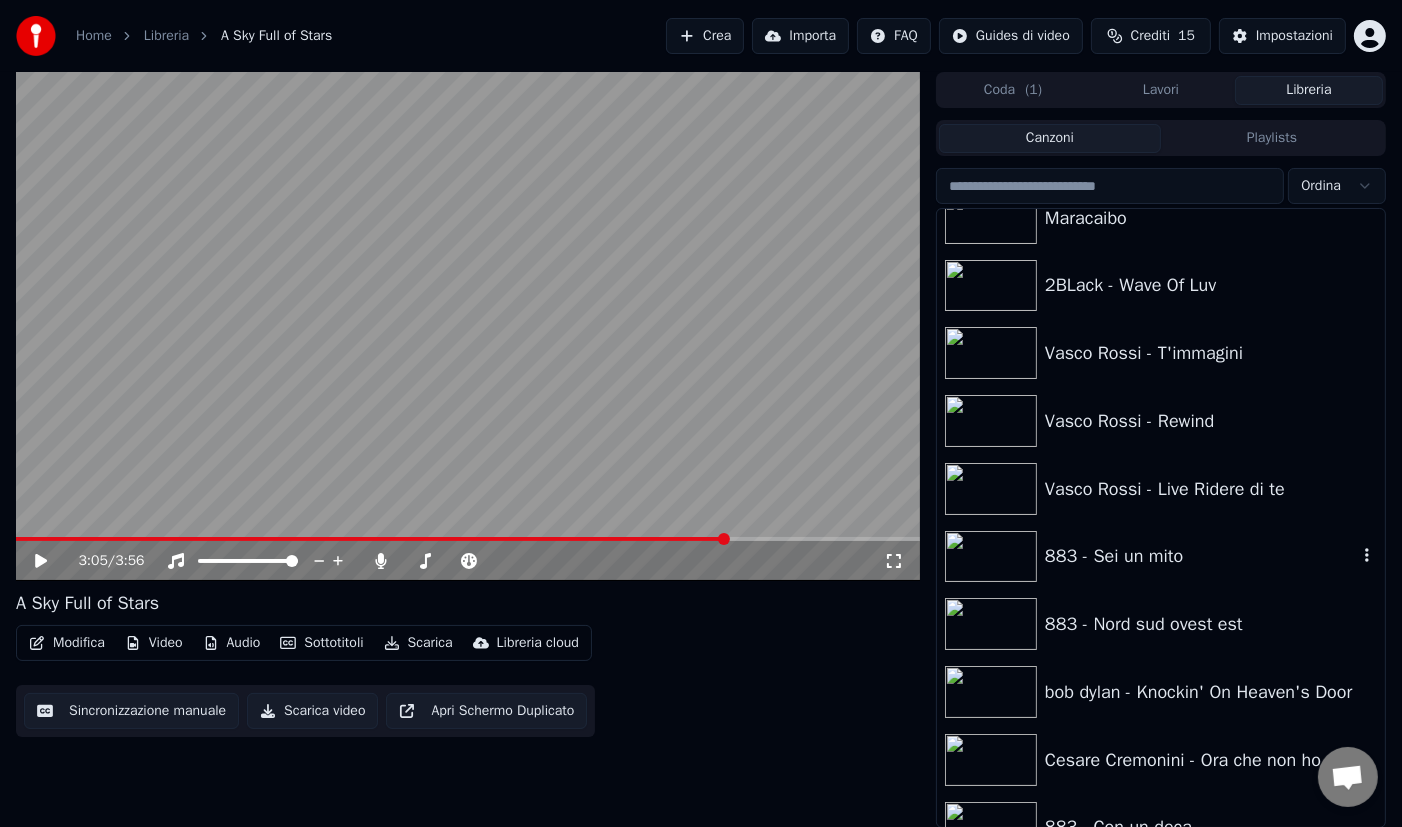 scroll, scrollTop: 1214, scrollLeft: 0, axis: vertical 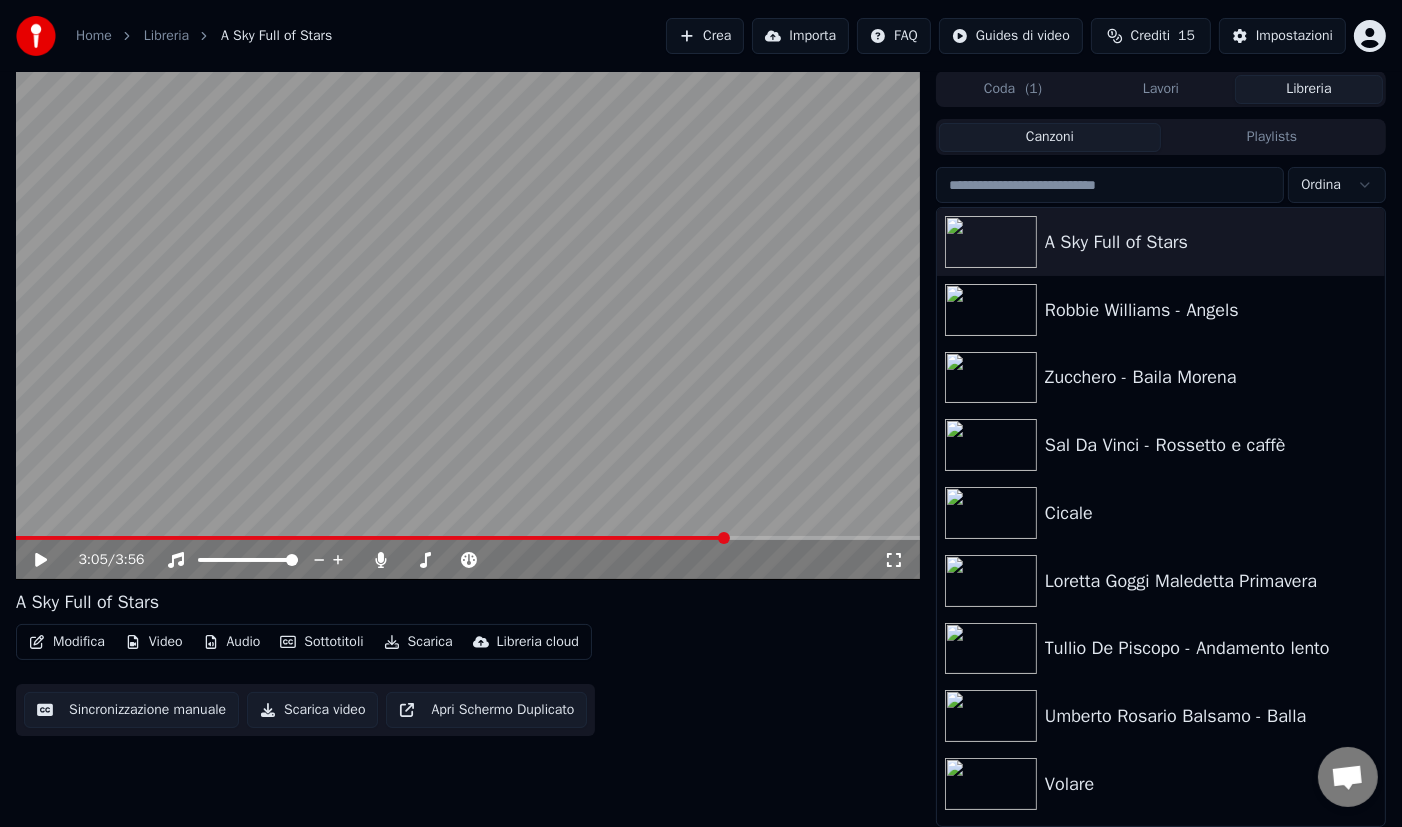 click on "Crediti" at bounding box center (1150, 36) 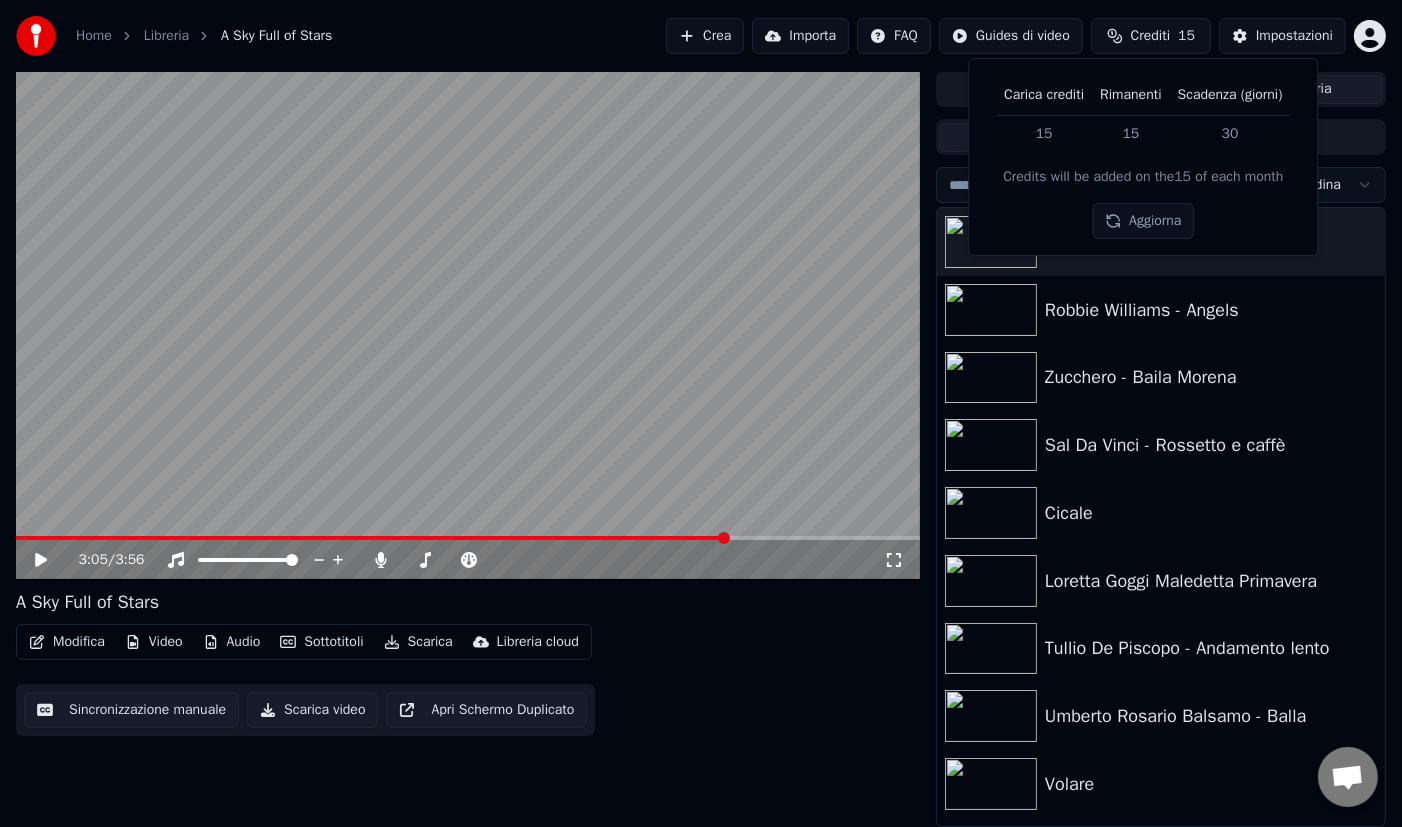 click on "Home Libreria A Sky Full of Stars Crea Importa FAQ Guides di video Crediti 15 Impostazioni 3:05  /  3:56 A Sky Full of Stars Modifica Video Audio Sottotitoli Scarica Libreria cloud Sincronizzazione manuale Scarica video Apri Schermo Duplicato Coda ( 1 ) Lavori Libreria Canzoni Playlists Ordina A Sky Full of Stars Robbie Williams - Angels Zucchero - Baila Morena Sal Da Vinci - Rossetto e caffè Cicale Loretta Goggi Maledetta Primavera Tullio De Piscopo - Andamento lento Umberto Rosario Balsamo - Balla Volare Claudia Mori e Adriano Celentano Non succederà più Sanremo 30.01.1982 Non voglio mica la luna Ricchi E Poveri - Sarà perché ti amo Ligabue - Urlando contro il cielo Carica crediti Rimanenti Scadenza (giorni) 15 15 30 Credits will be added on the  15   of each month Aggiorna" at bounding box center [701, 412] 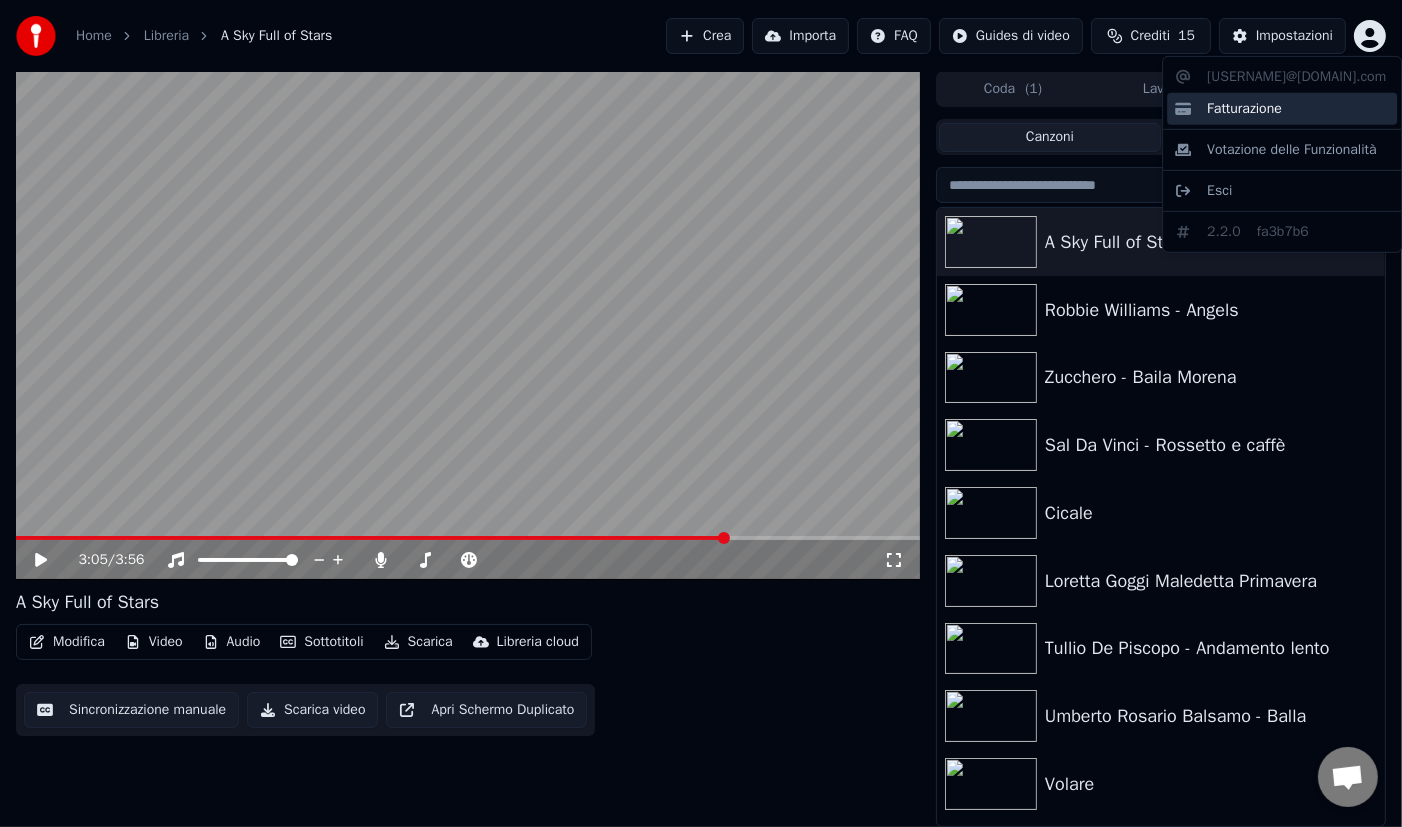 click on "Fatturazione" at bounding box center (1244, 109) 